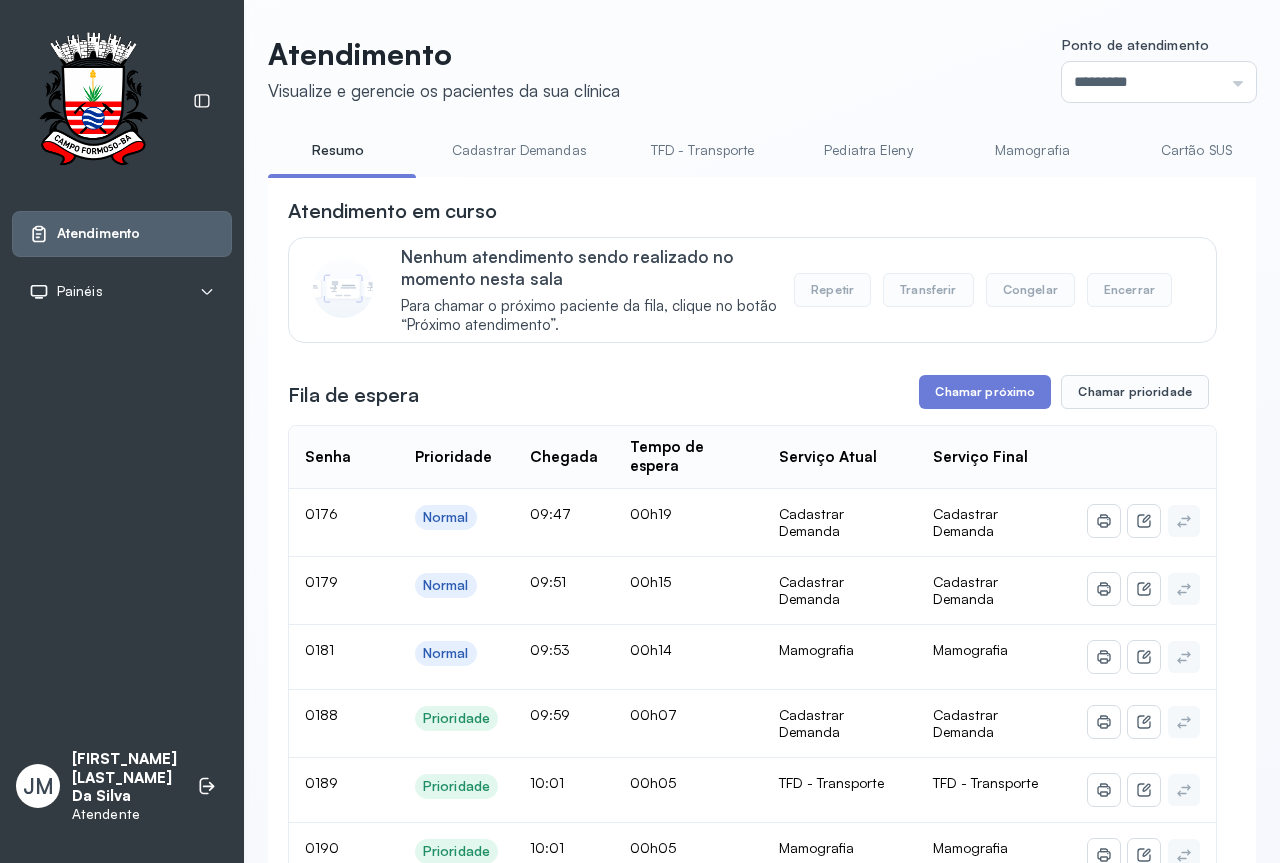 scroll, scrollTop: 0, scrollLeft: 0, axis: both 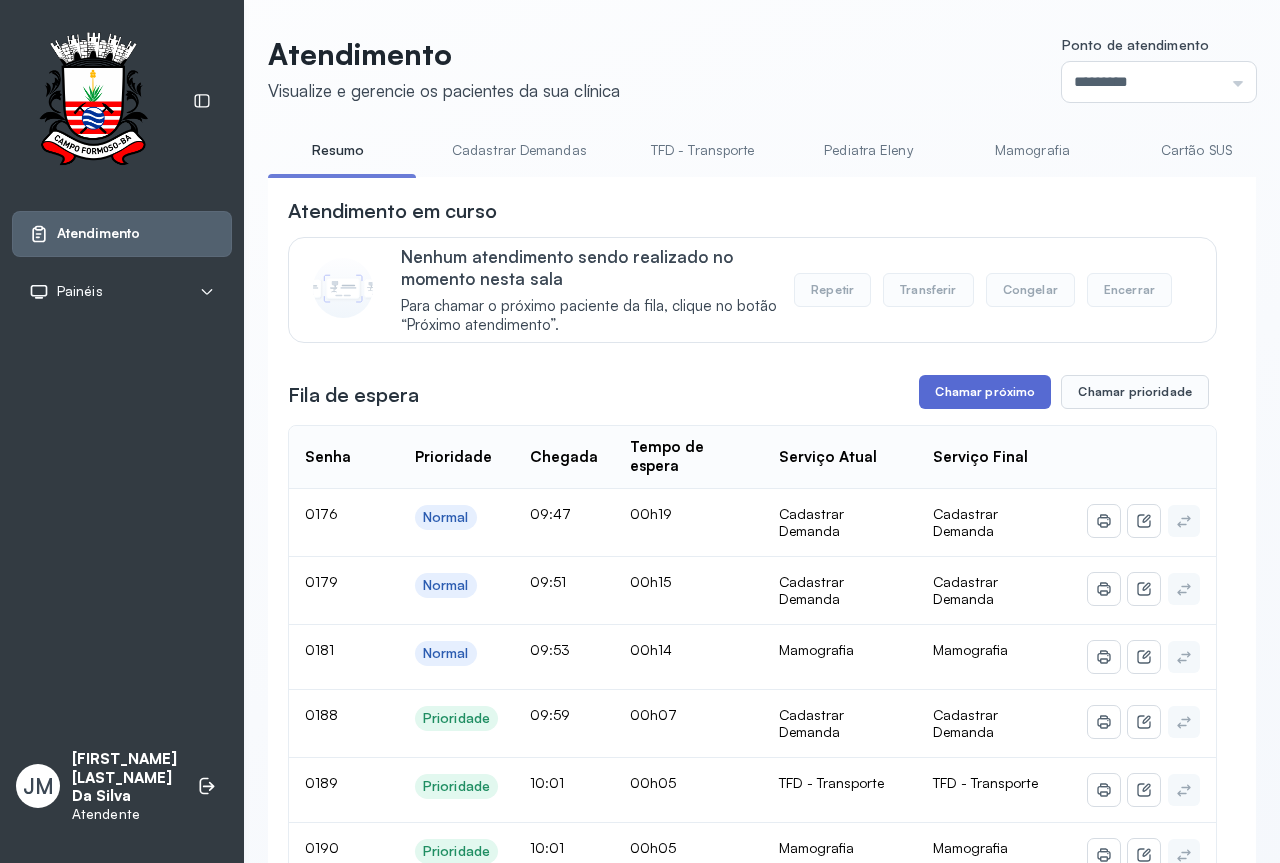 click on "Chamar próximo" at bounding box center [985, 392] 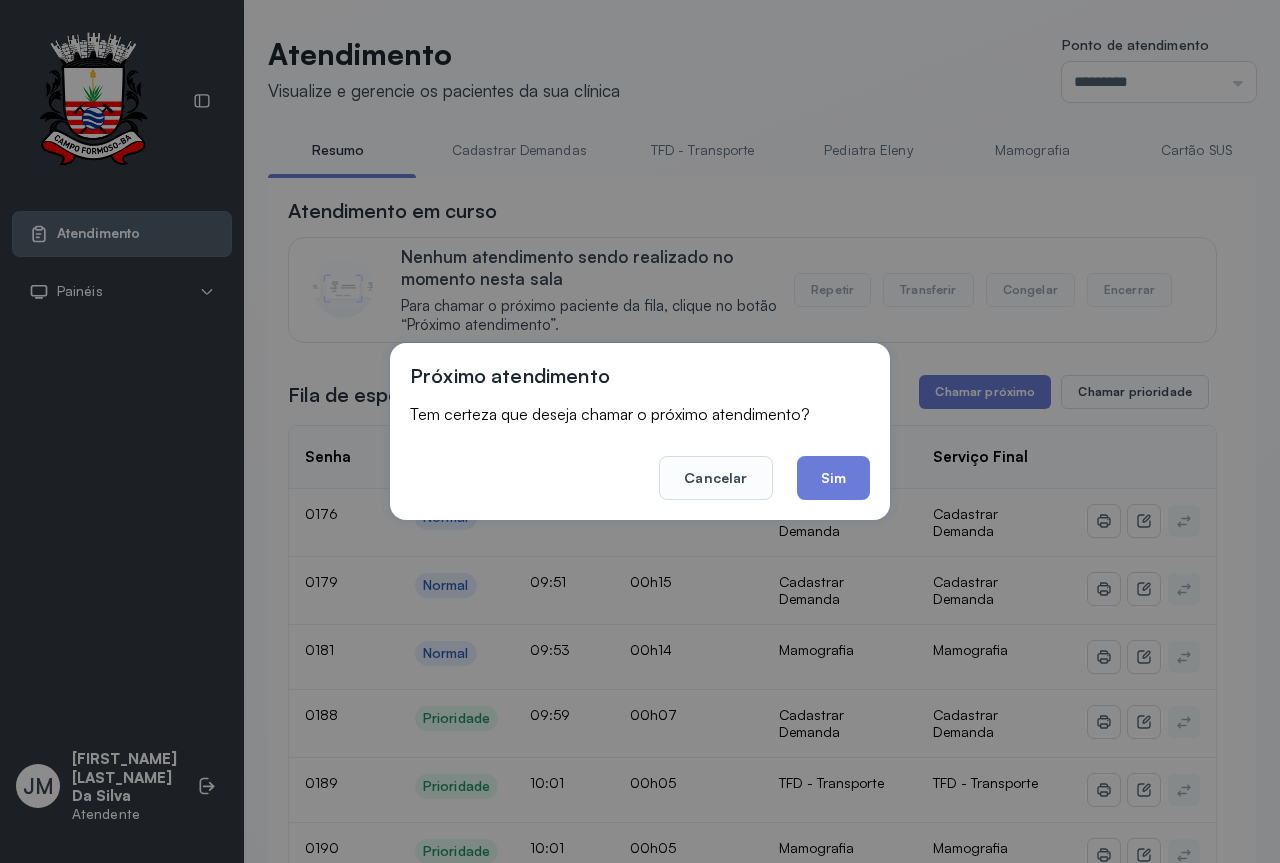 drag, startPoint x: 833, startPoint y: 487, endPoint x: 864, endPoint y: 464, distance: 38.600517 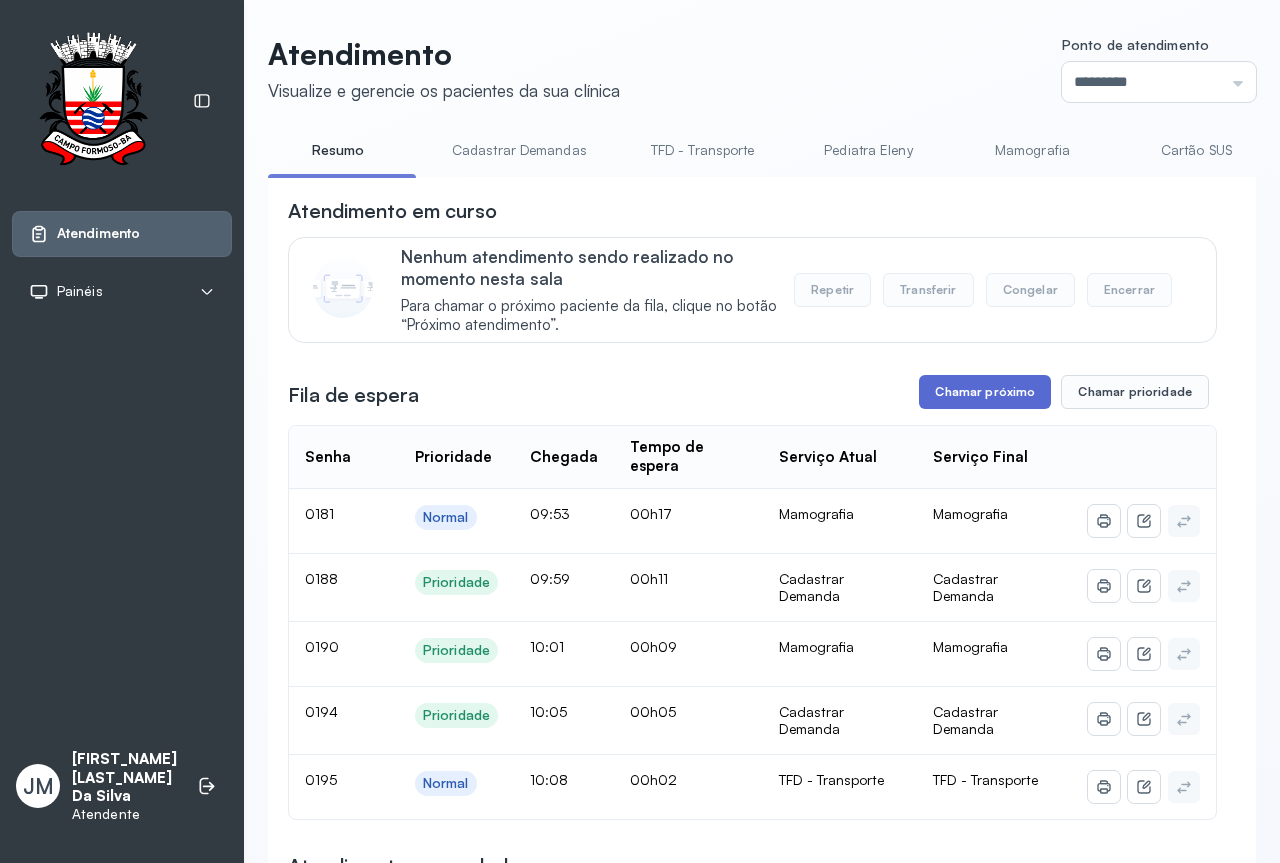 click on "Chamar próximo" at bounding box center [985, 392] 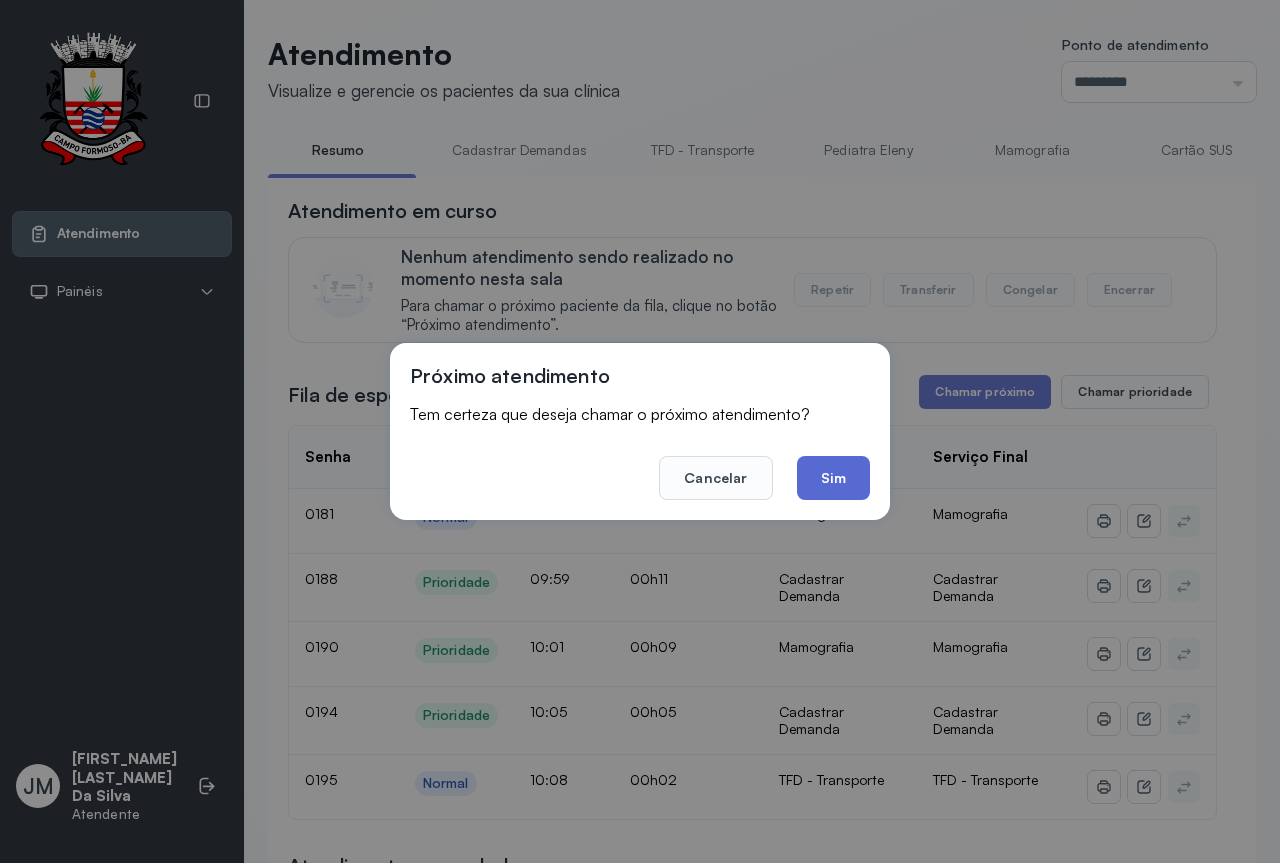 click on "Sim" 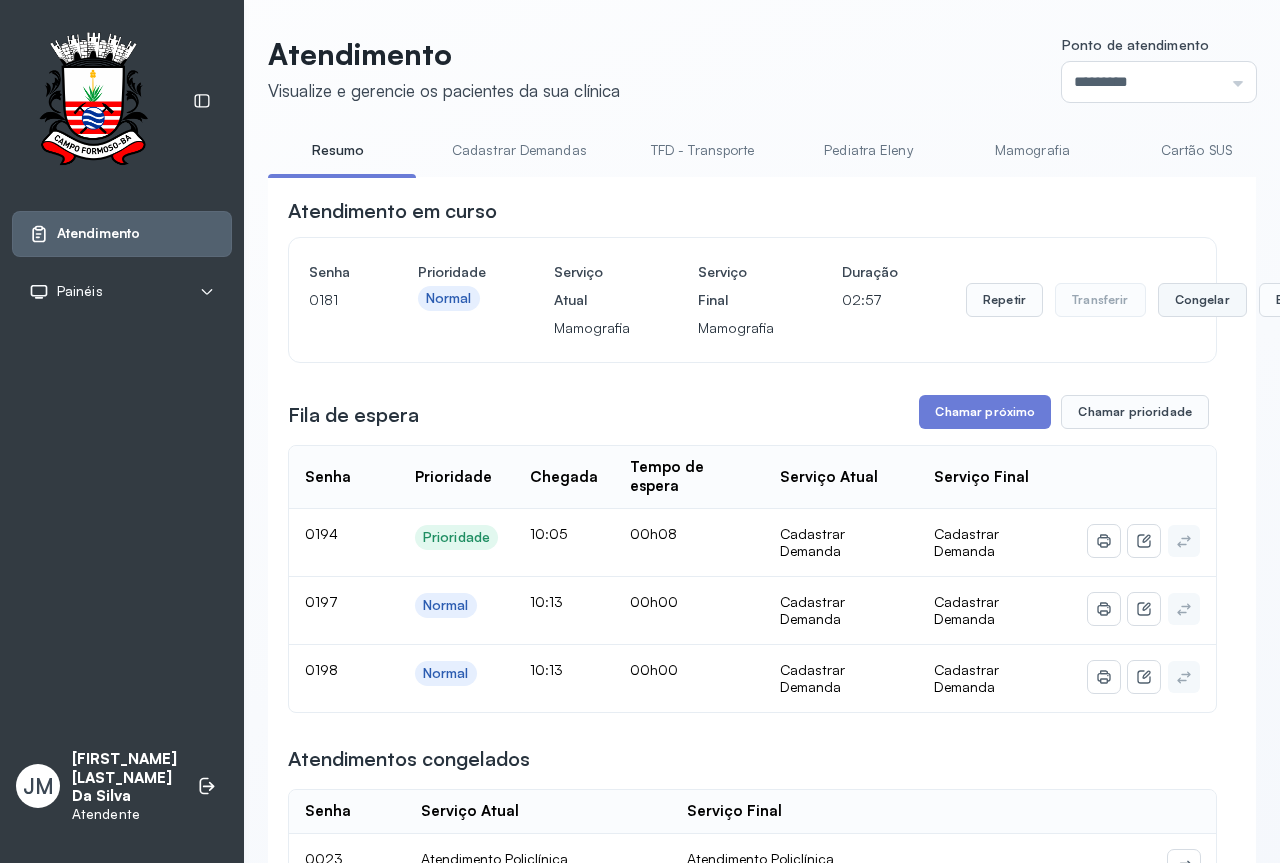 click on "Congelar" at bounding box center [1202, 300] 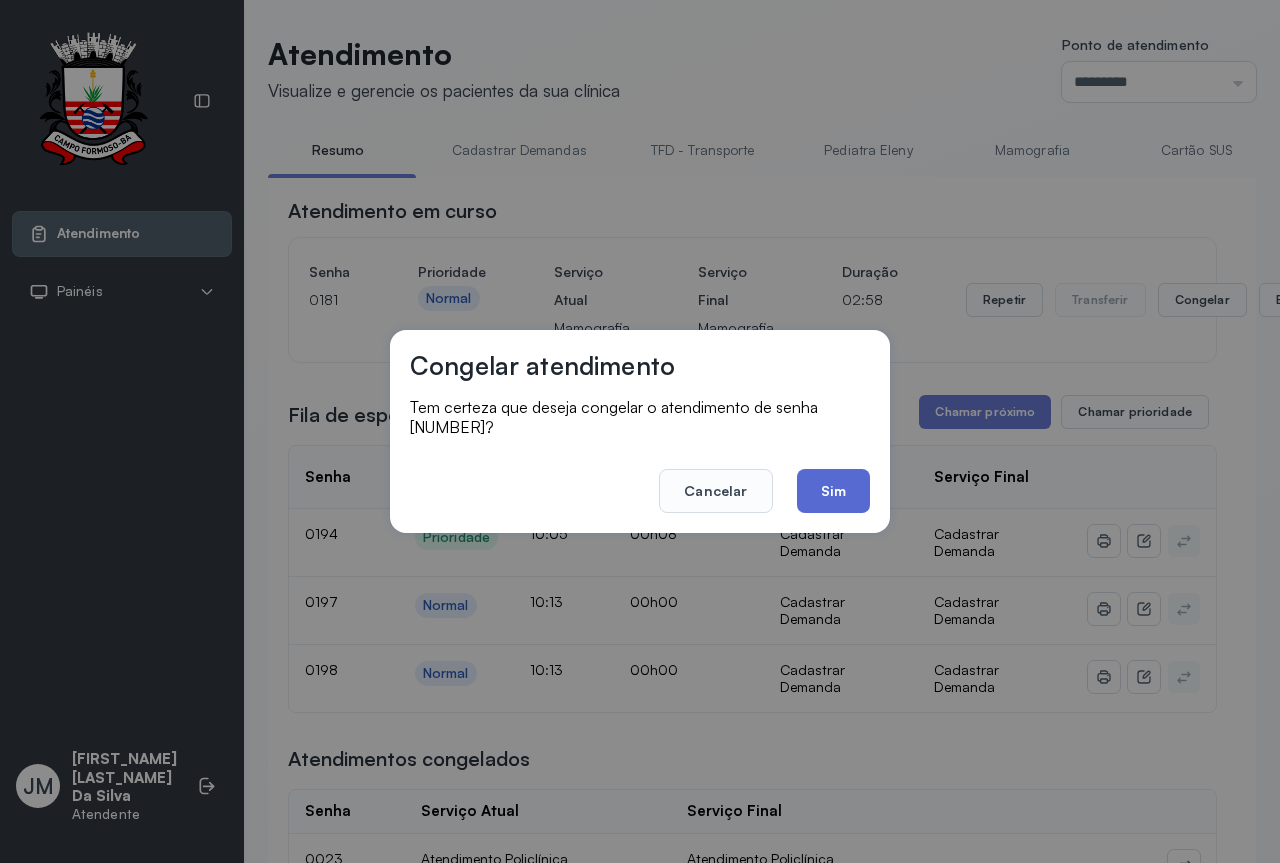 click on "Sim" 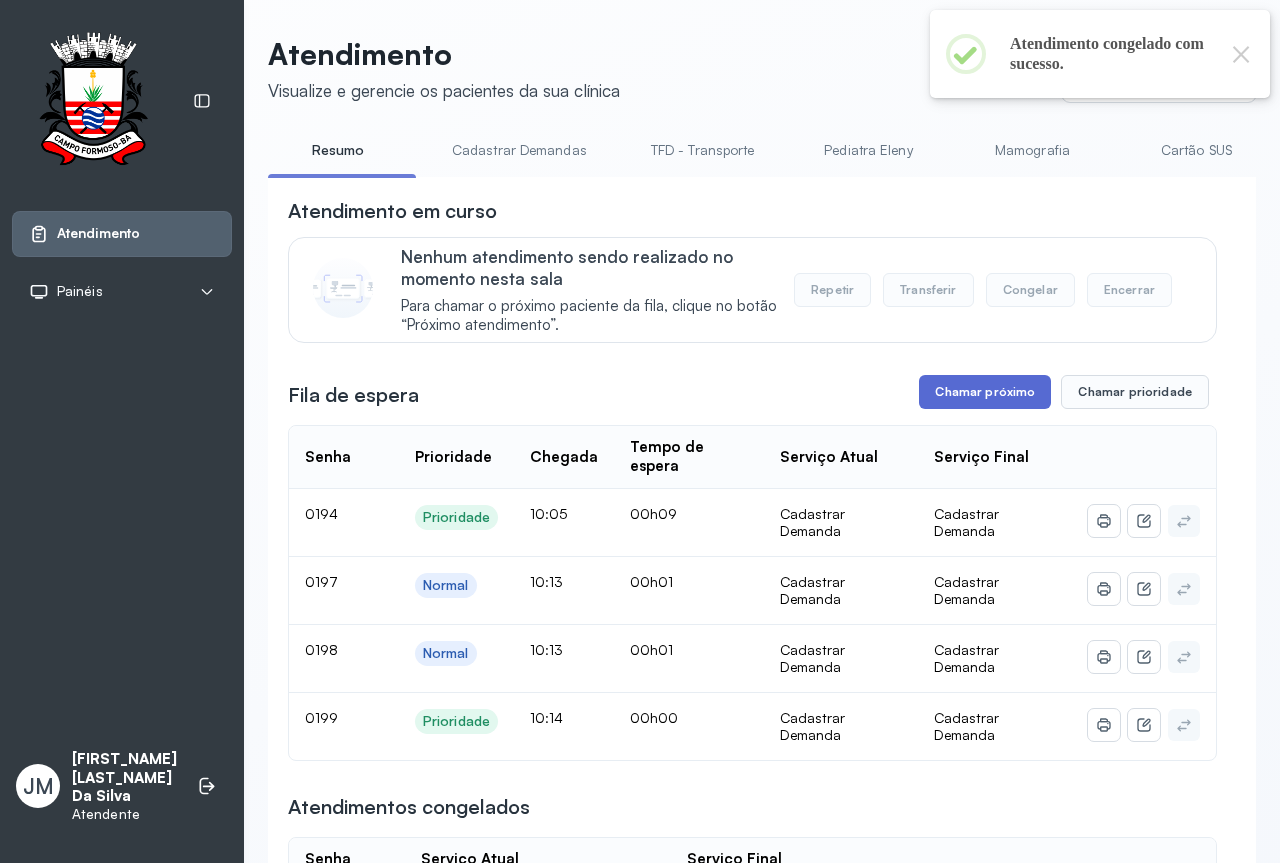 click on "Chamar próximo" at bounding box center [985, 392] 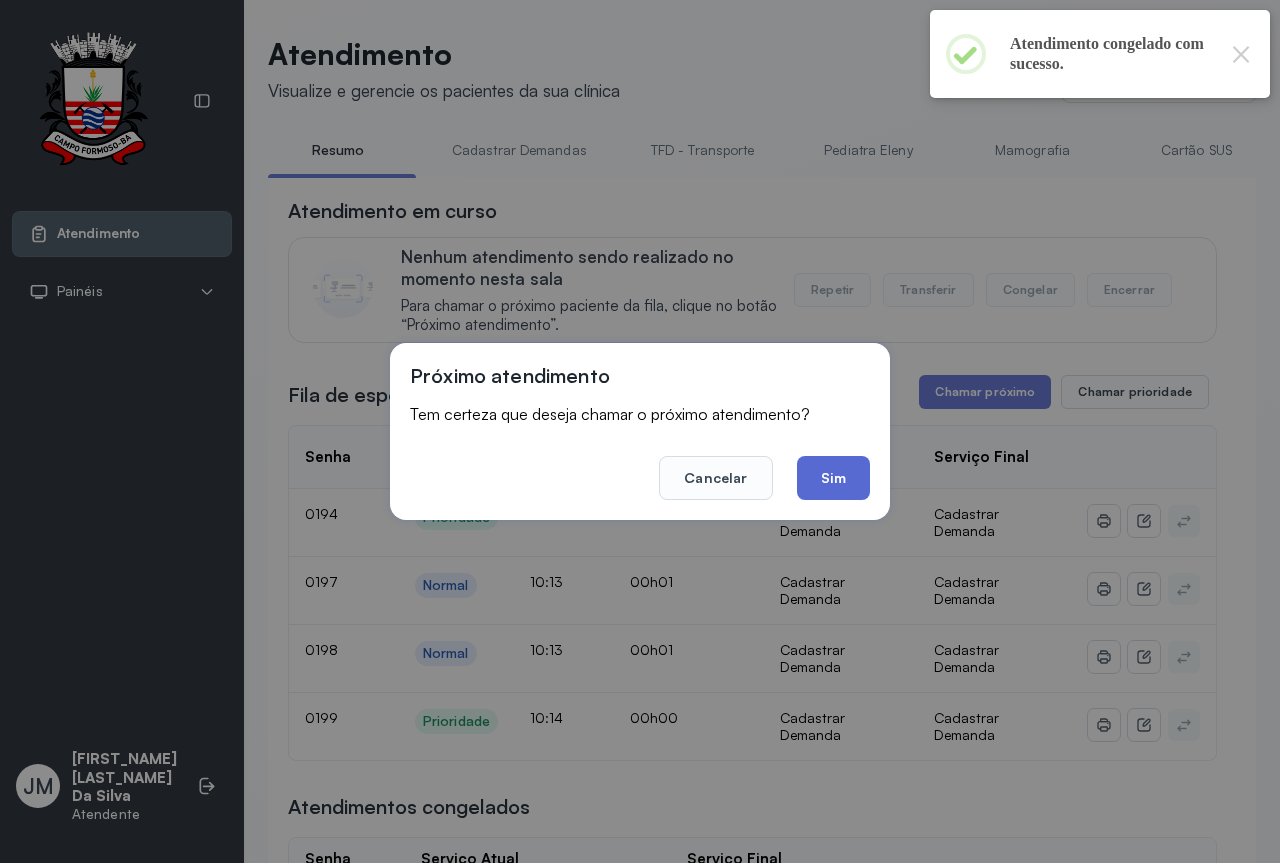 click on "Sim" 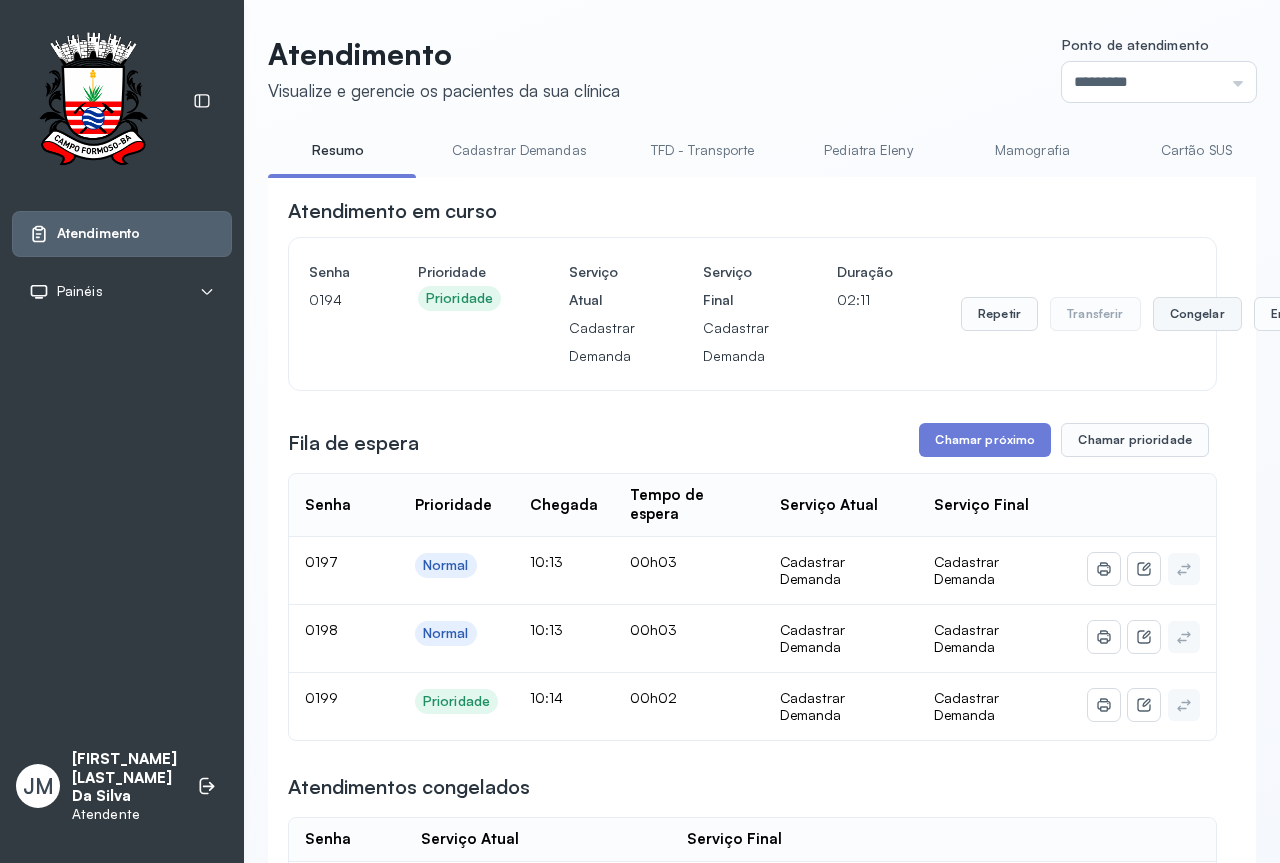 click on "Congelar" at bounding box center [1197, 314] 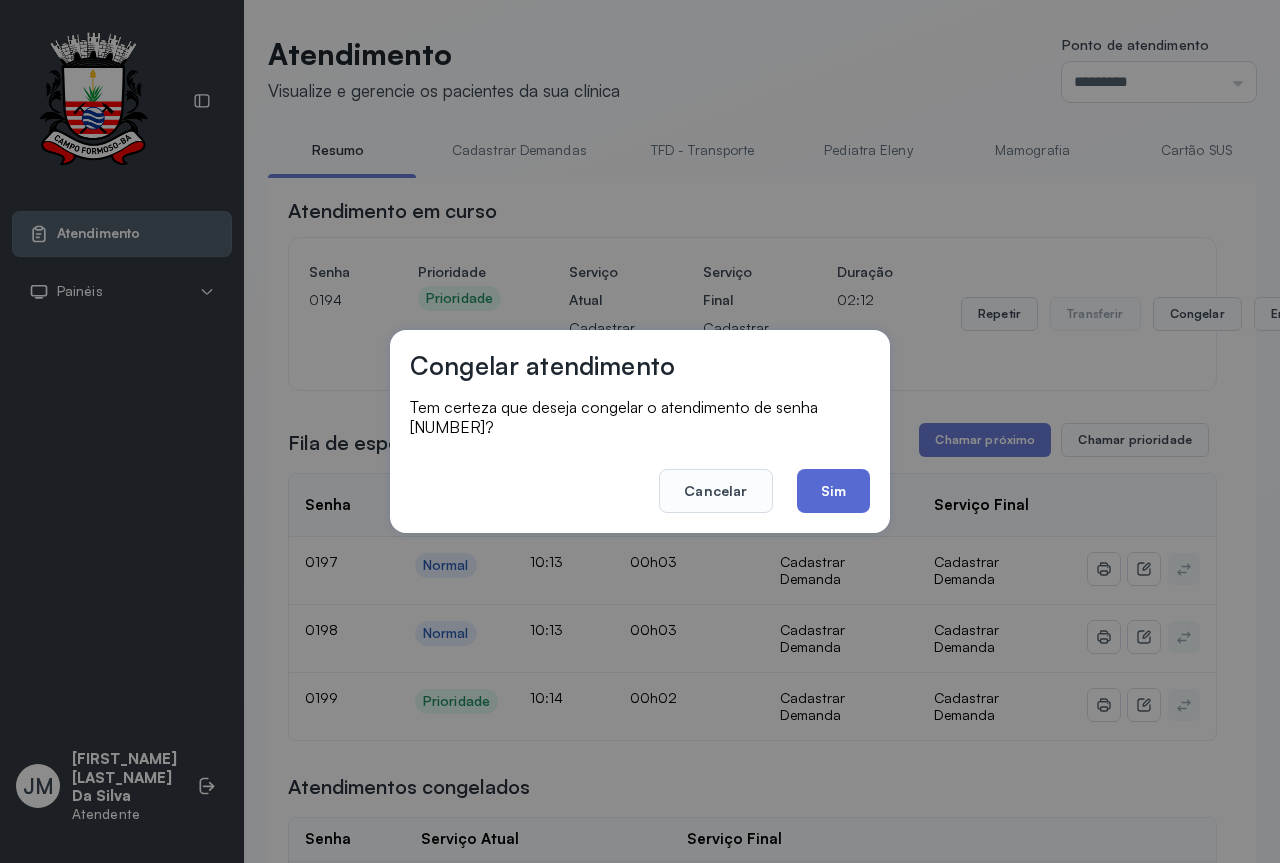 click on "Sim" 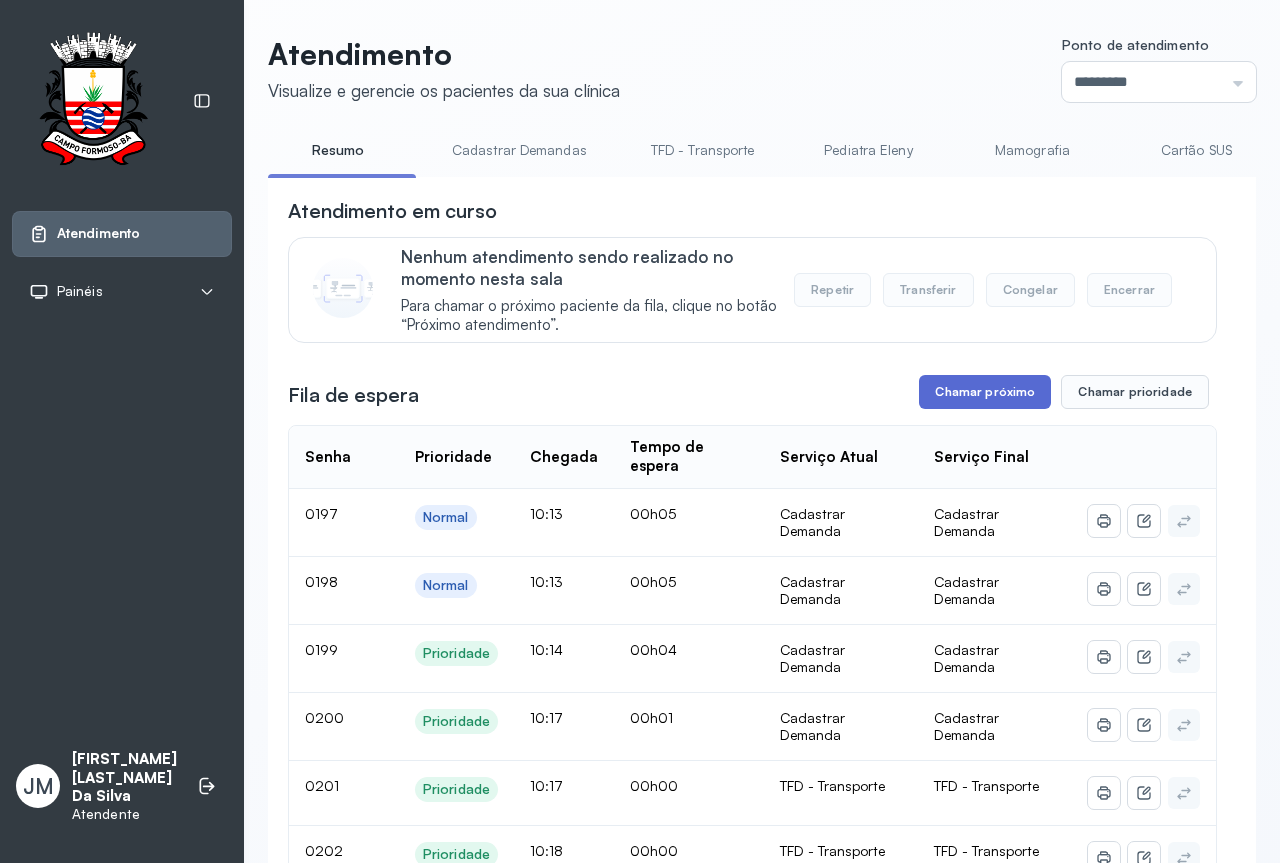 click on "Chamar próximo" at bounding box center [985, 392] 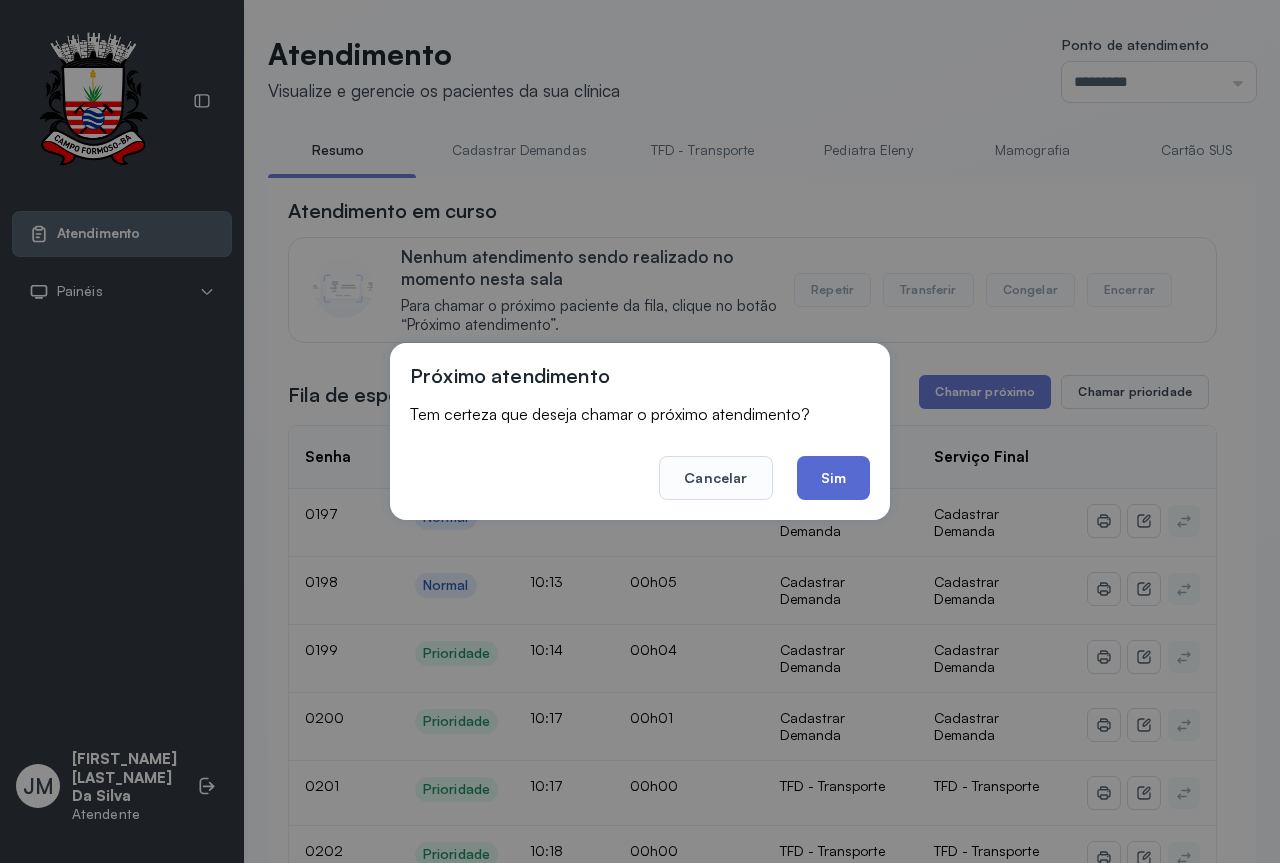 click on "Sim" 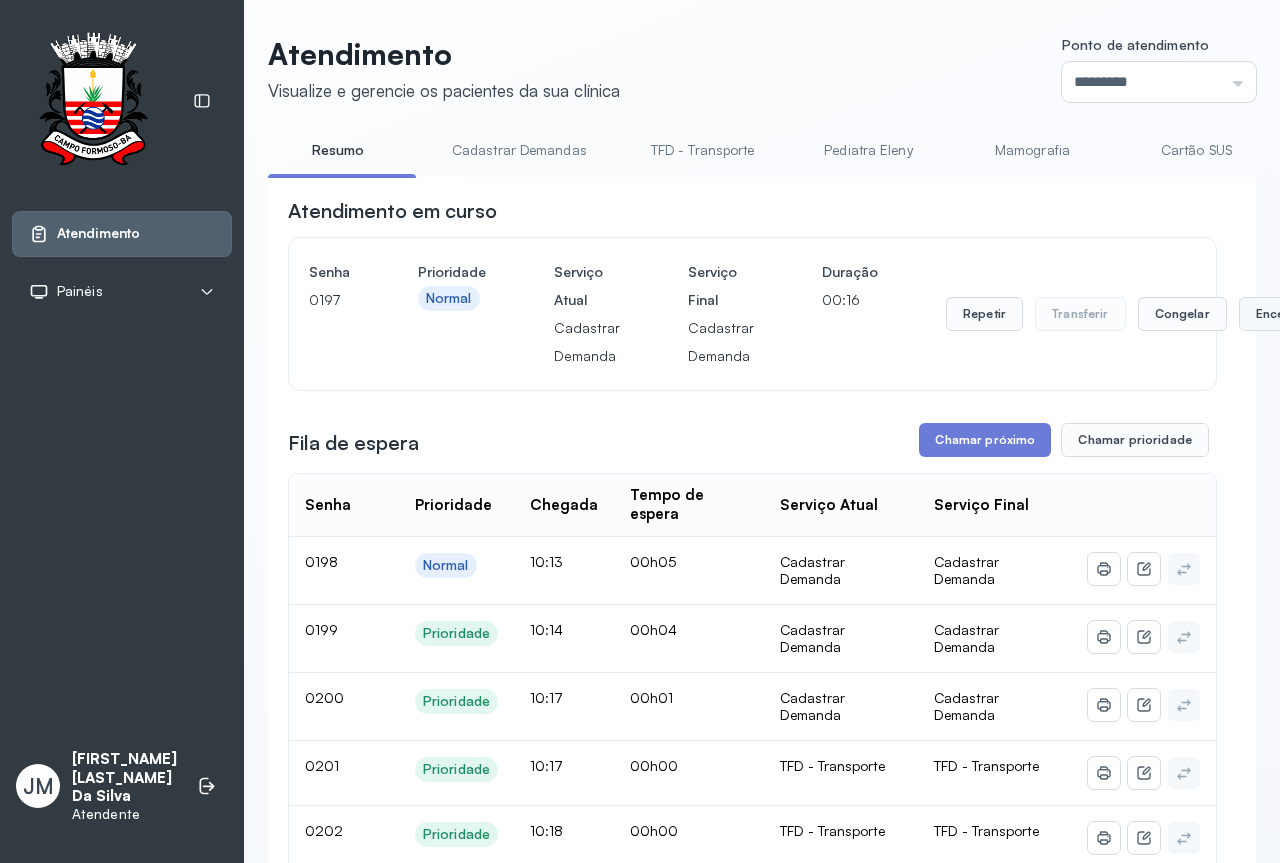 click on "Encerrar" at bounding box center [1281, 314] 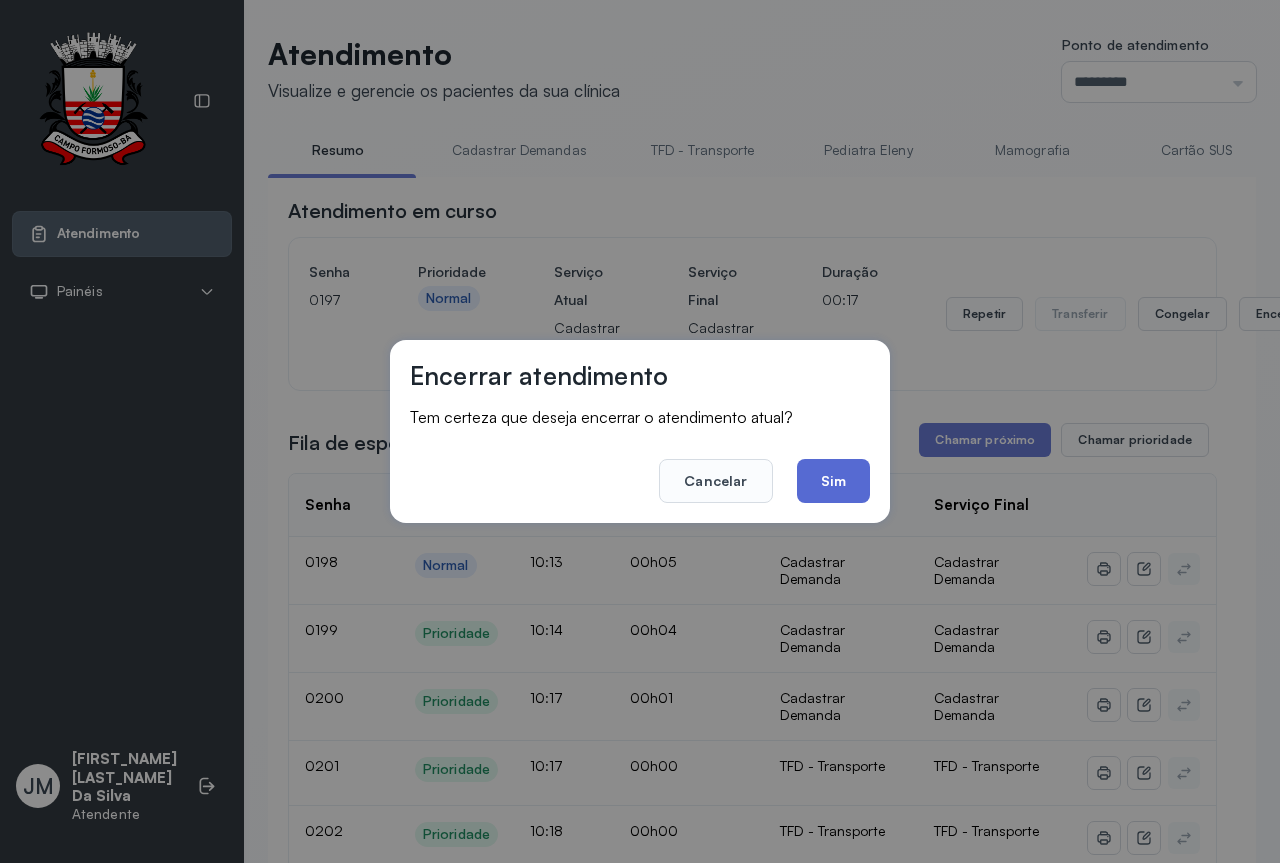 click on "Sim" 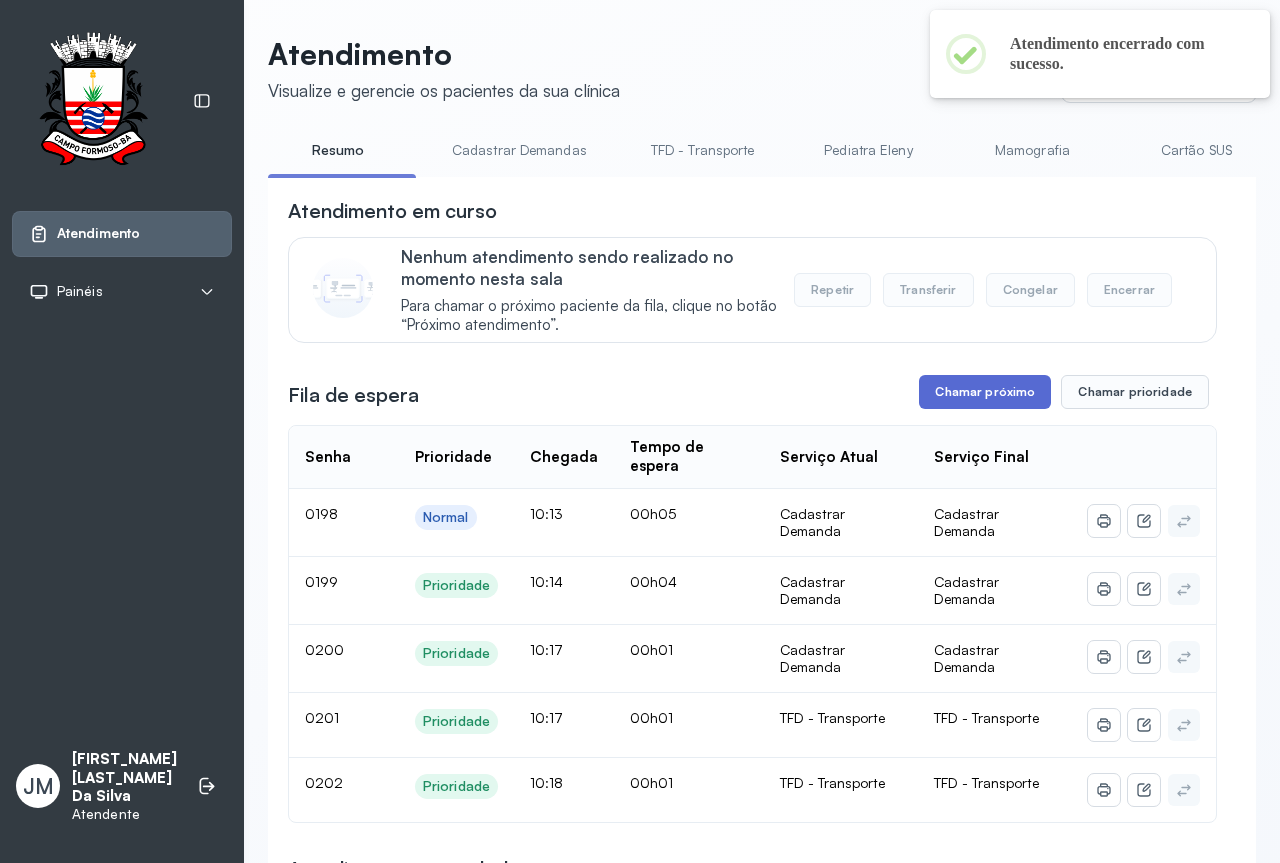 click on "Chamar próximo" at bounding box center [985, 392] 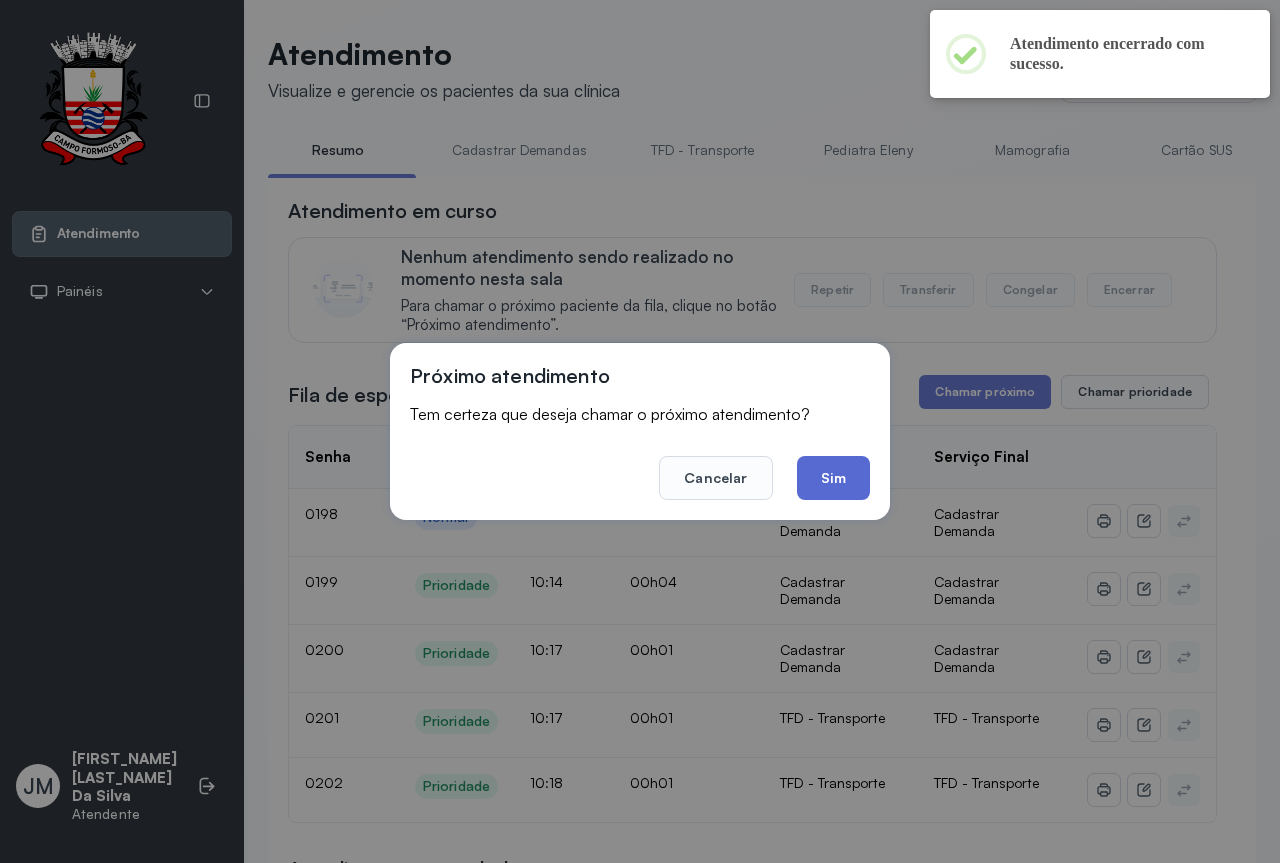 click on "Sim" 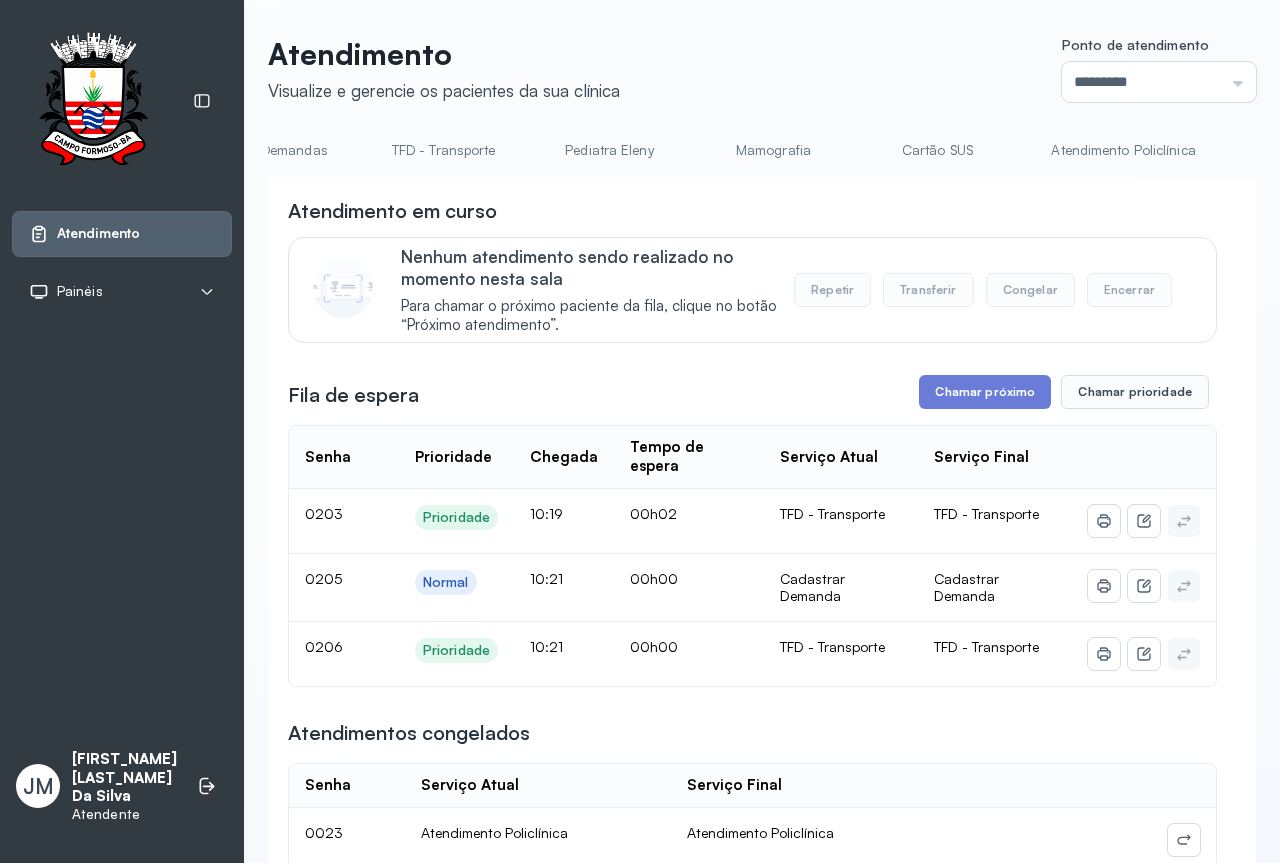 scroll, scrollTop: 0, scrollLeft: 274, axis: horizontal 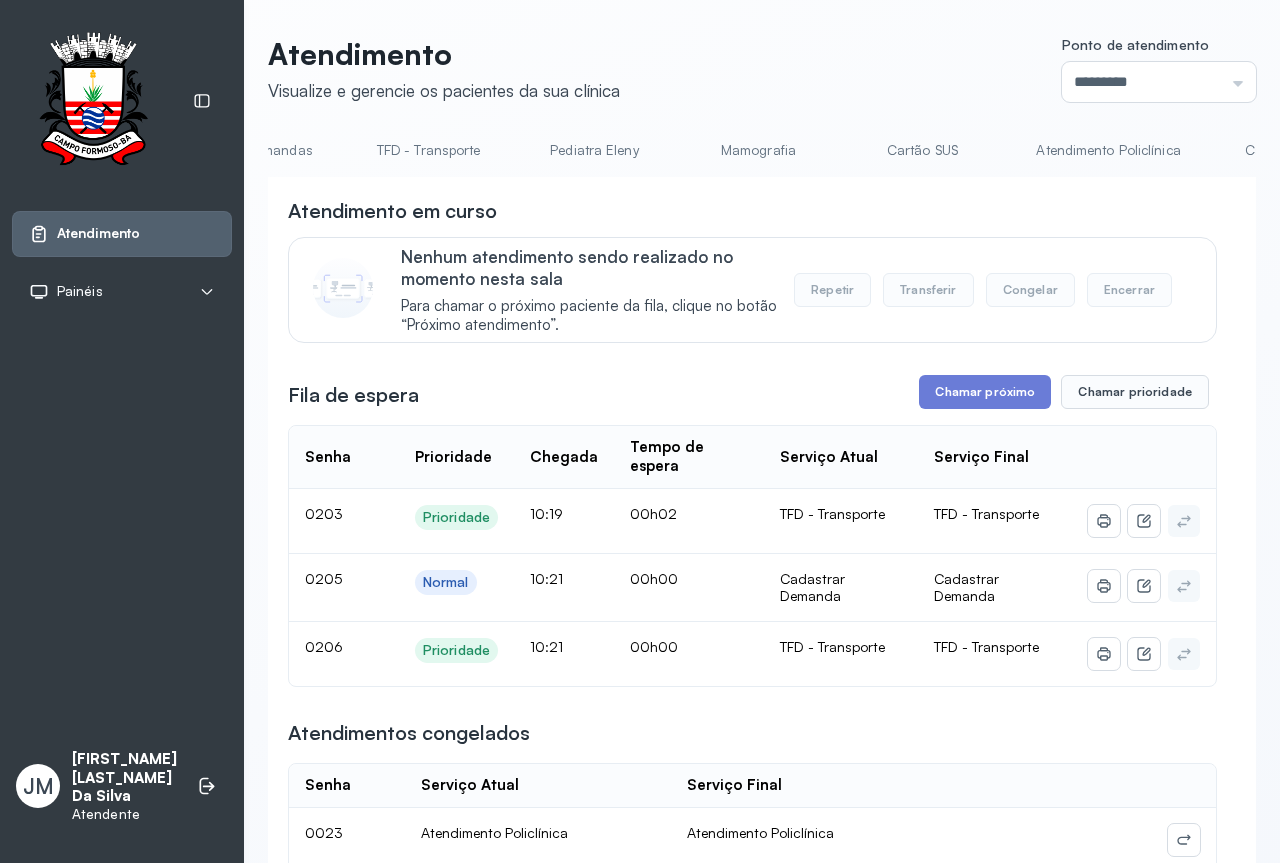 click on "Cadastrar Demandas" at bounding box center [245, 150] 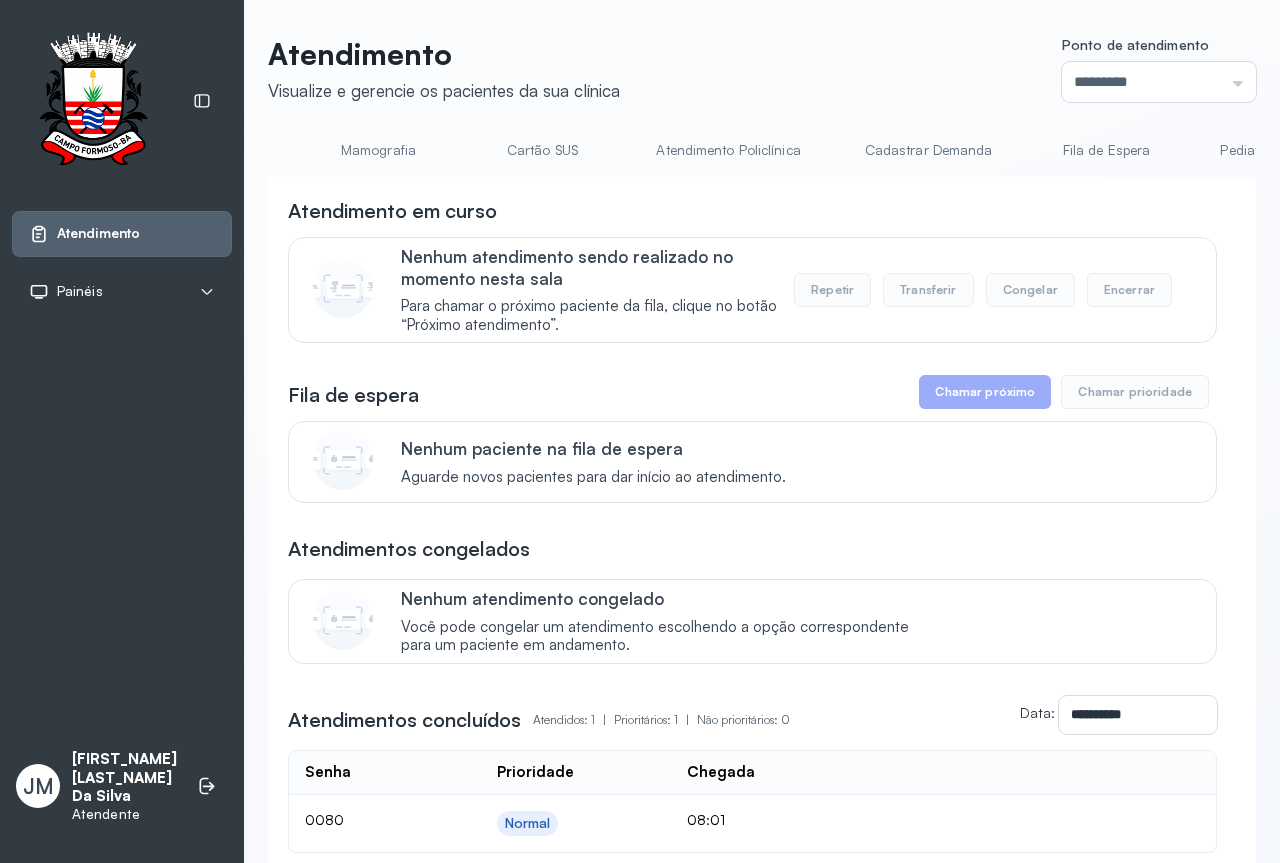 scroll, scrollTop: 0, scrollLeft: 695, axis: horizontal 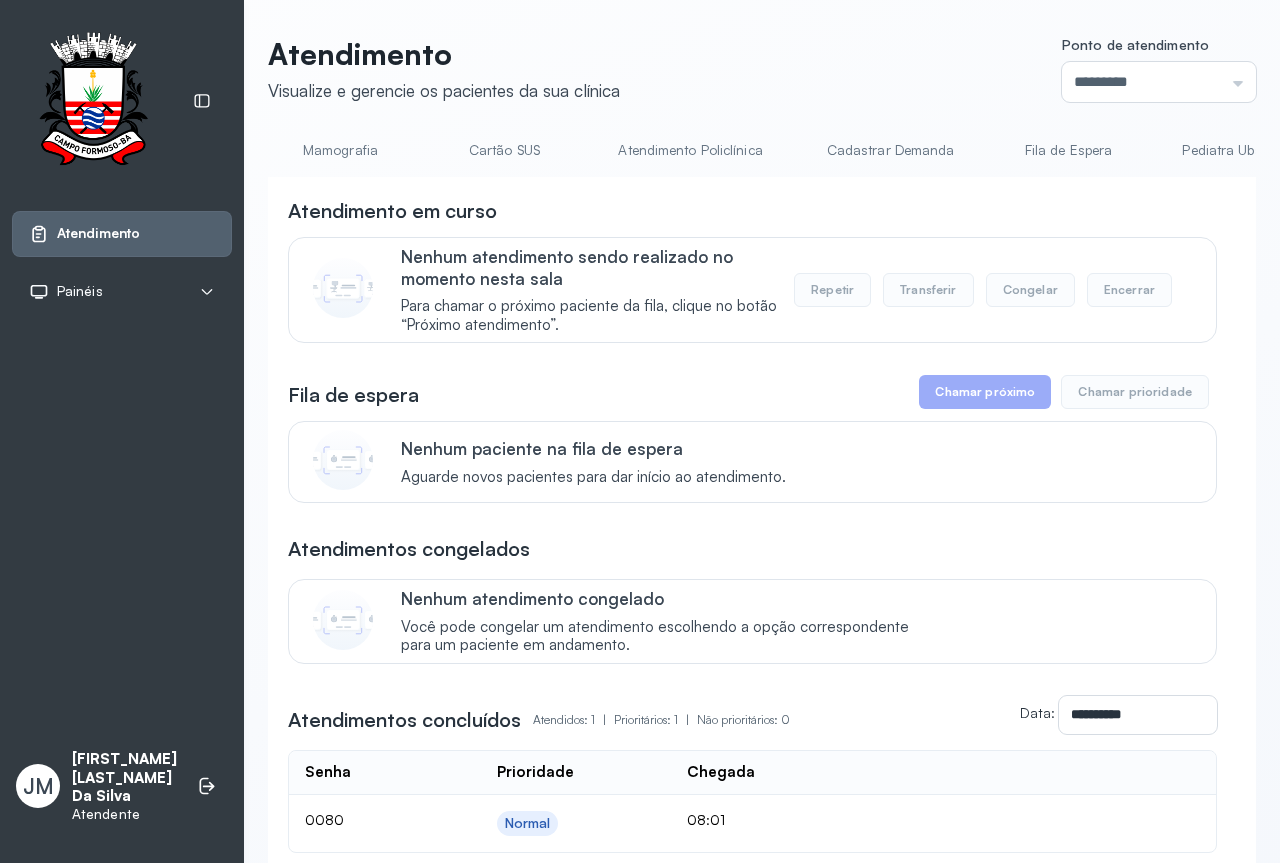 click on "Cadastrar Demanda" at bounding box center [891, 150] 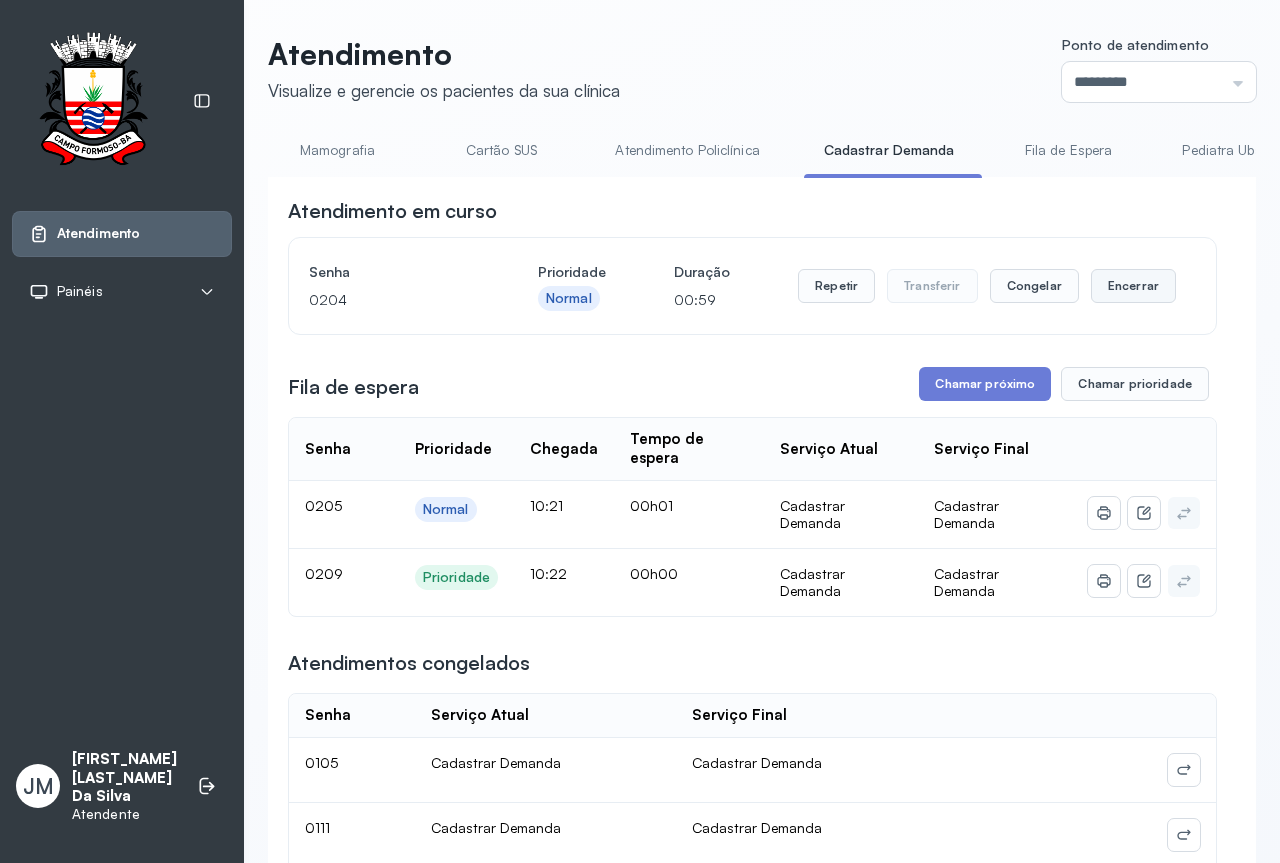 click on "Encerrar" at bounding box center (1133, 286) 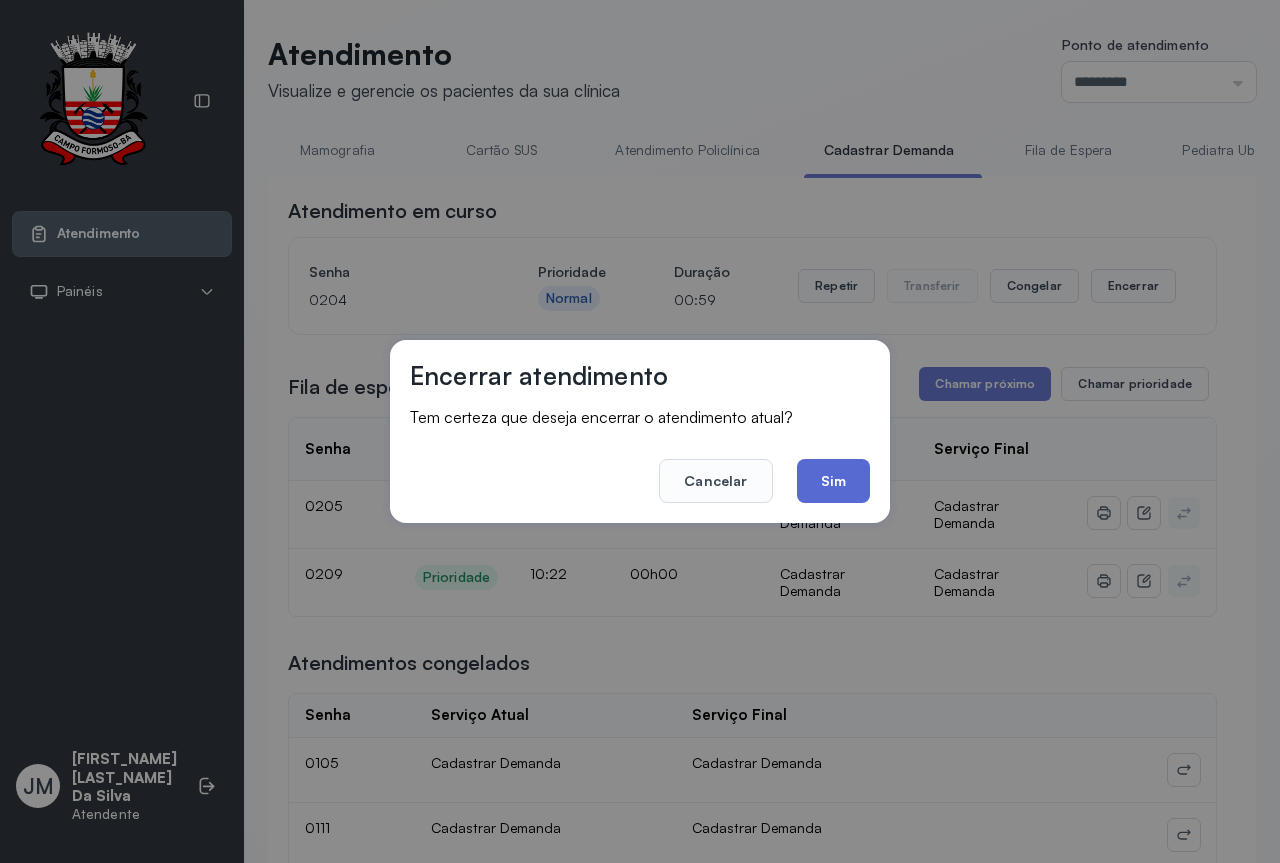 click on "Sim" 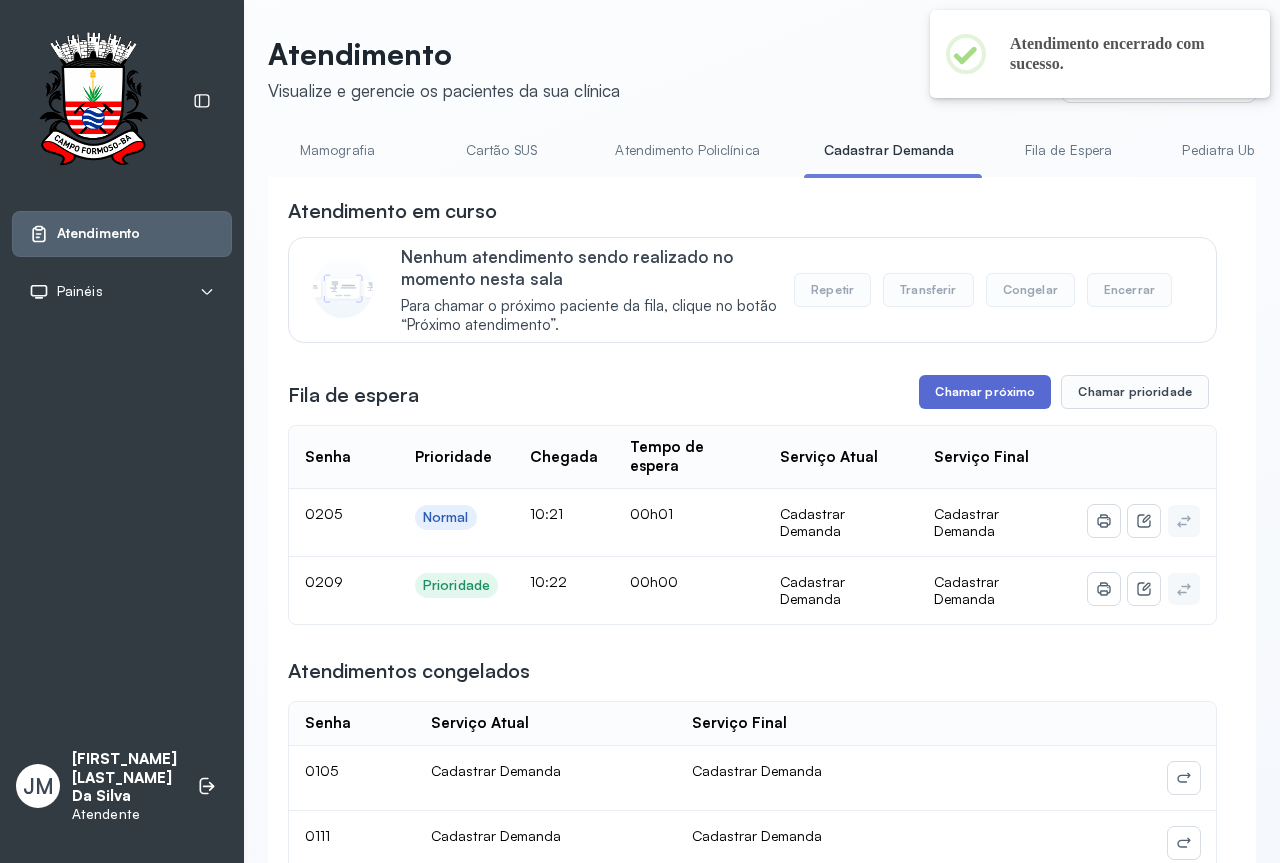 click on "Chamar próximo" at bounding box center (985, 392) 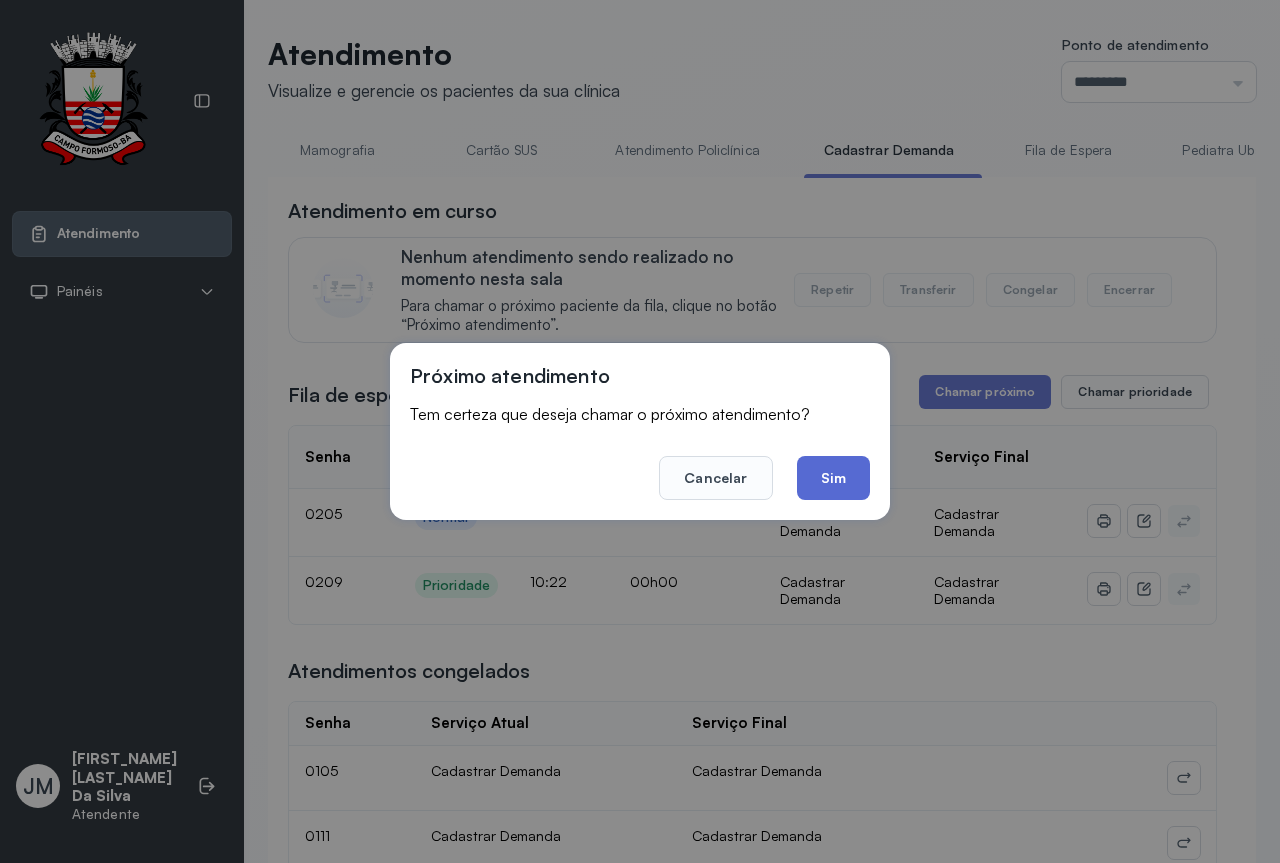 click on "Sim" 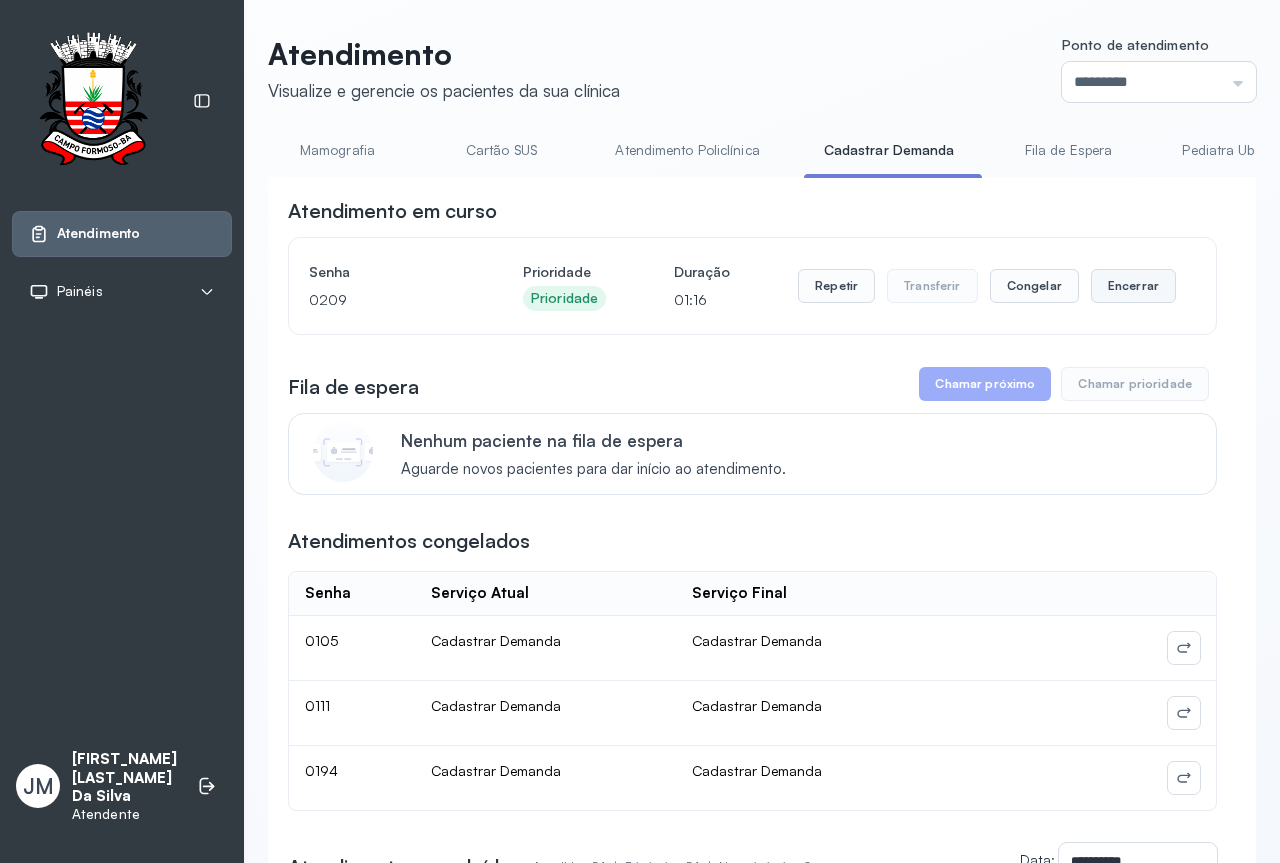 click on "Encerrar" at bounding box center (1133, 286) 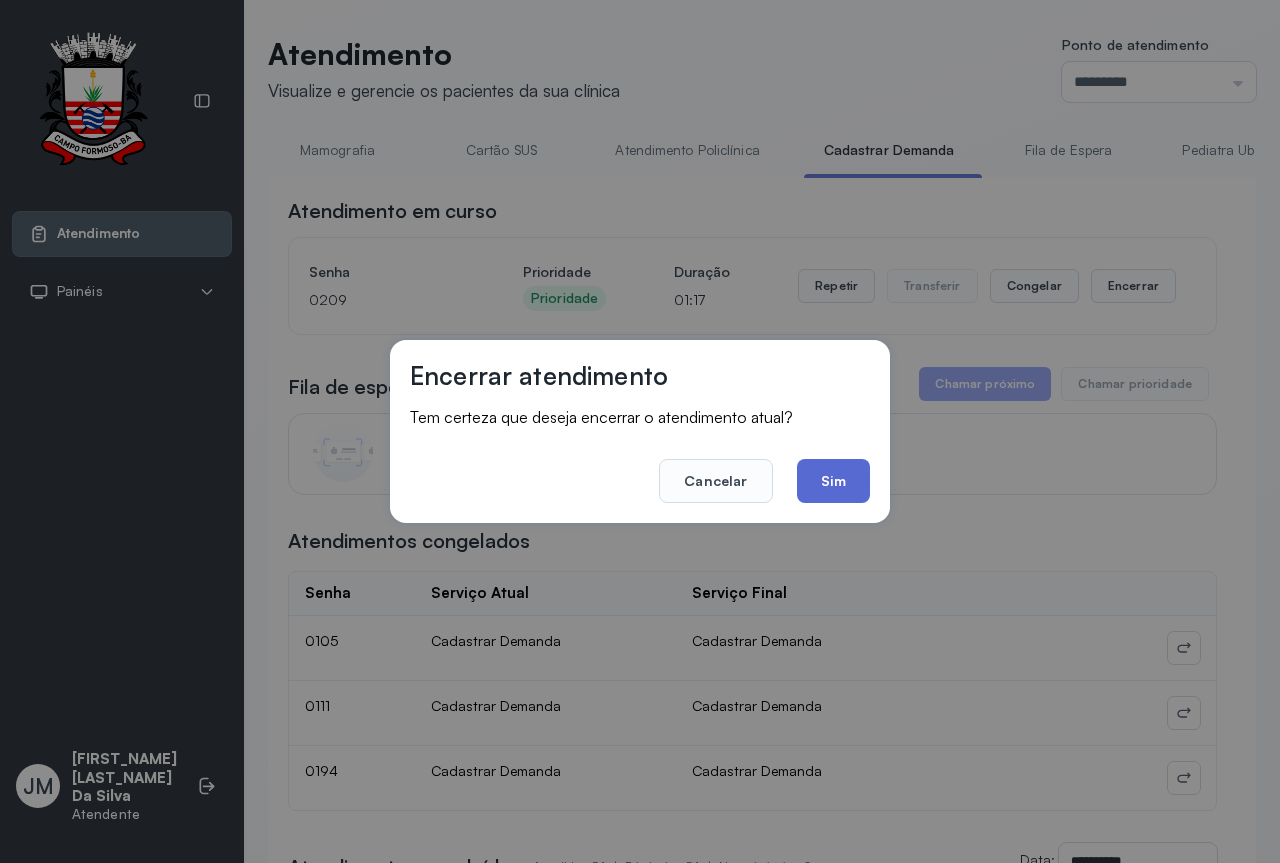 click on "Sim" 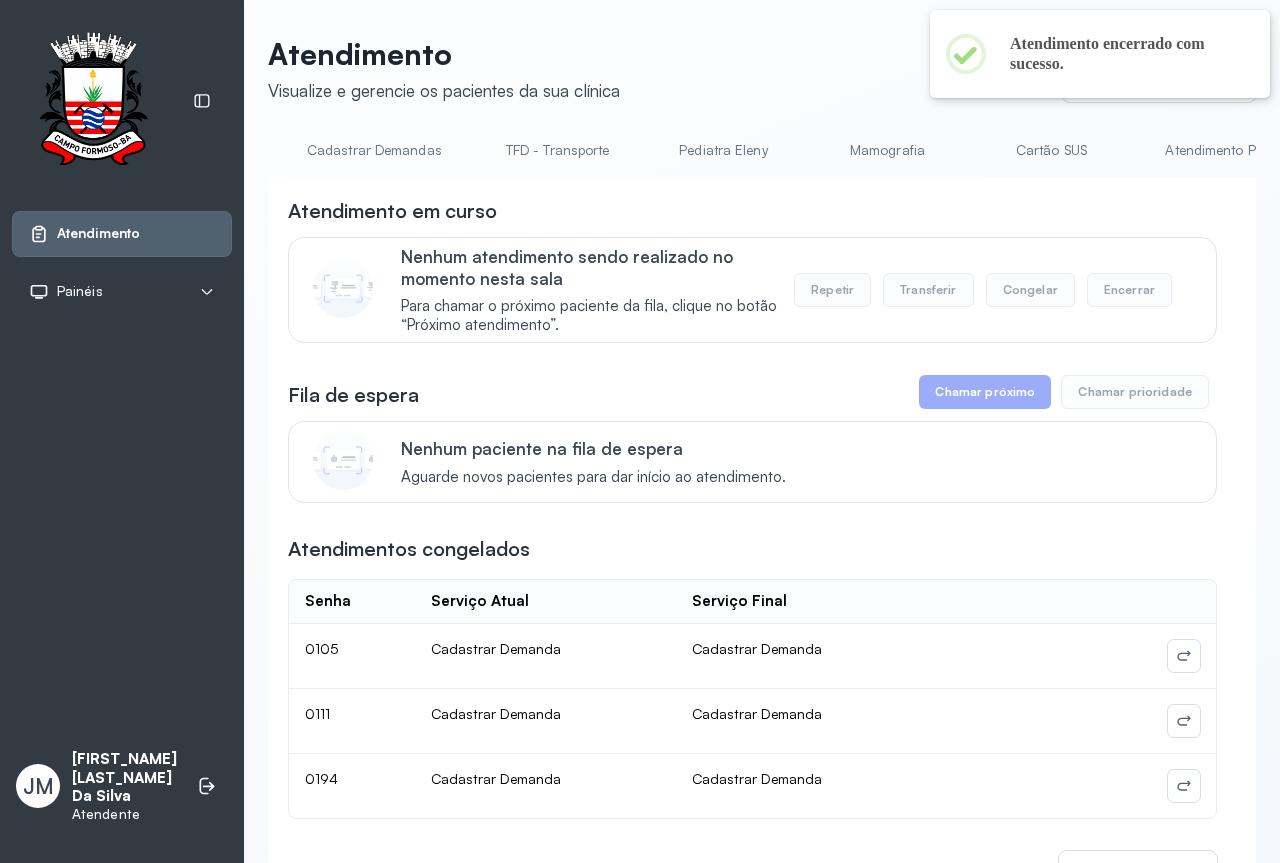 scroll, scrollTop: 0, scrollLeft: 0, axis: both 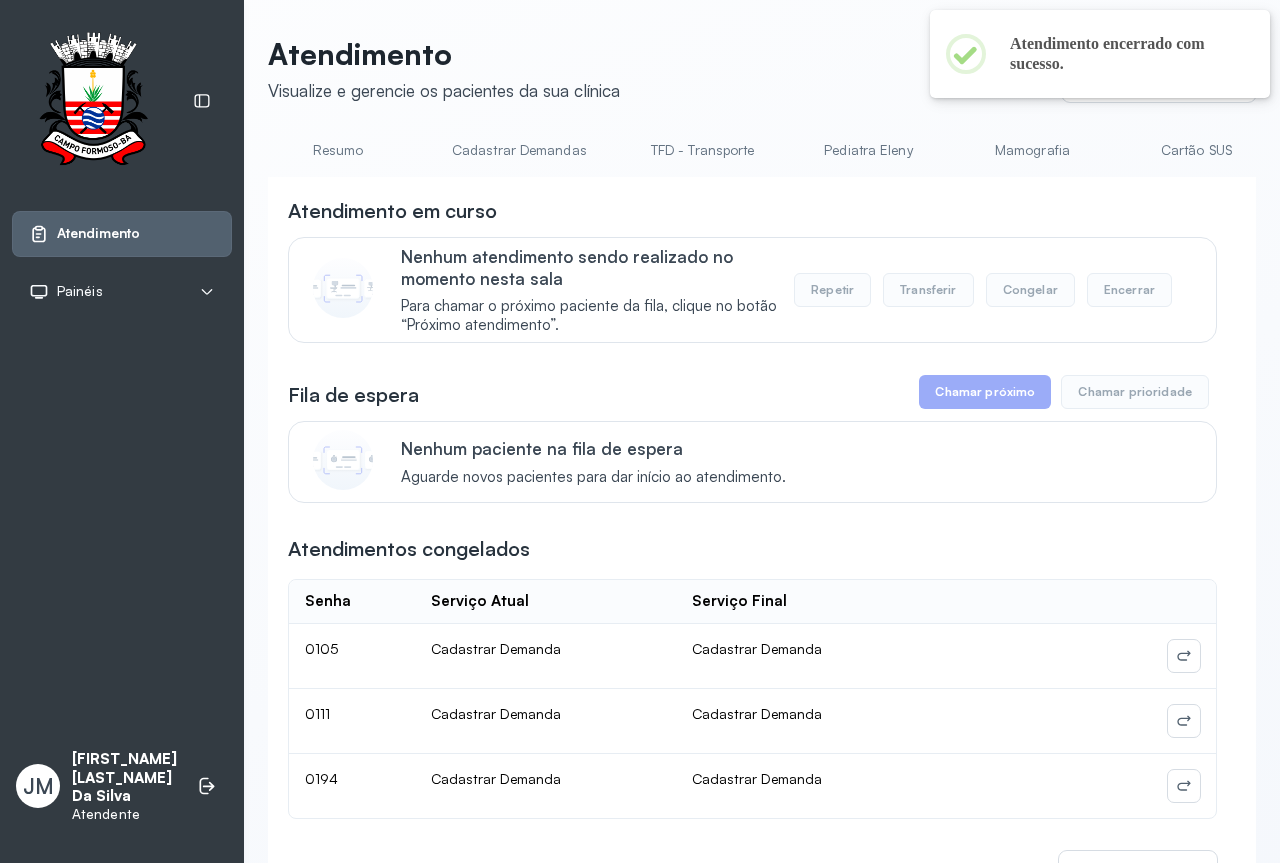 click on "Resumo" at bounding box center (338, 150) 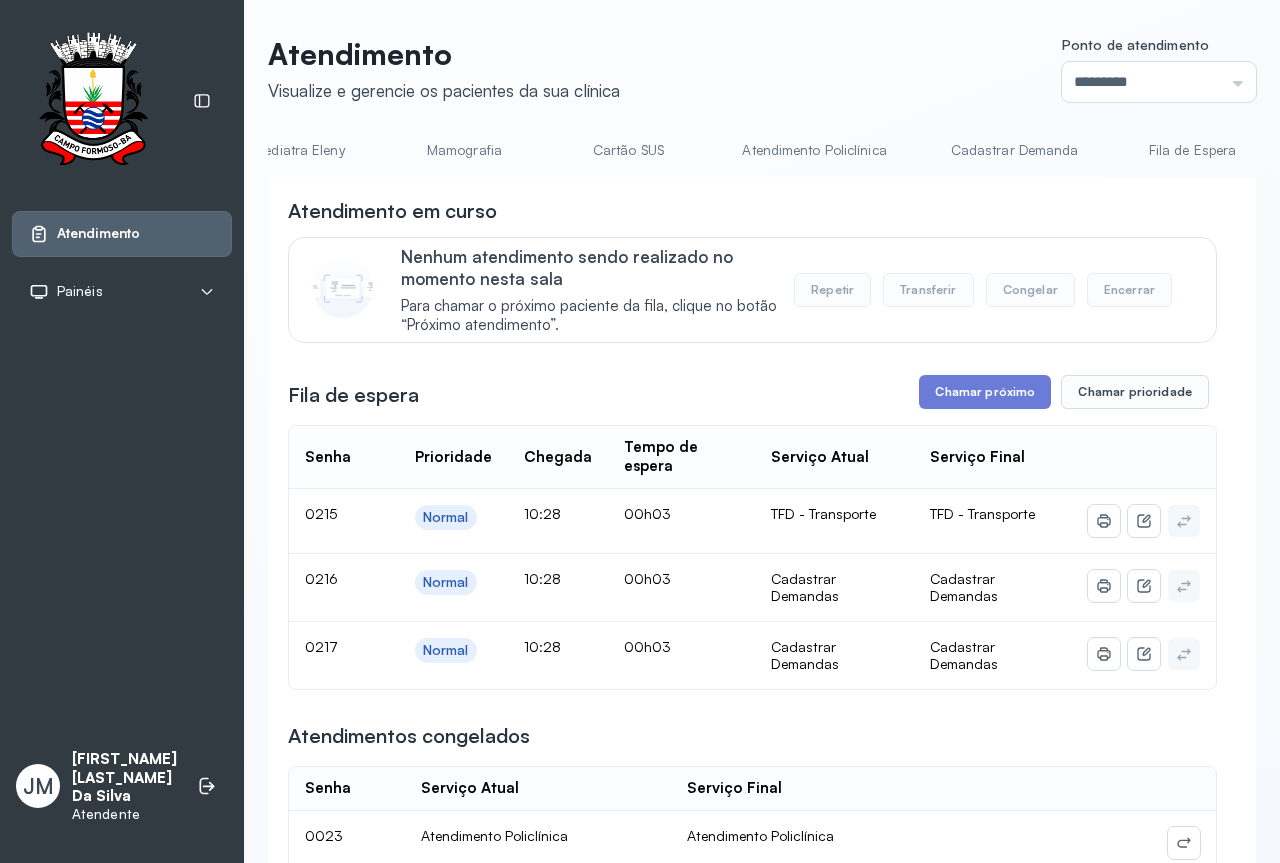 scroll, scrollTop: 0, scrollLeft: 586, axis: horizontal 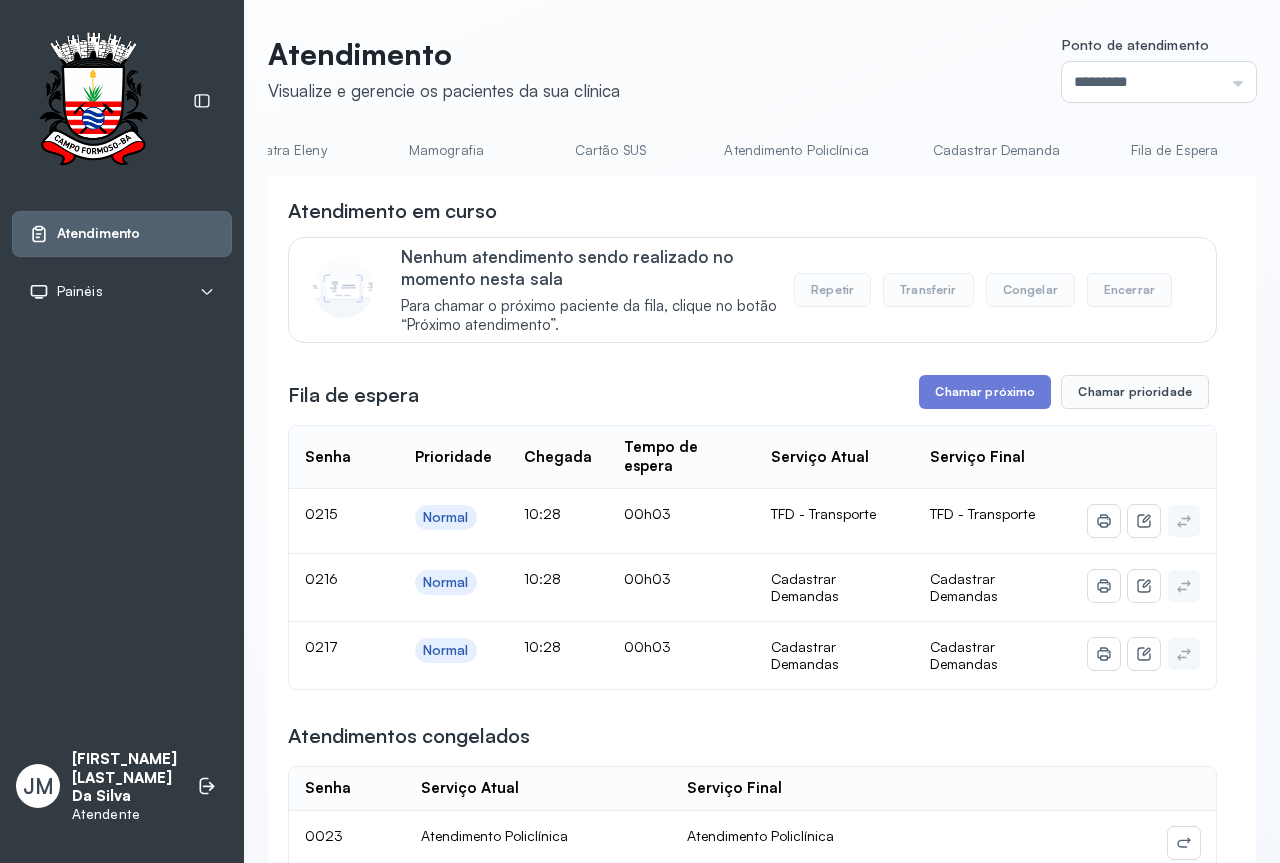click on "Cadastrar Demanda" at bounding box center [997, 150] 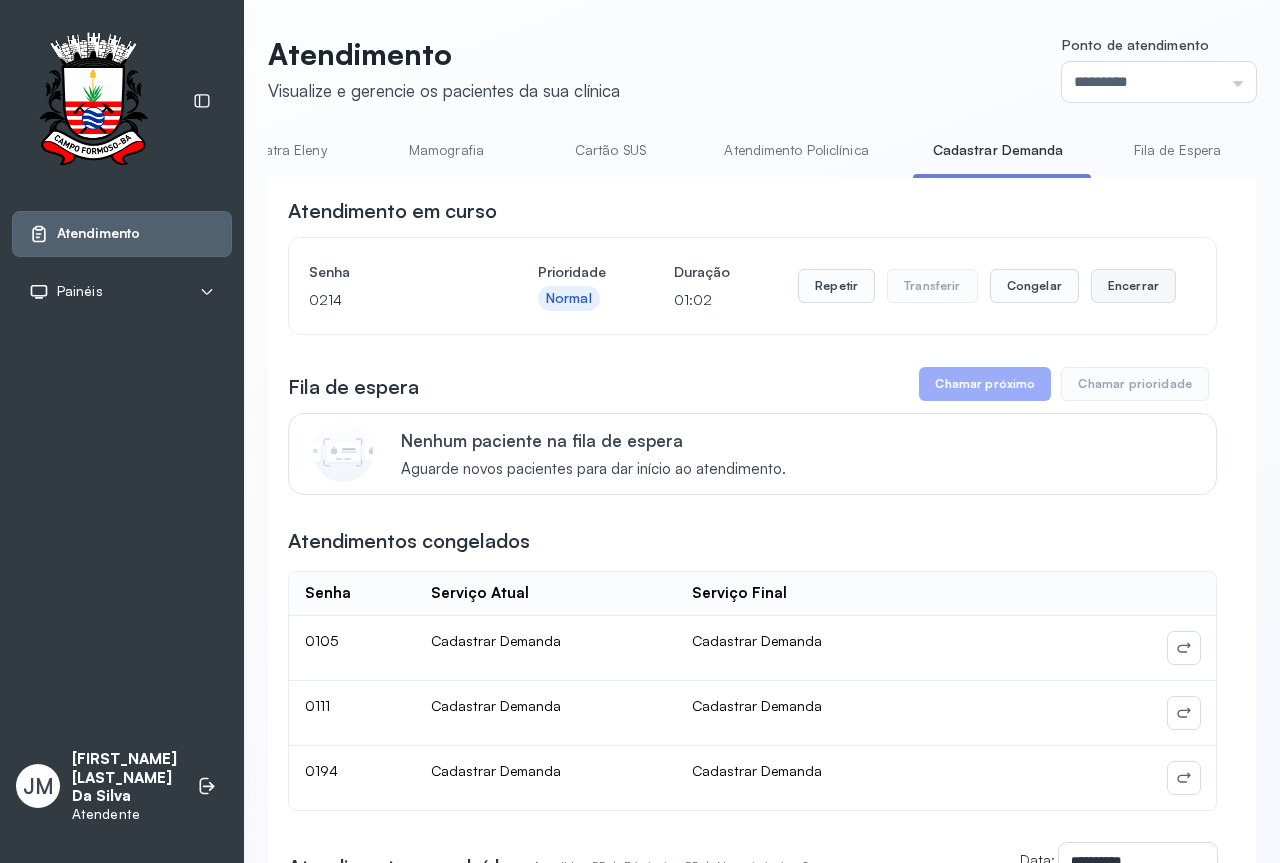 click on "Encerrar" at bounding box center (1133, 286) 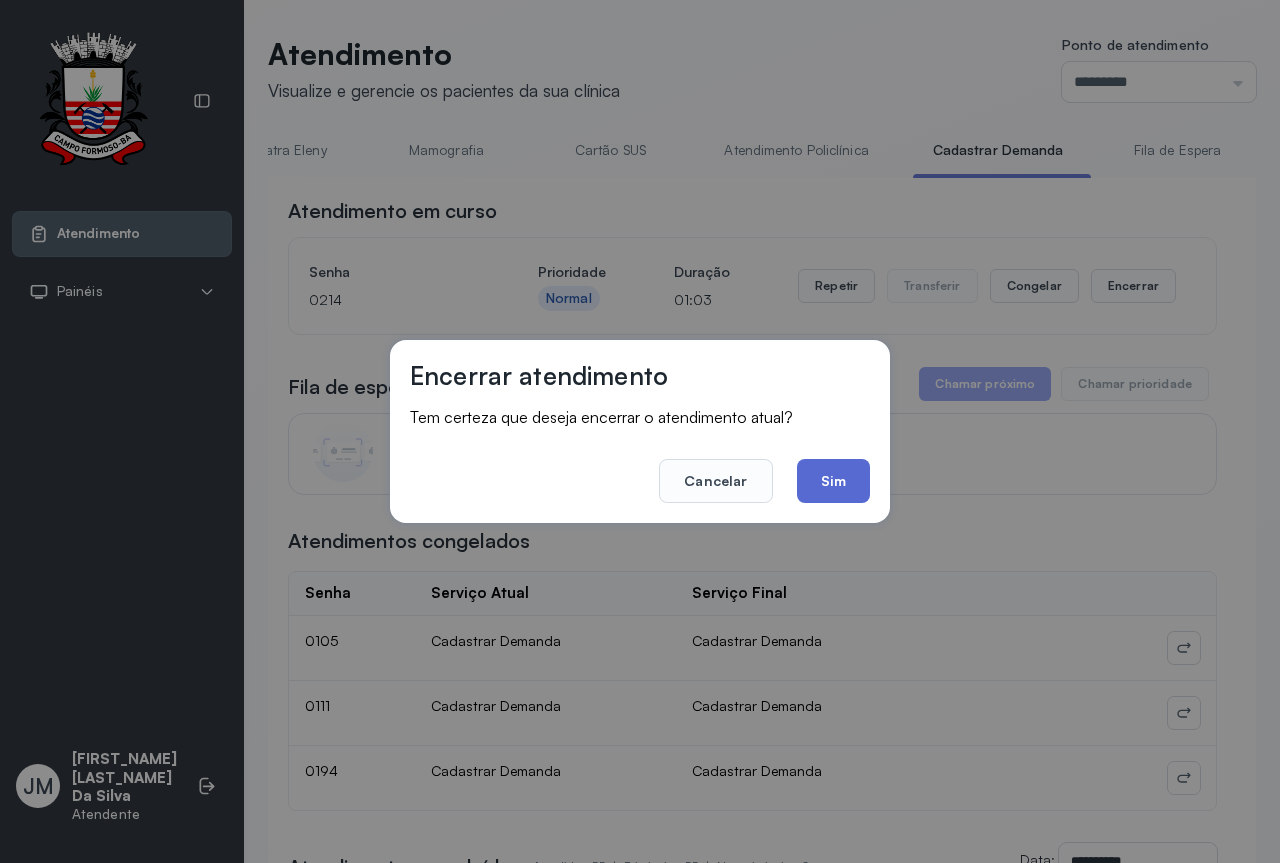 click on "Sim" 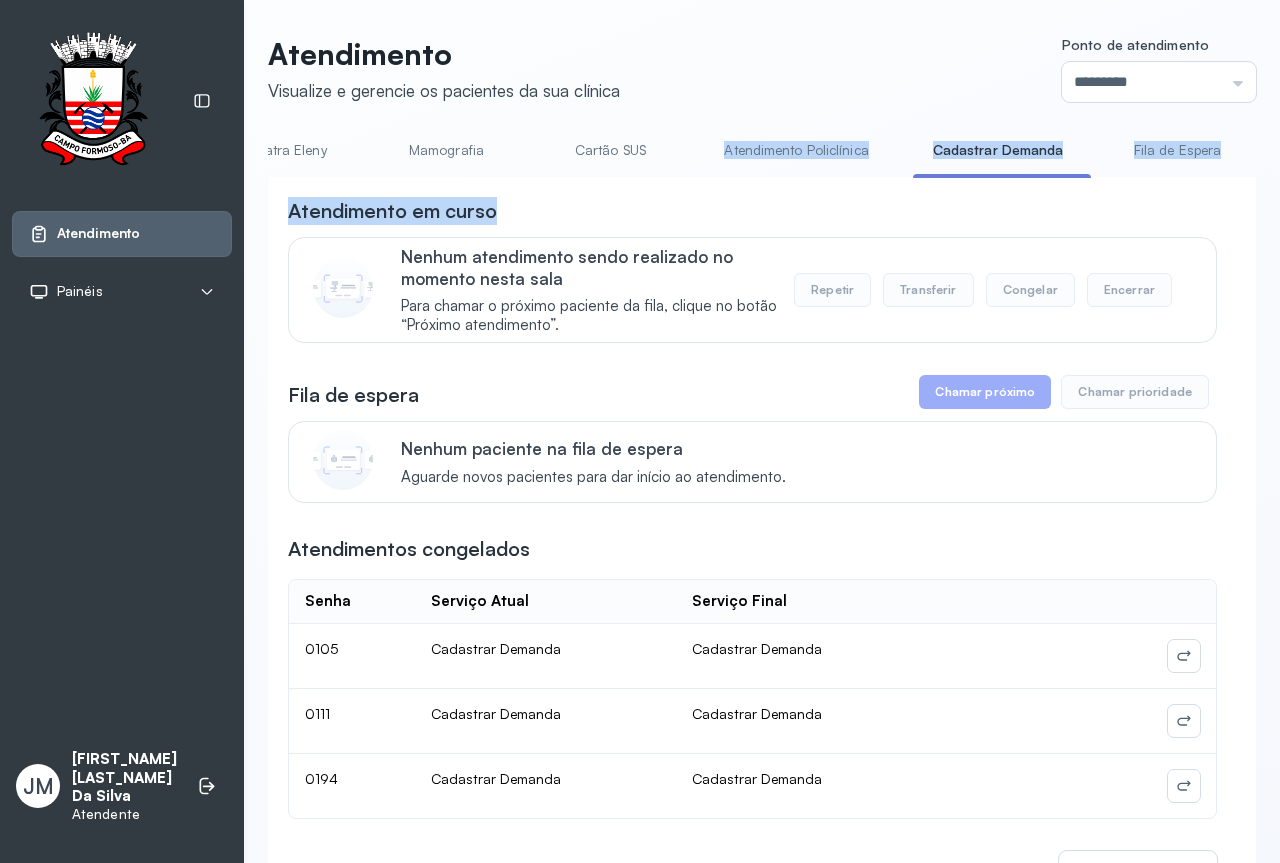 drag, startPoint x: 658, startPoint y: 175, endPoint x: 544, endPoint y: 198, distance: 116.297035 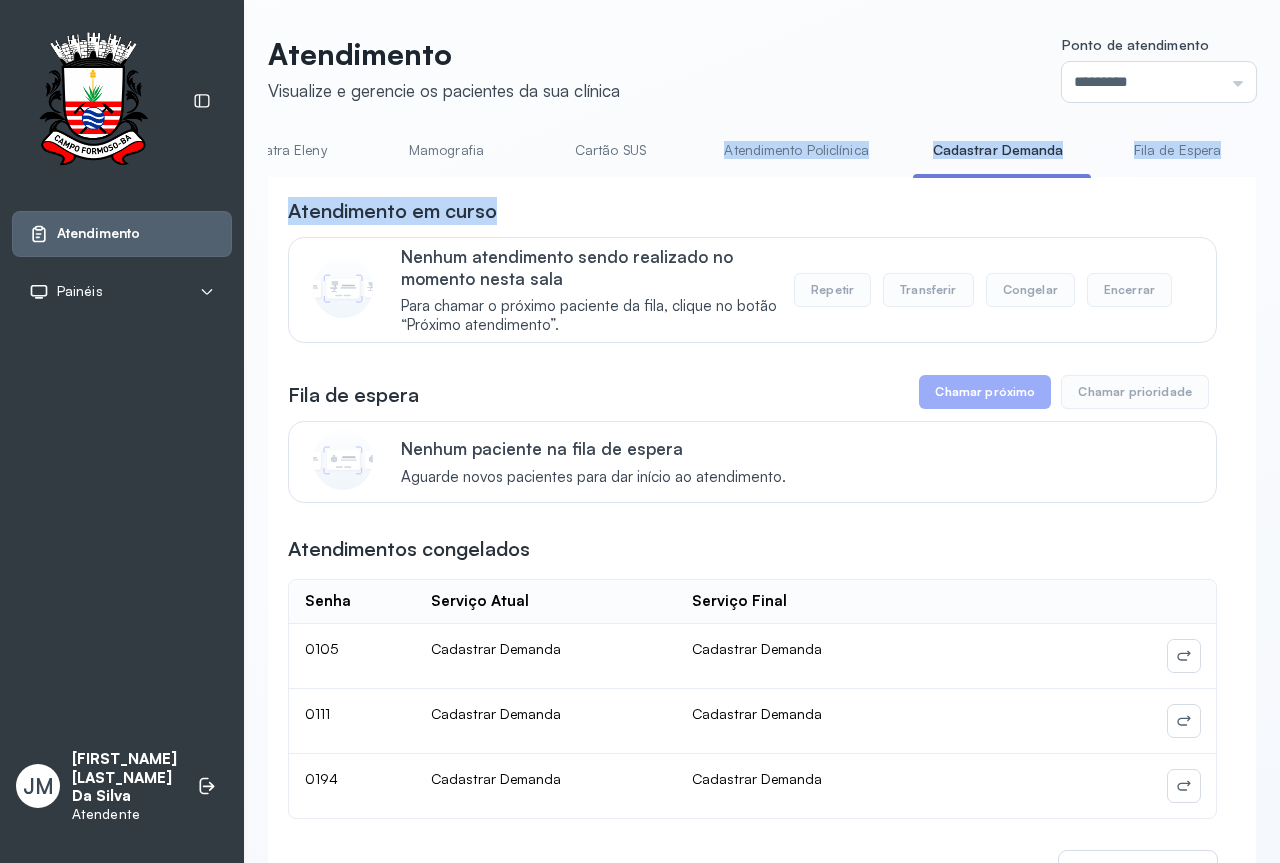 click on "**********" 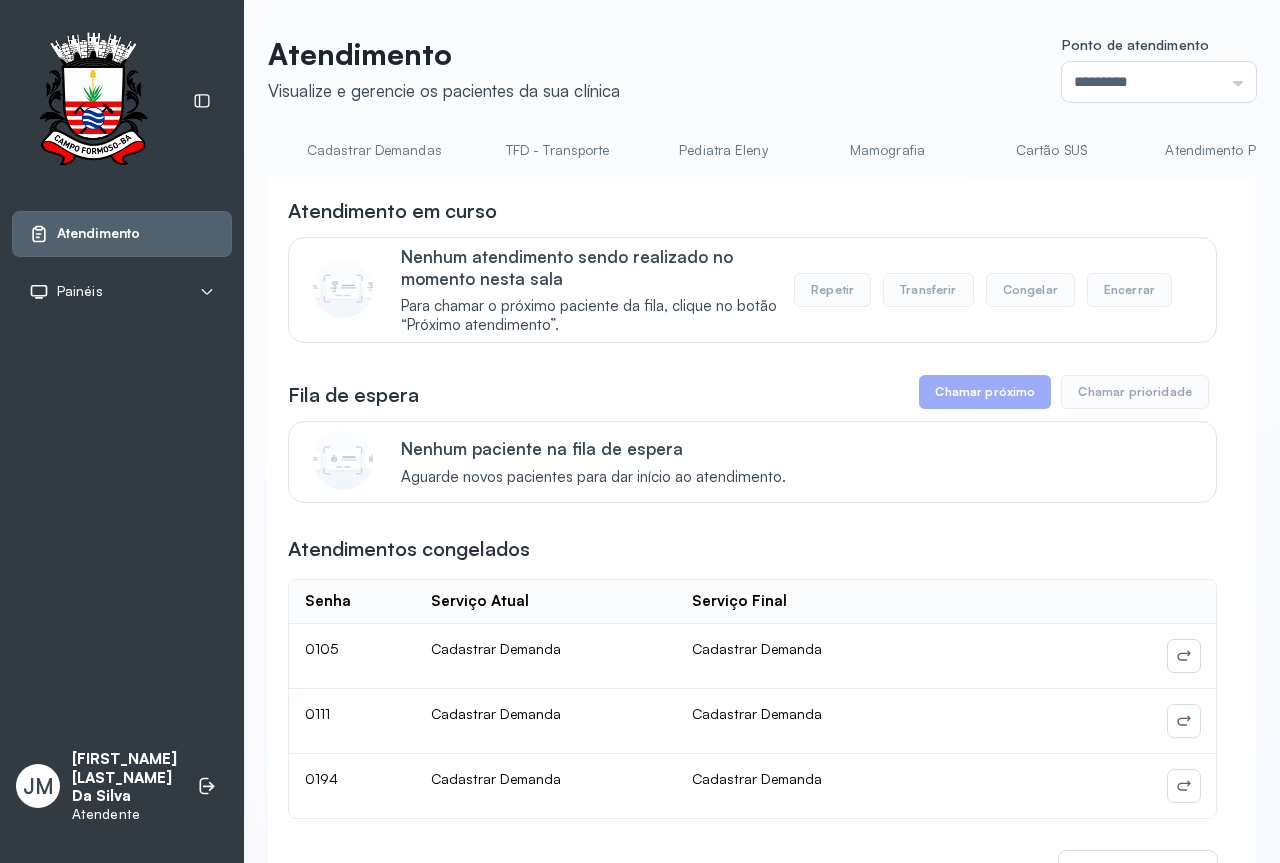 scroll, scrollTop: 0, scrollLeft: 0, axis: both 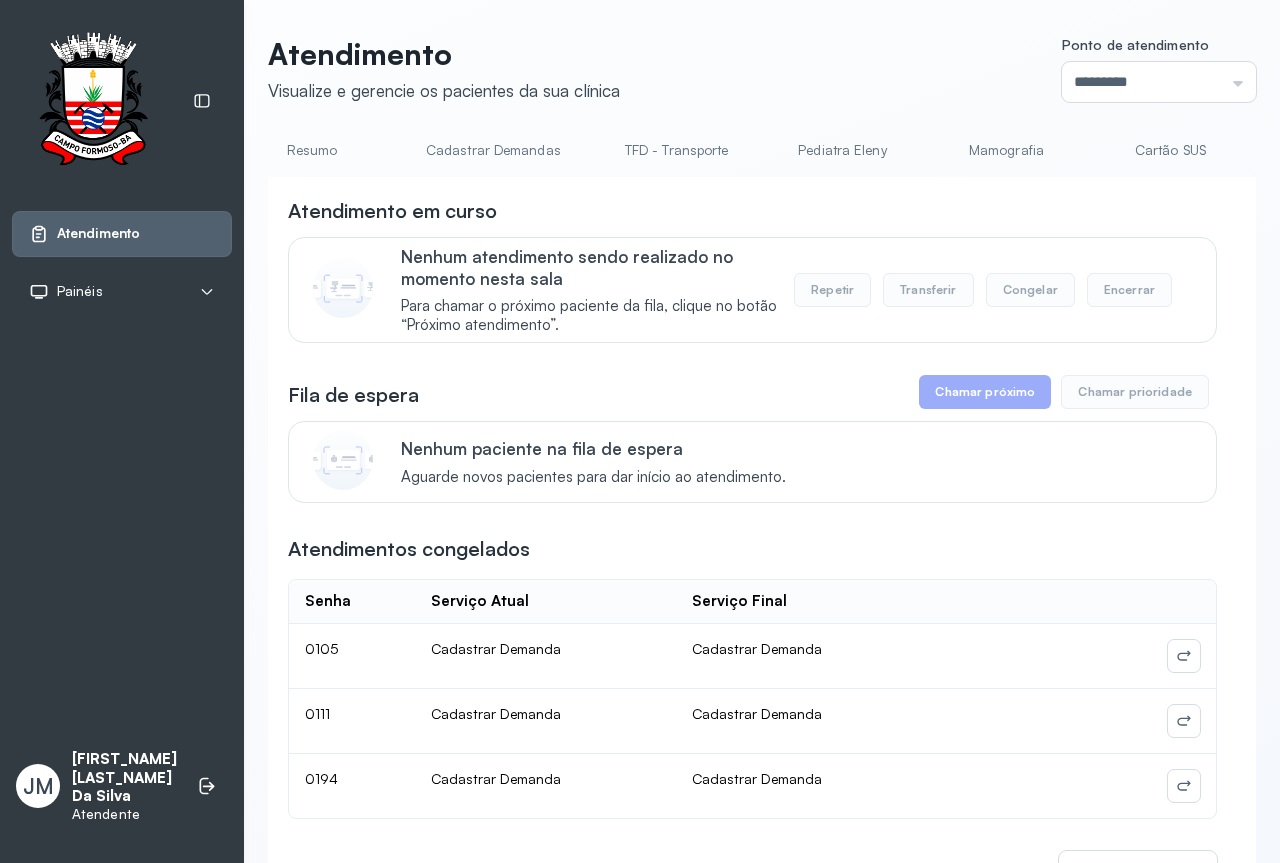 click on "Cadastrar Demandas" at bounding box center (493, 150) 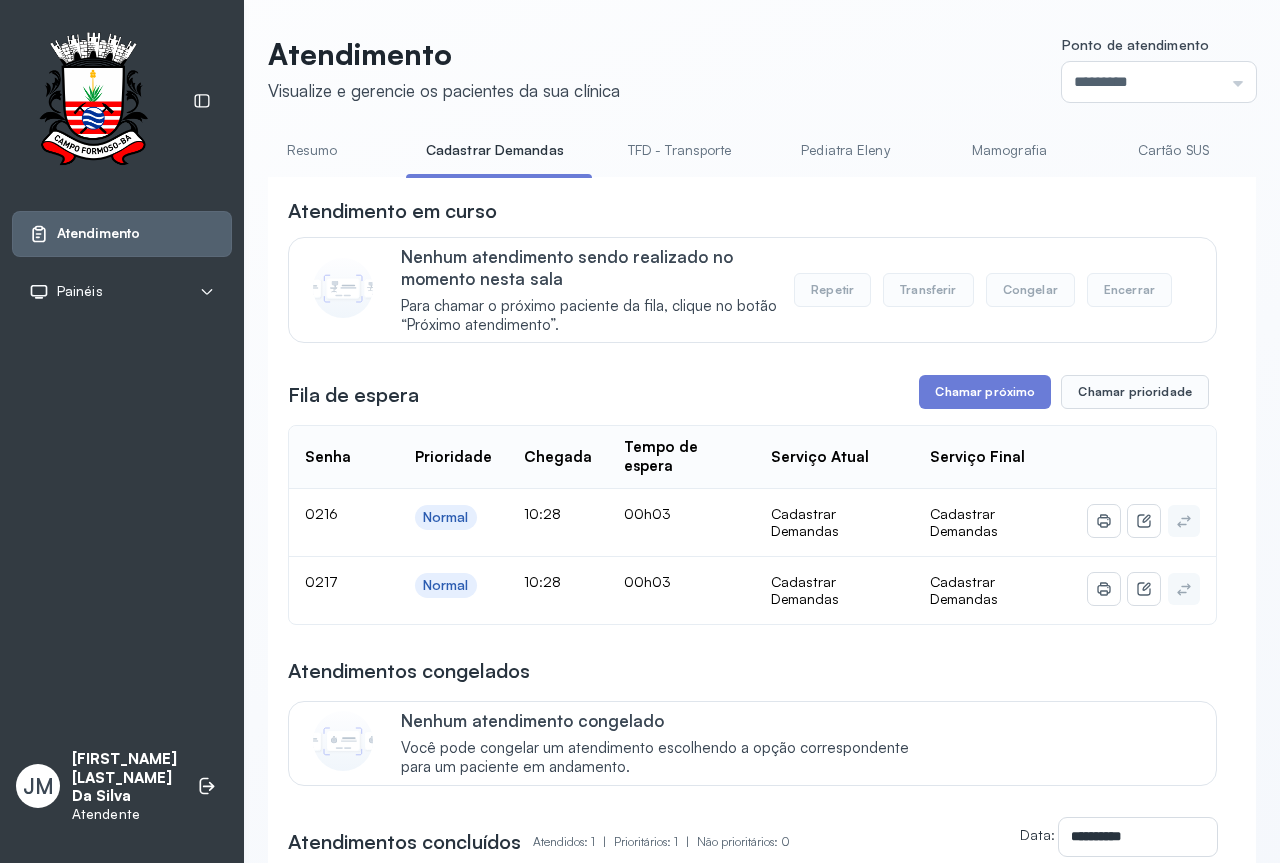 drag, startPoint x: 996, startPoint y: 390, endPoint x: 982, endPoint y: 393, distance: 14.3178215 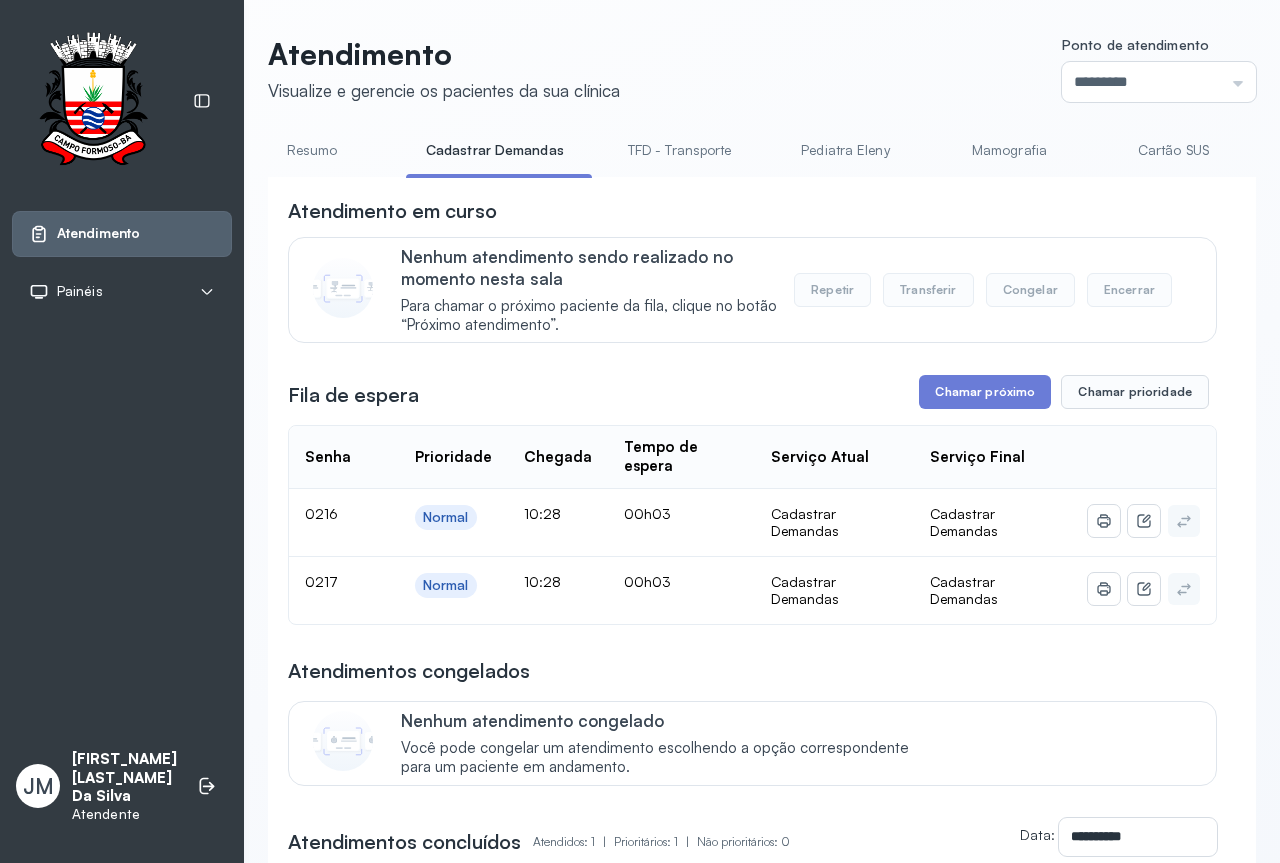 click on "Chamar próximo" at bounding box center (985, 392) 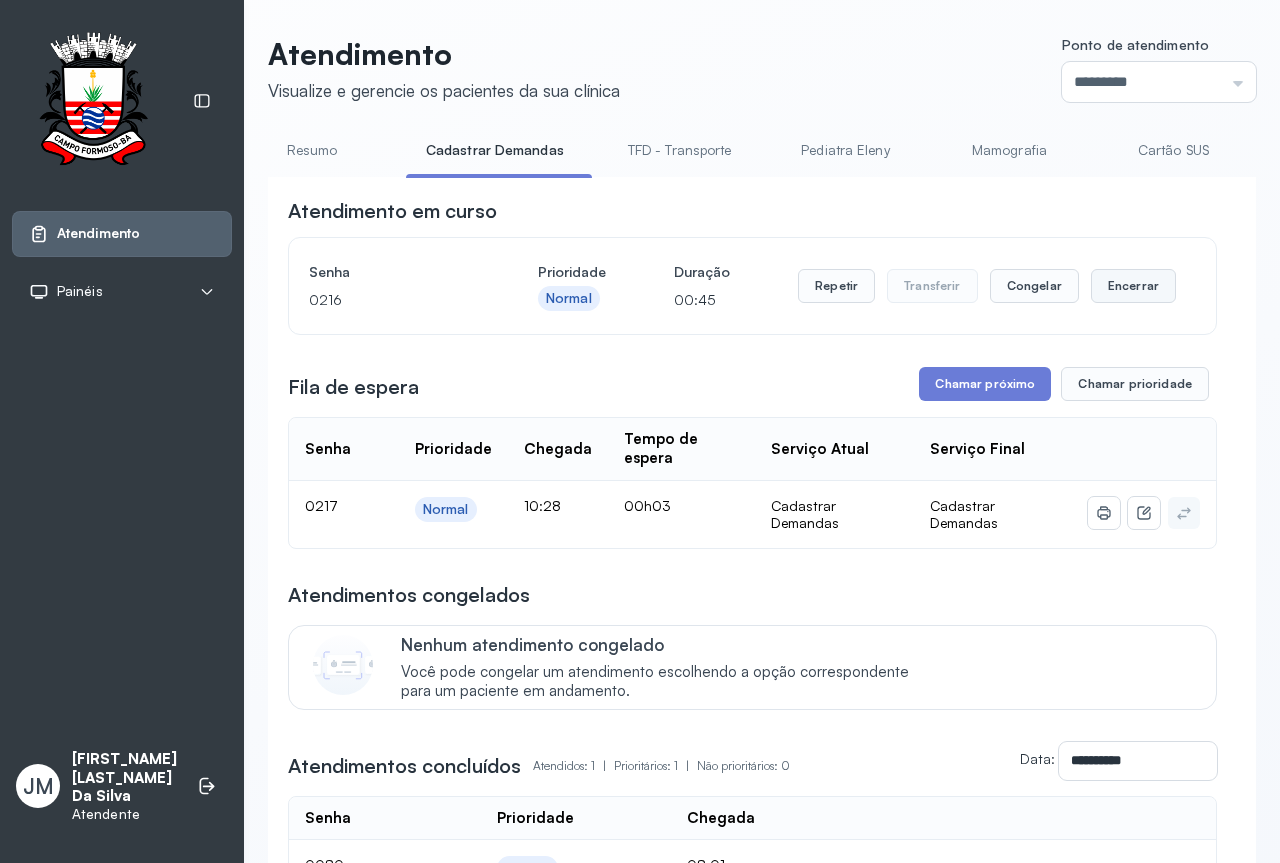 click on "Encerrar" at bounding box center [1133, 286] 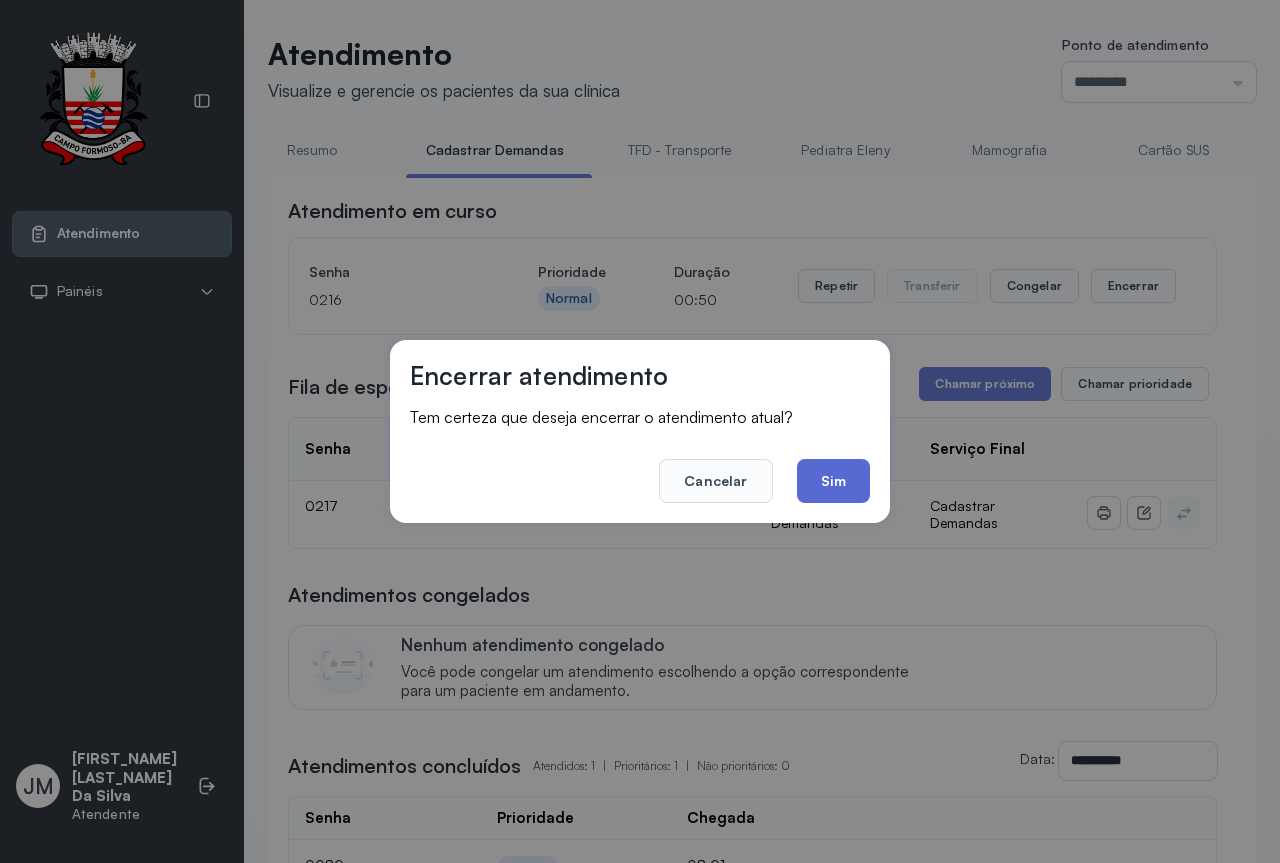 click on "Sim" 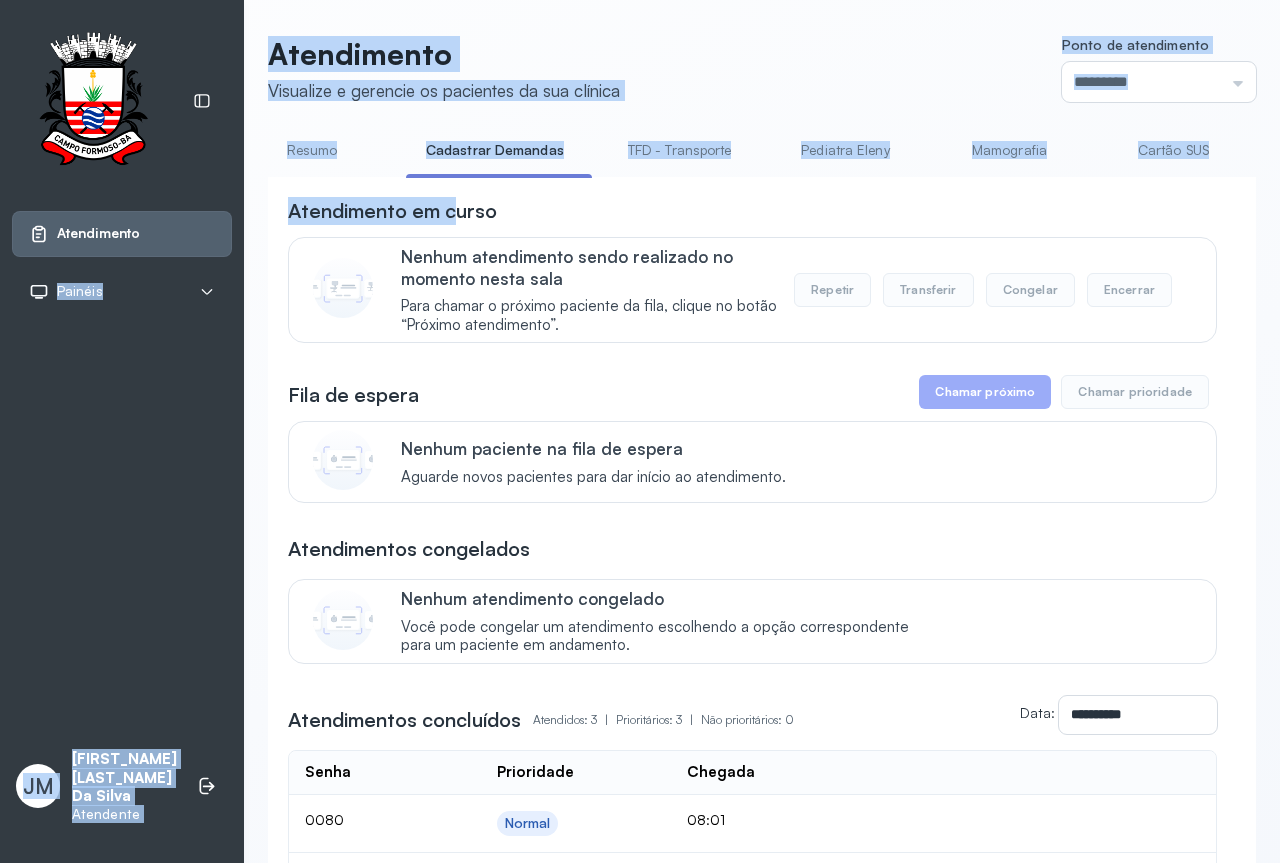 drag, startPoint x: 456, startPoint y: 183, endPoint x: 396, endPoint y: 214, distance: 67.53518 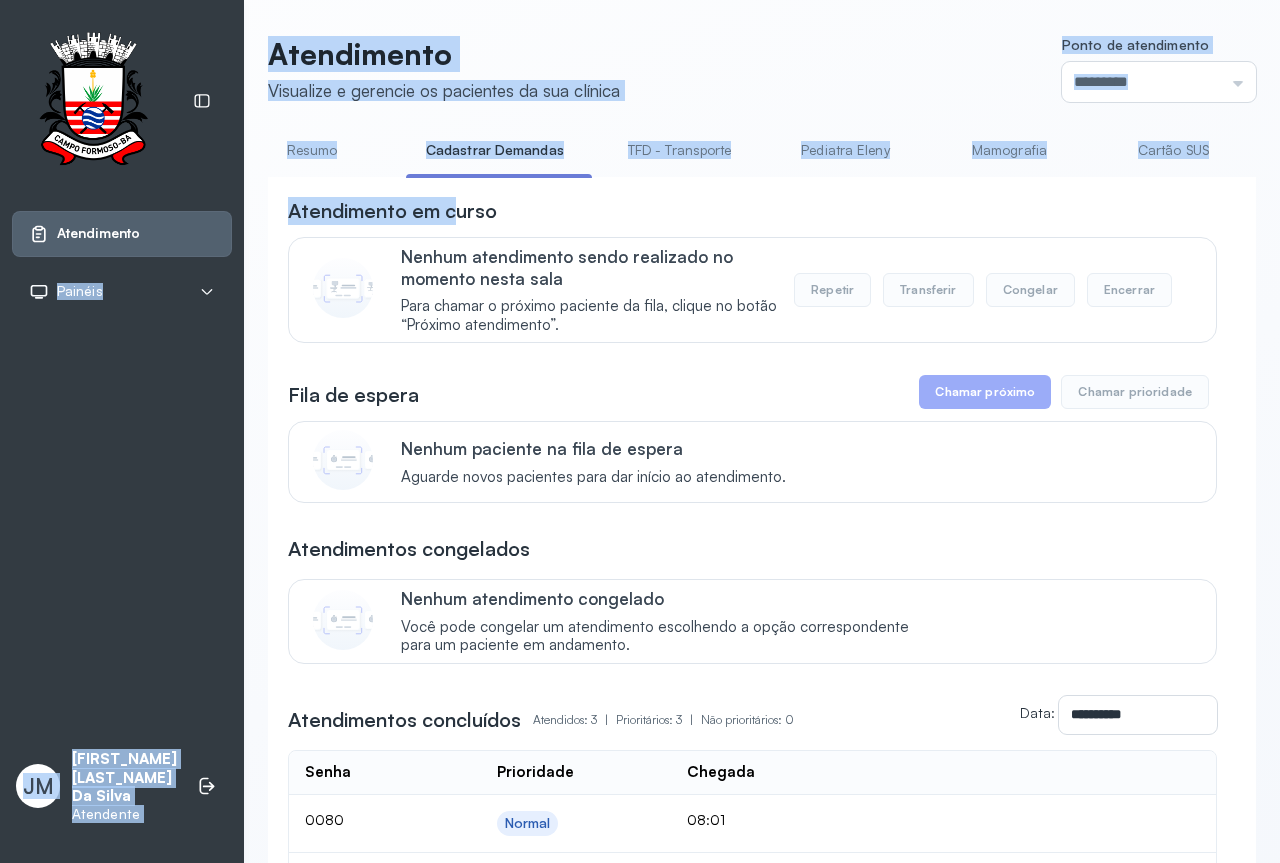 click on "Atendimento Painéis Tv  JM [FIRST_NAME] [LAST_NAME] Atendente Atendimento Visualize e gerencie os pacientes da sua clínica Ponto de atendimento ********* Nenhum Guichê 01 Guichê 02 Guichê 03 Guichê 04 Guichê 05 Guichê 06 Guichê 07 Guichê 08 Resumo Cadastrar Demandas TFD - Transporte Pediatra [FIRST_NAME] Mamografia Cartão SUS Atendimento Policlínica Cadastrar Demanda Fila de Espera Pediatra [FIRST_NAME] Pediatra [FIRST_NAME] Ortopedista [LAST_NAME] Ortopedista [LAST_NAME] Ginecologista [FIRST_NAME] Ginecologista [FIRST_NAME] Endocrinologista [LAST_NAME] Endocrinologista [LAST_NAME] Obstetra Nefrologista Laboratório Atendimento em curso Nenhum atendimento sendo realizado no momento nesta sala Para chamar o próximo paciente da fila, clique no botão “Próximo atendimento”. Repetir Transferir Congelar Encerrar Fila de espera Chamar próximo Chamar prioridade Nenhum paciente na fila de espera Aguarde novos pacientes para dar início ao atendimento. Atendimentos congelados Nenhum atendimento congelado Atendimentos concluídos | | Data:" at bounding box center (640, 431) 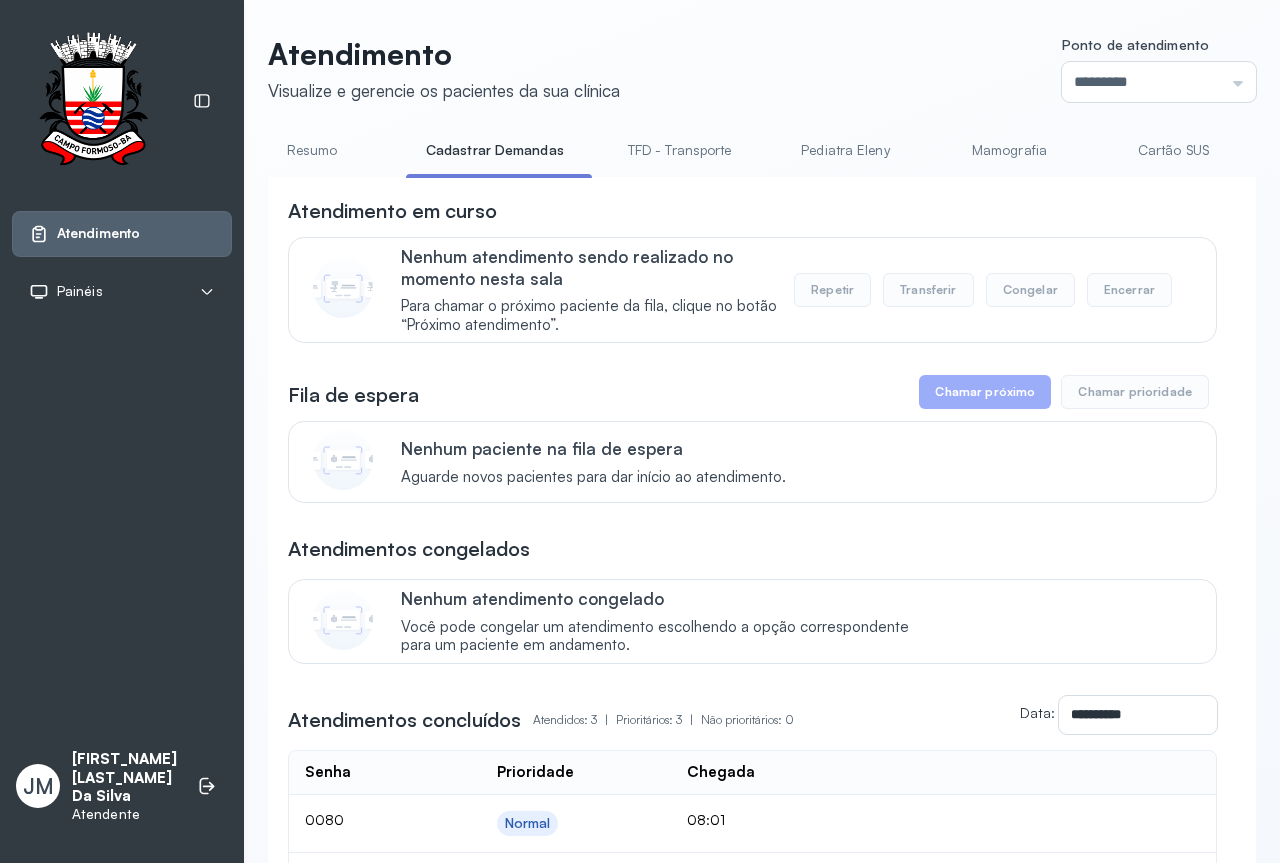 click on "Atendimento em curso" at bounding box center (752, 211) 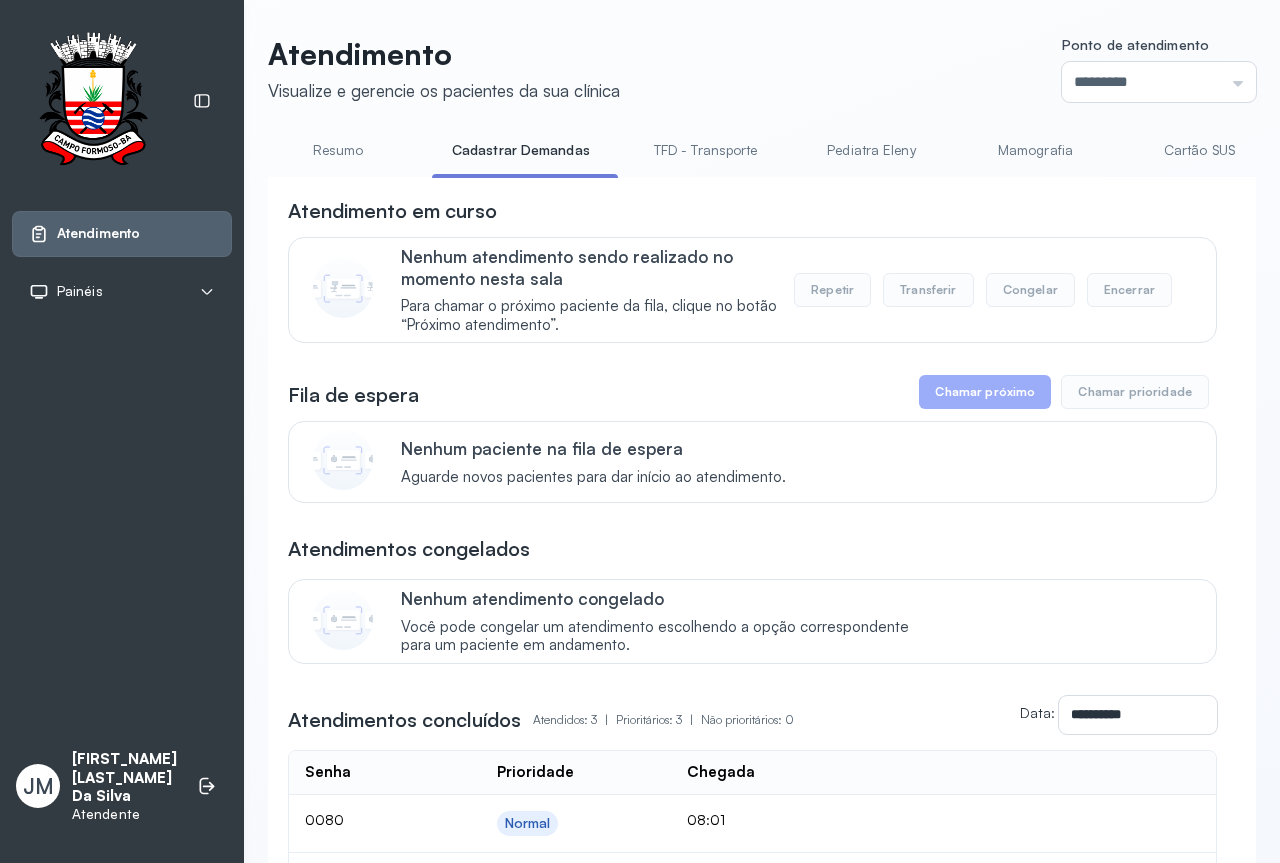click on "Resumo" at bounding box center (338, 150) 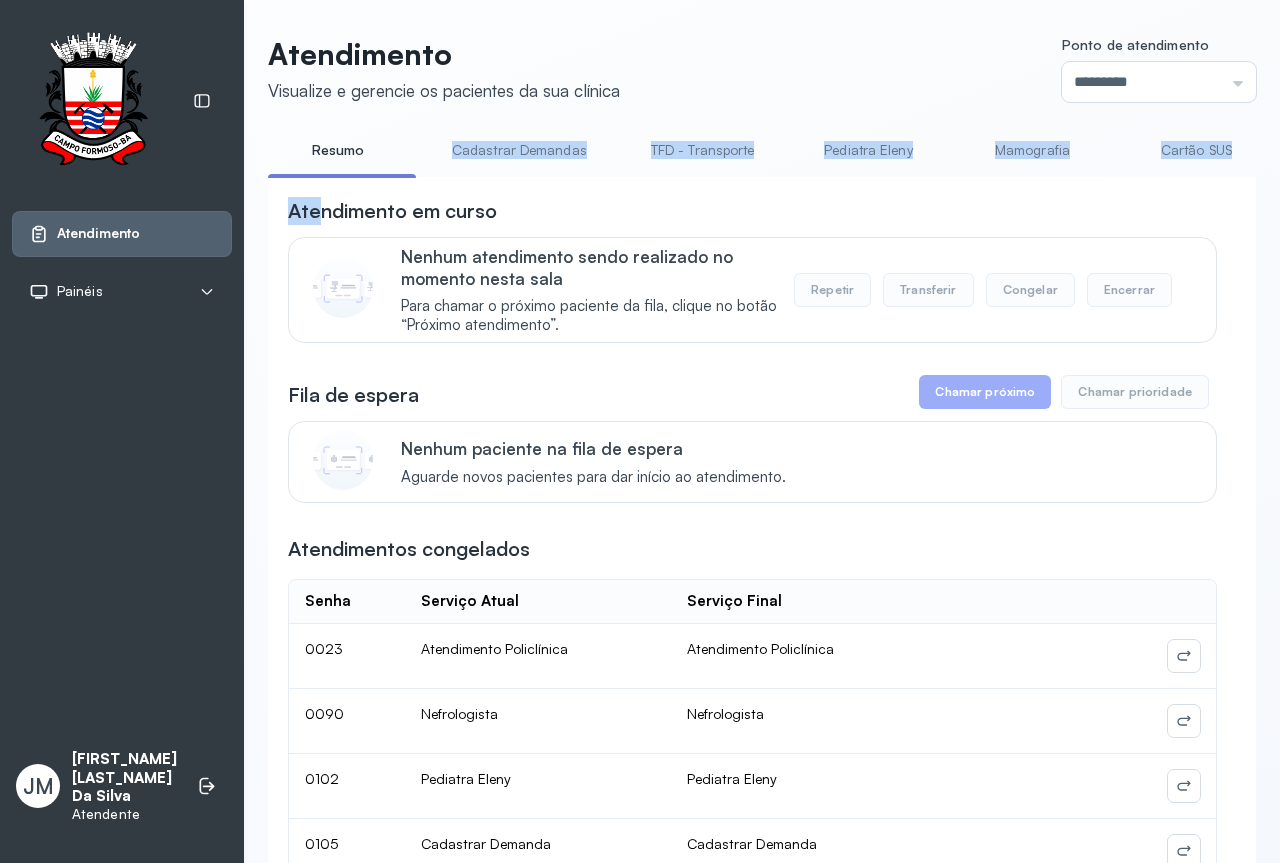 drag, startPoint x: 384, startPoint y: 174, endPoint x: 339, endPoint y: 190, distance: 47.759815 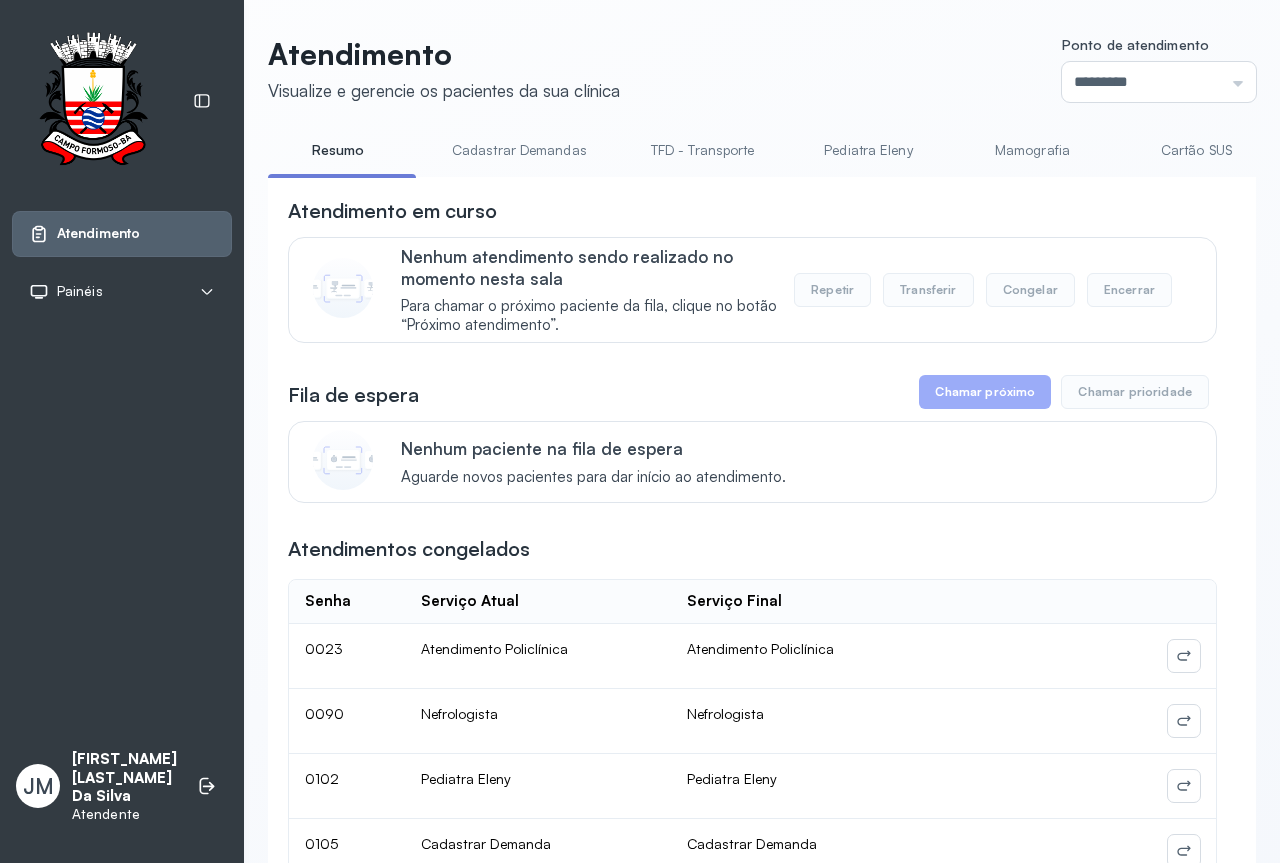click on "Atendimento em curso" at bounding box center (752, 211) 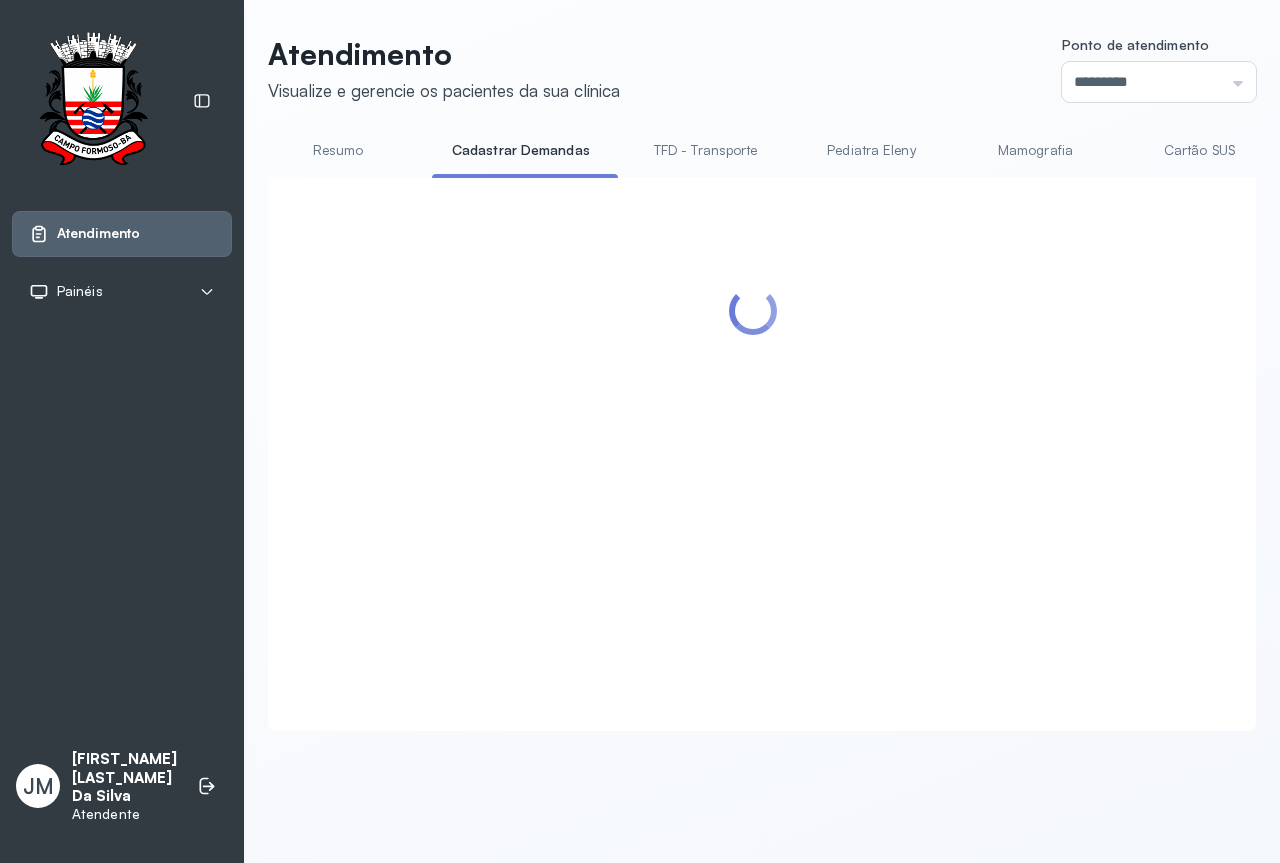 click on "Resumo" at bounding box center [338, 150] 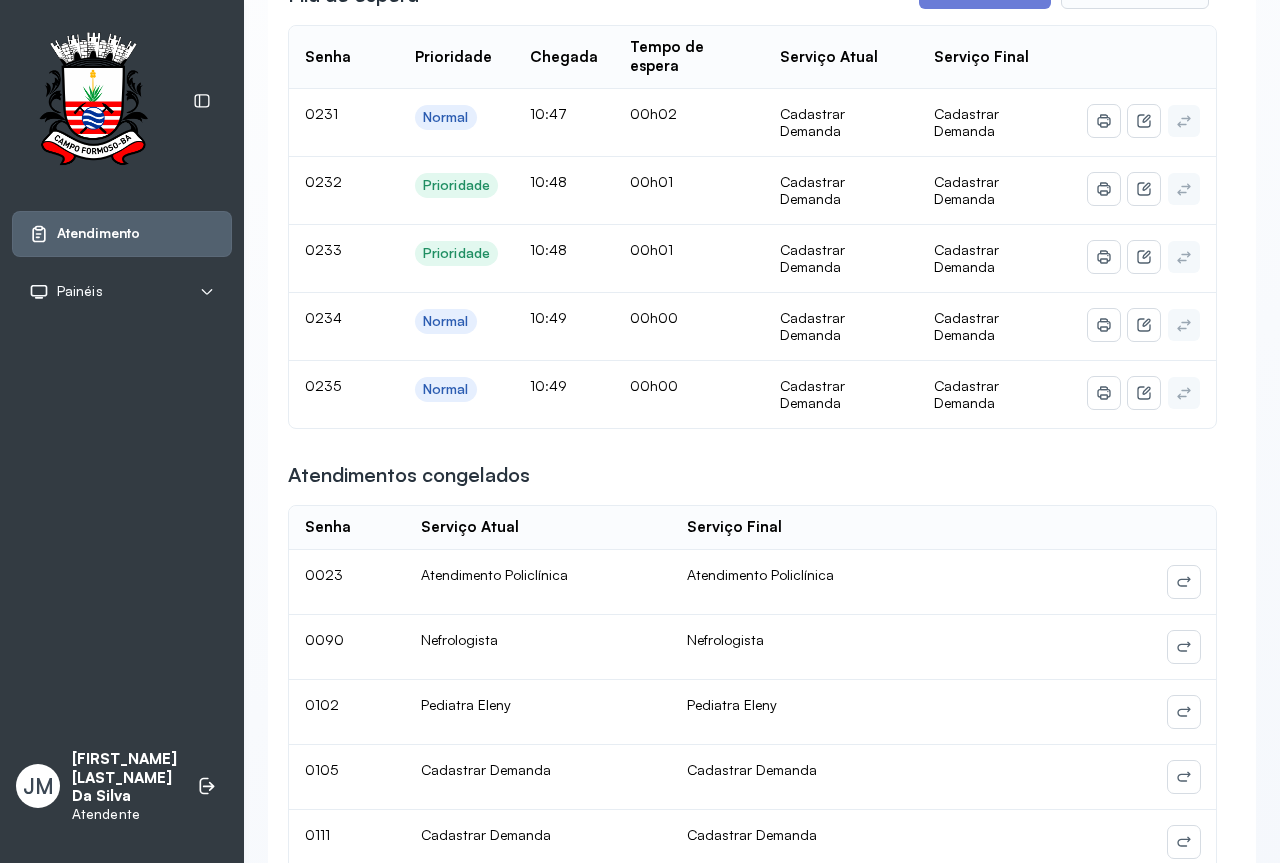 scroll, scrollTop: 0, scrollLeft: 0, axis: both 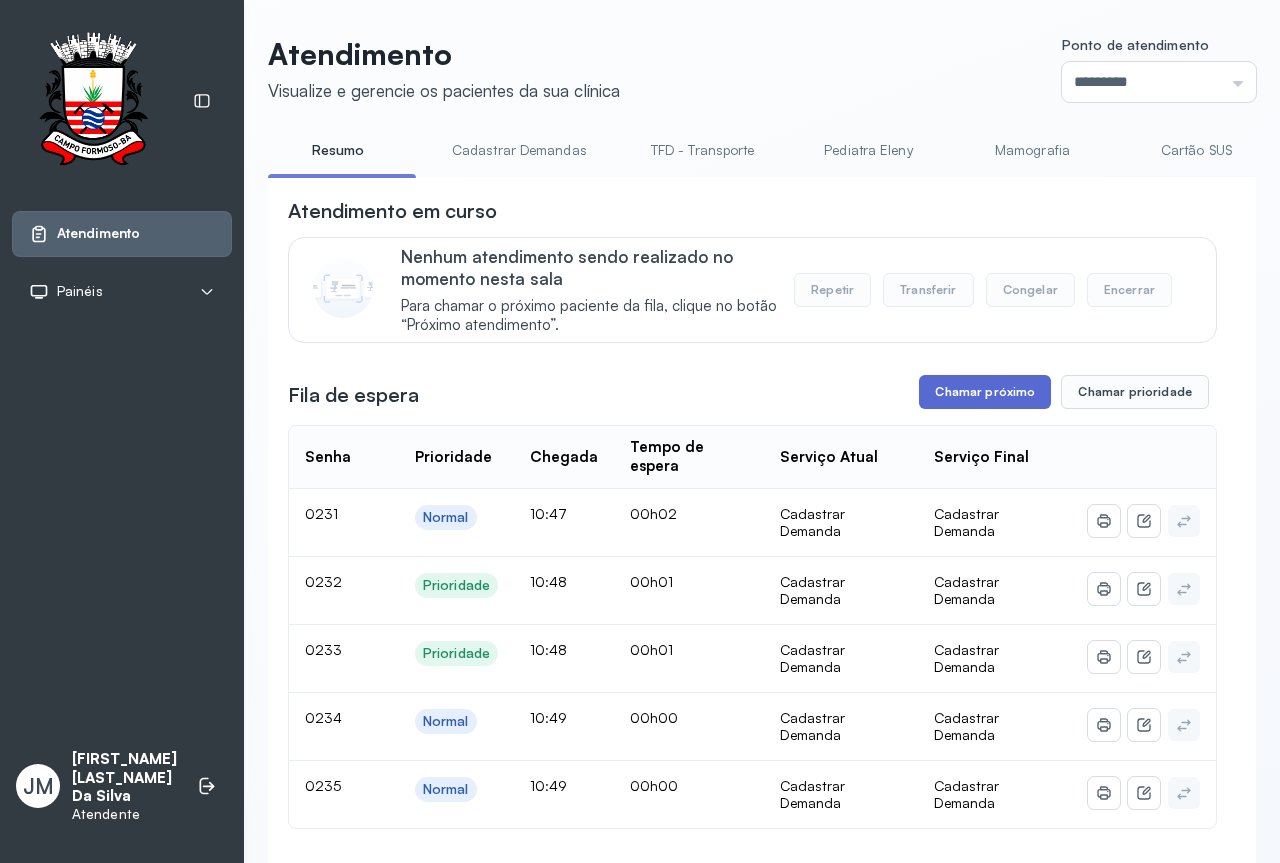 click on "Chamar próximo" at bounding box center (985, 392) 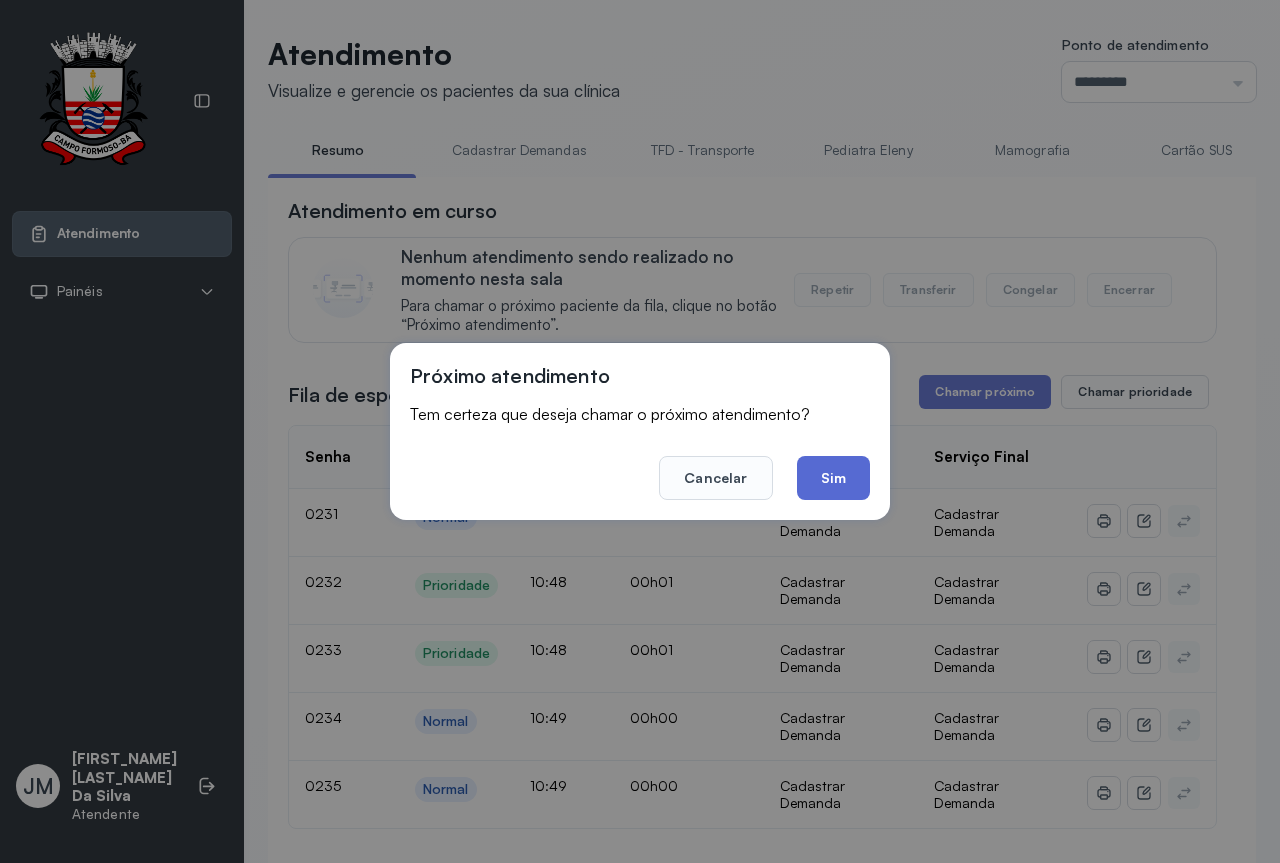 click on "Sim" 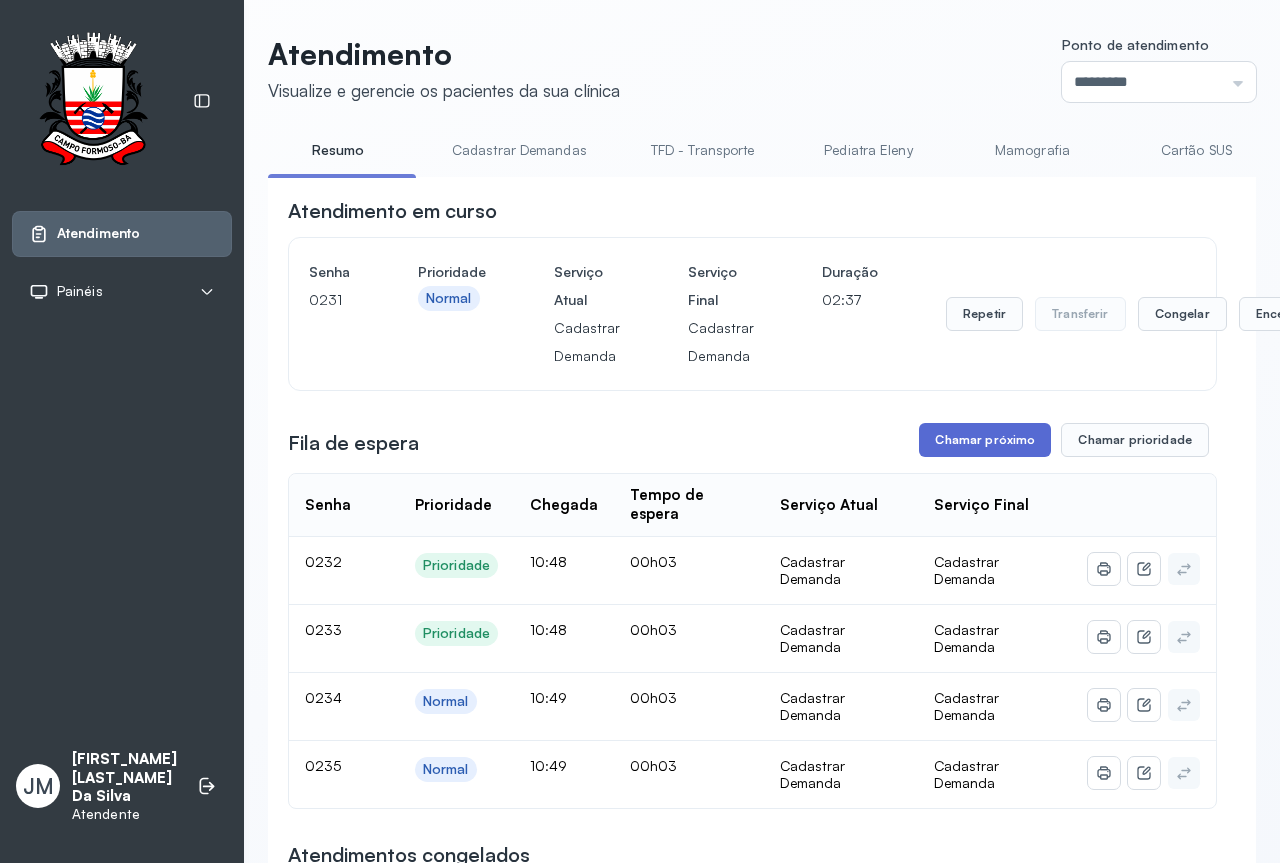 click on "Chamar próximo" at bounding box center (985, 440) 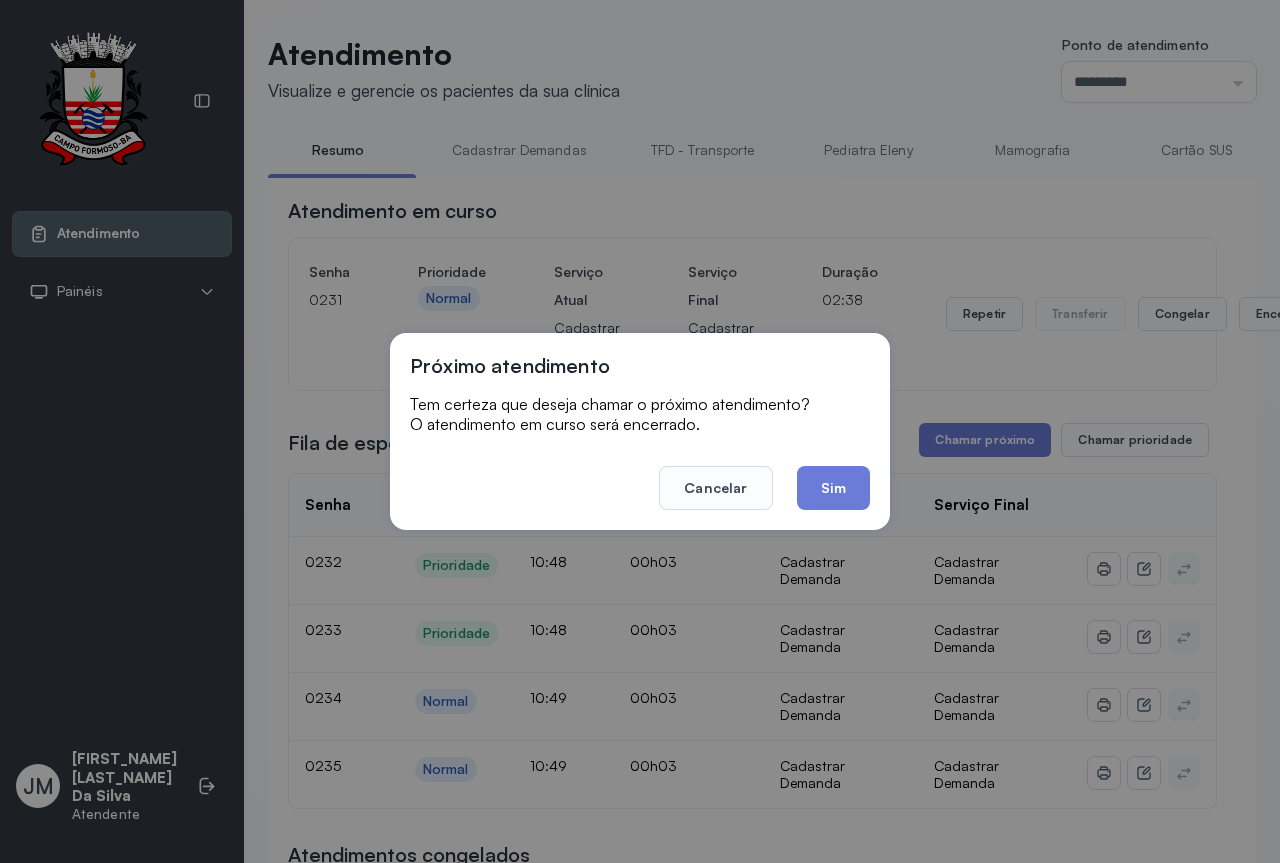 drag, startPoint x: 822, startPoint y: 496, endPoint x: 837, endPoint y: 490, distance: 16.155495 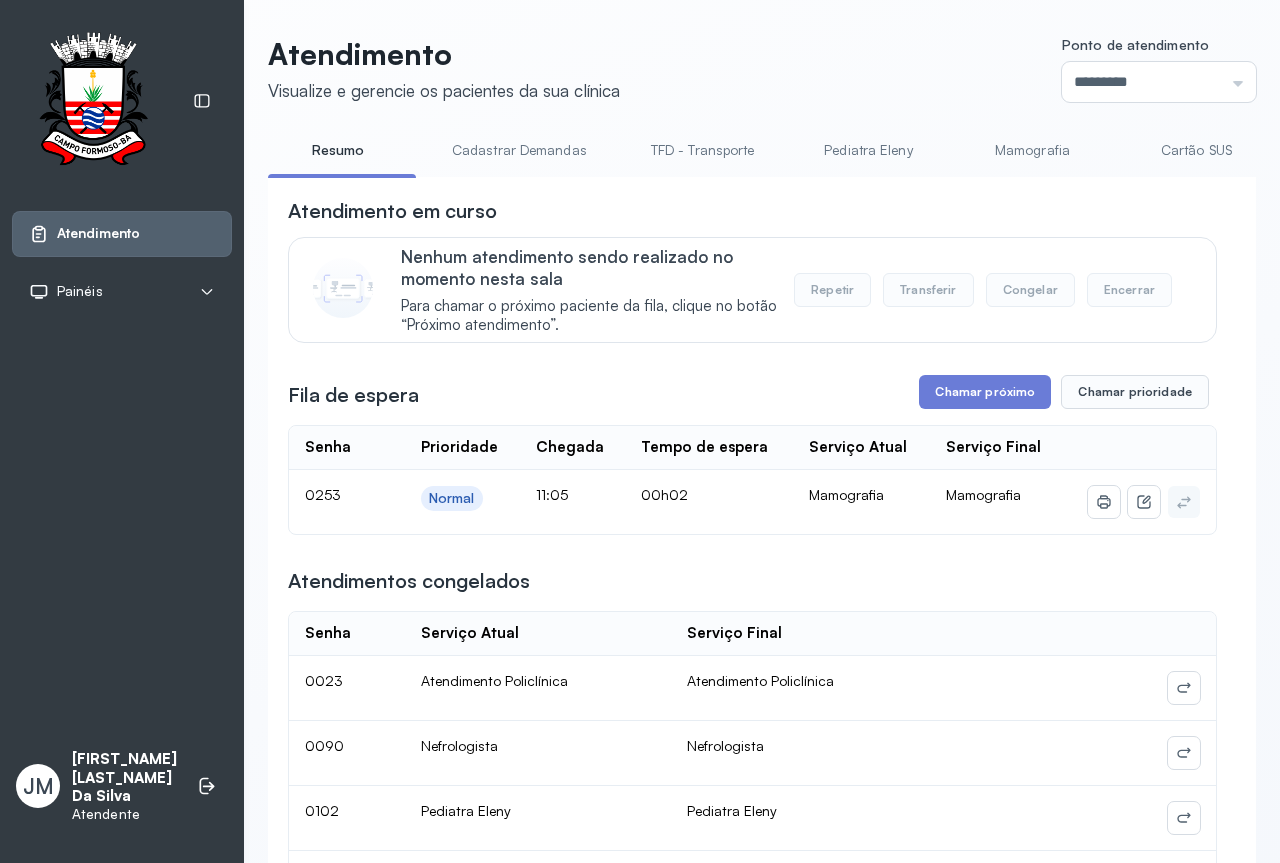 click on "TFD - Transporte" at bounding box center (703, 150) 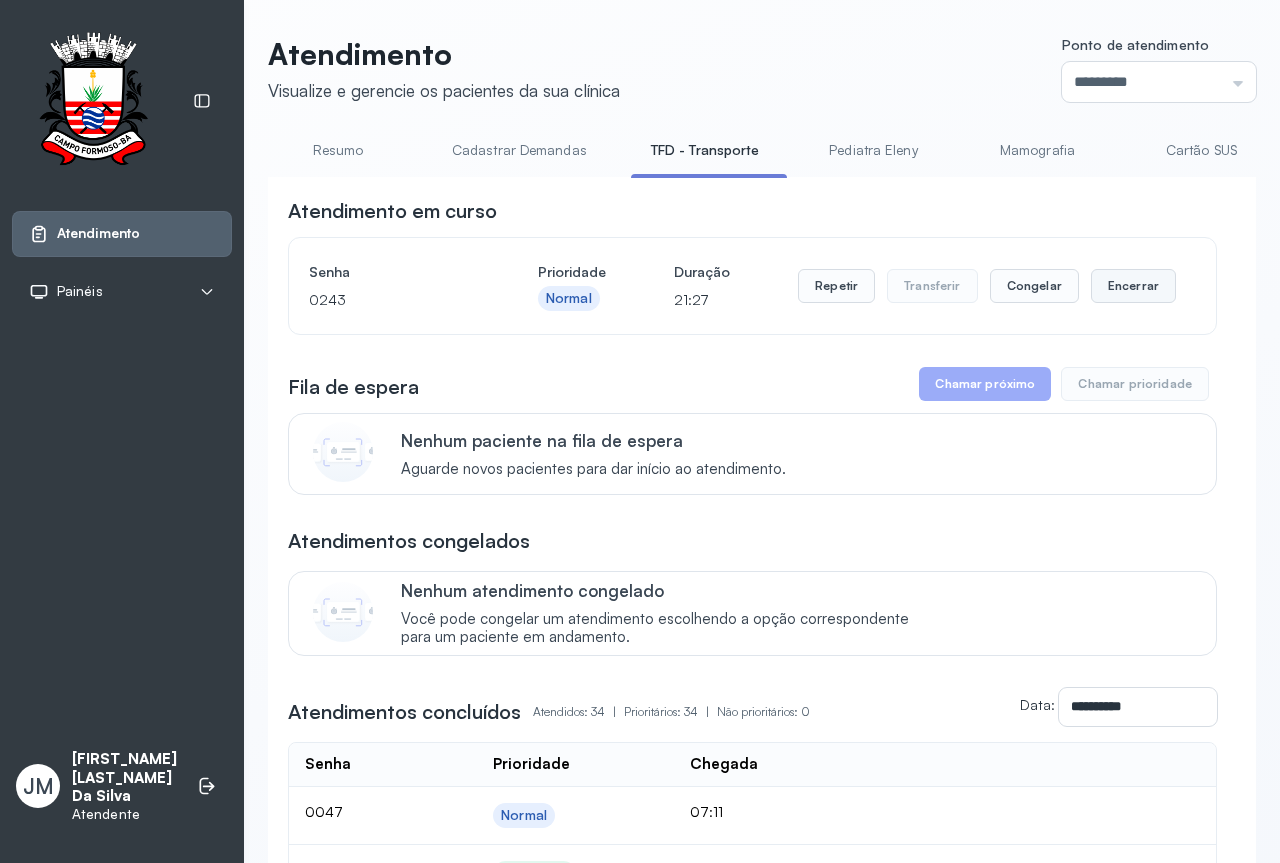 click on "Encerrar" at bounding box center (1133, 286) 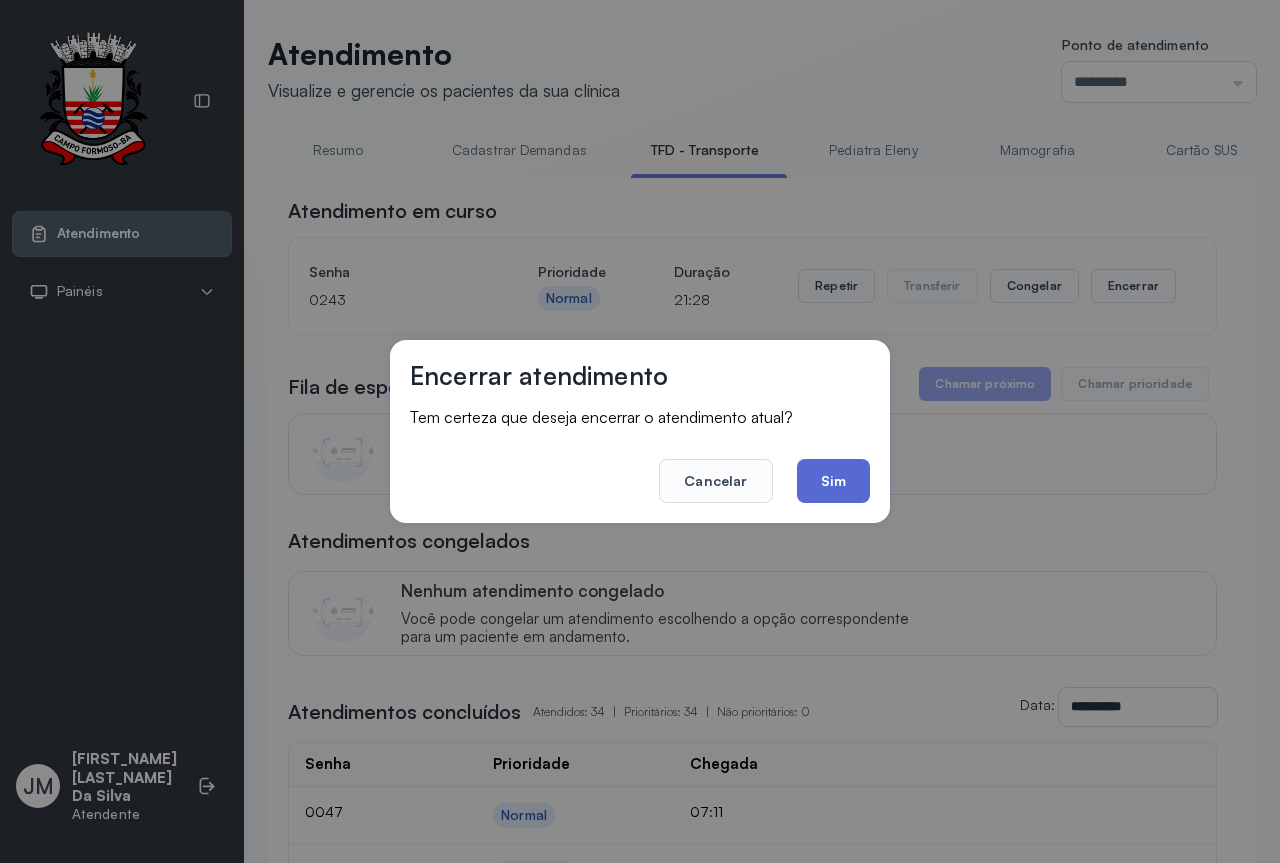 click on "Sim" 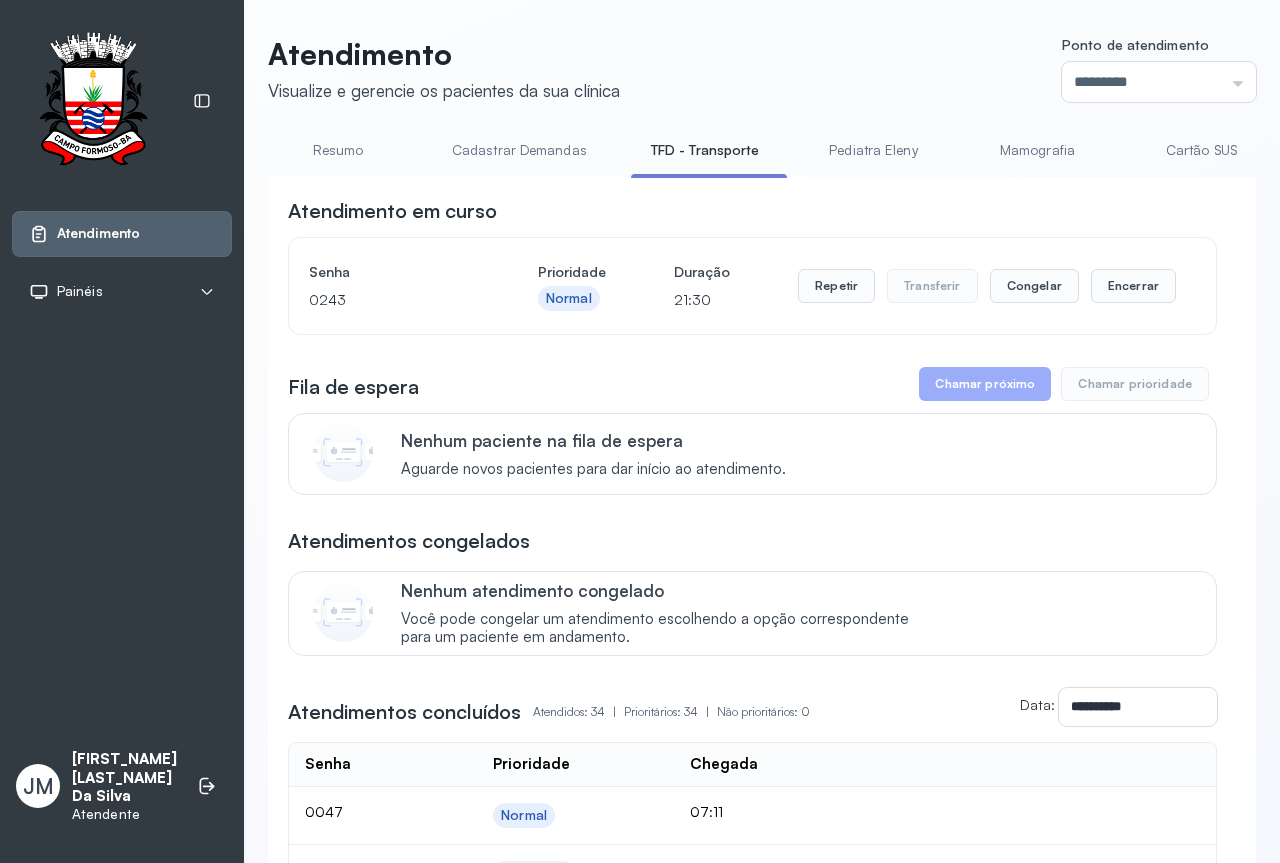 drag, startPoint x: 706, startPoint y: 149, endPoint x: 639, endPoint y: 153, distance: 67.11929 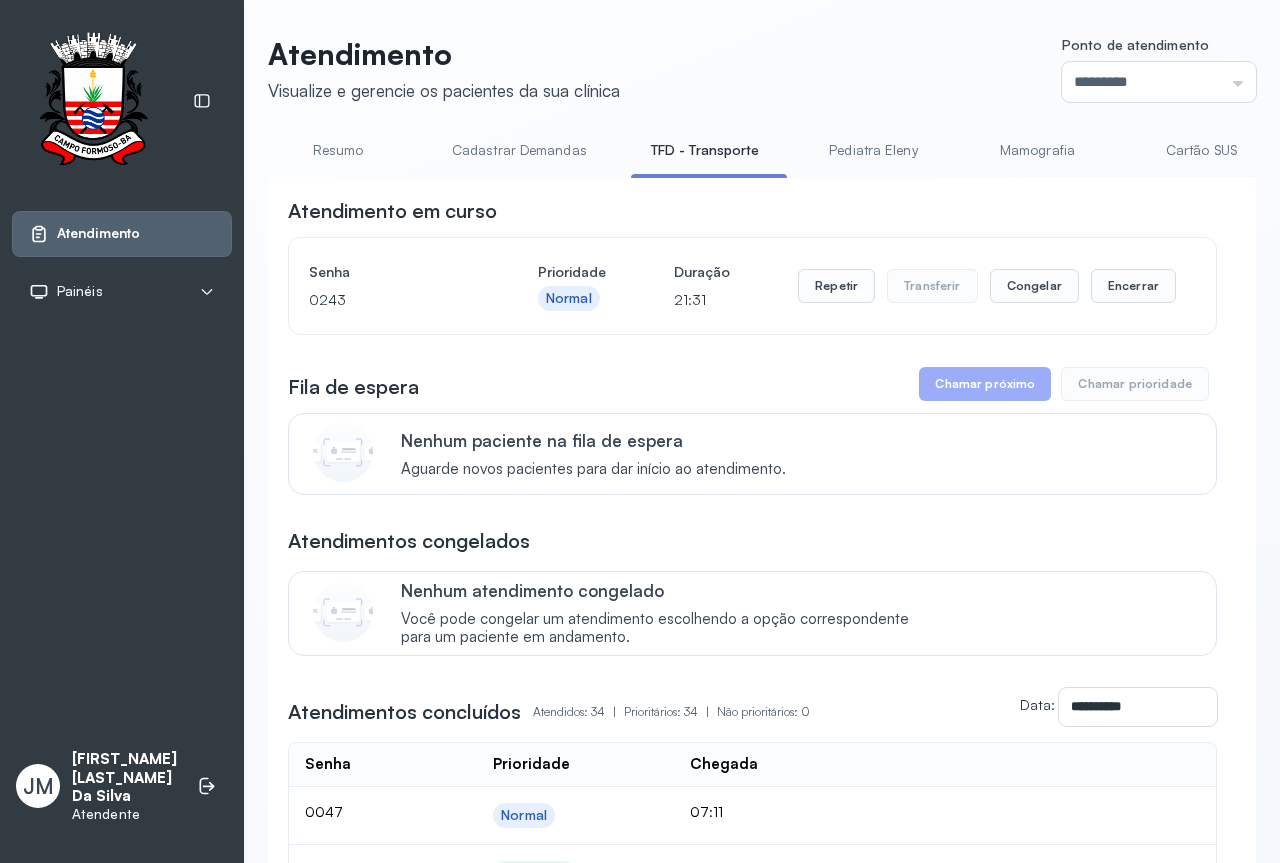 click on "Resumo" at bounding box center [338, 150] 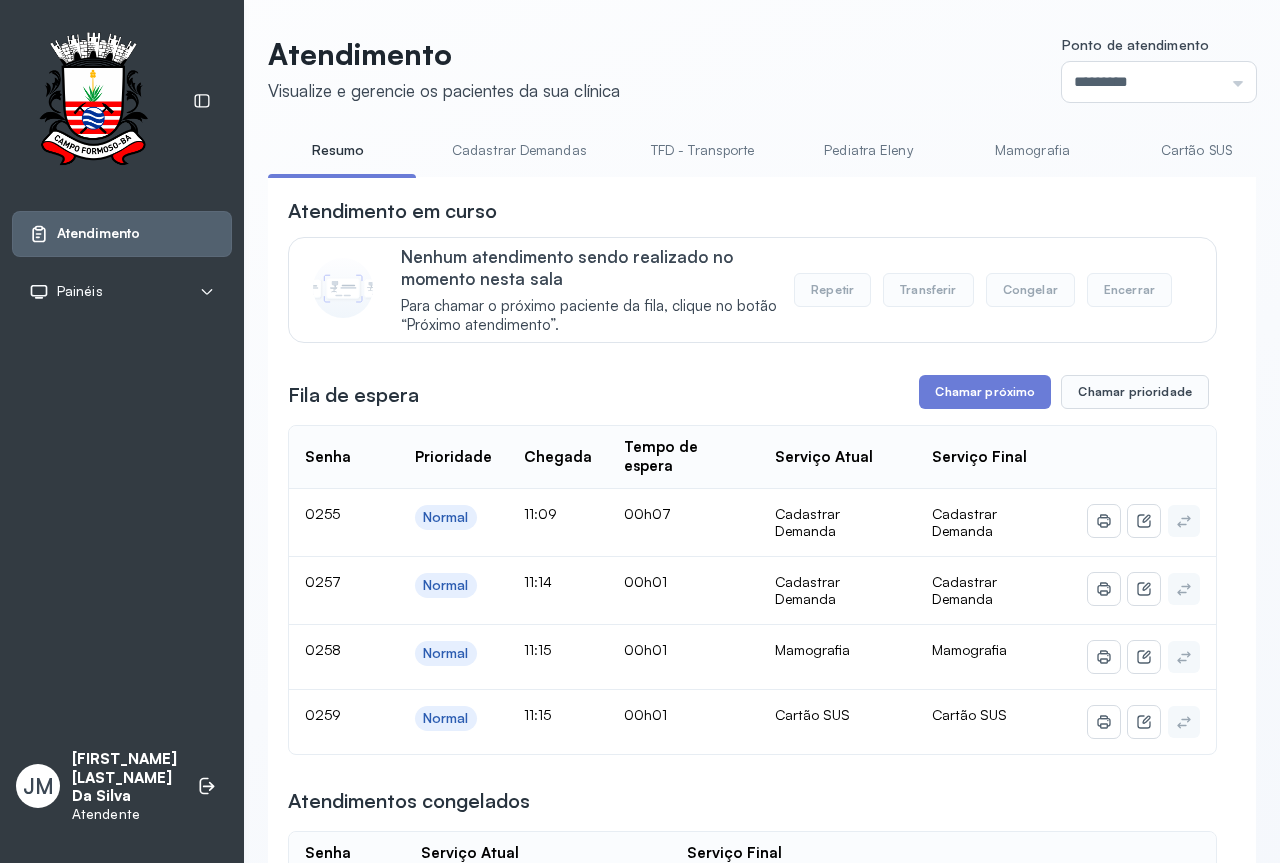 scroll, scrollTop: 100, scrollLeft: 0, axis: vertical 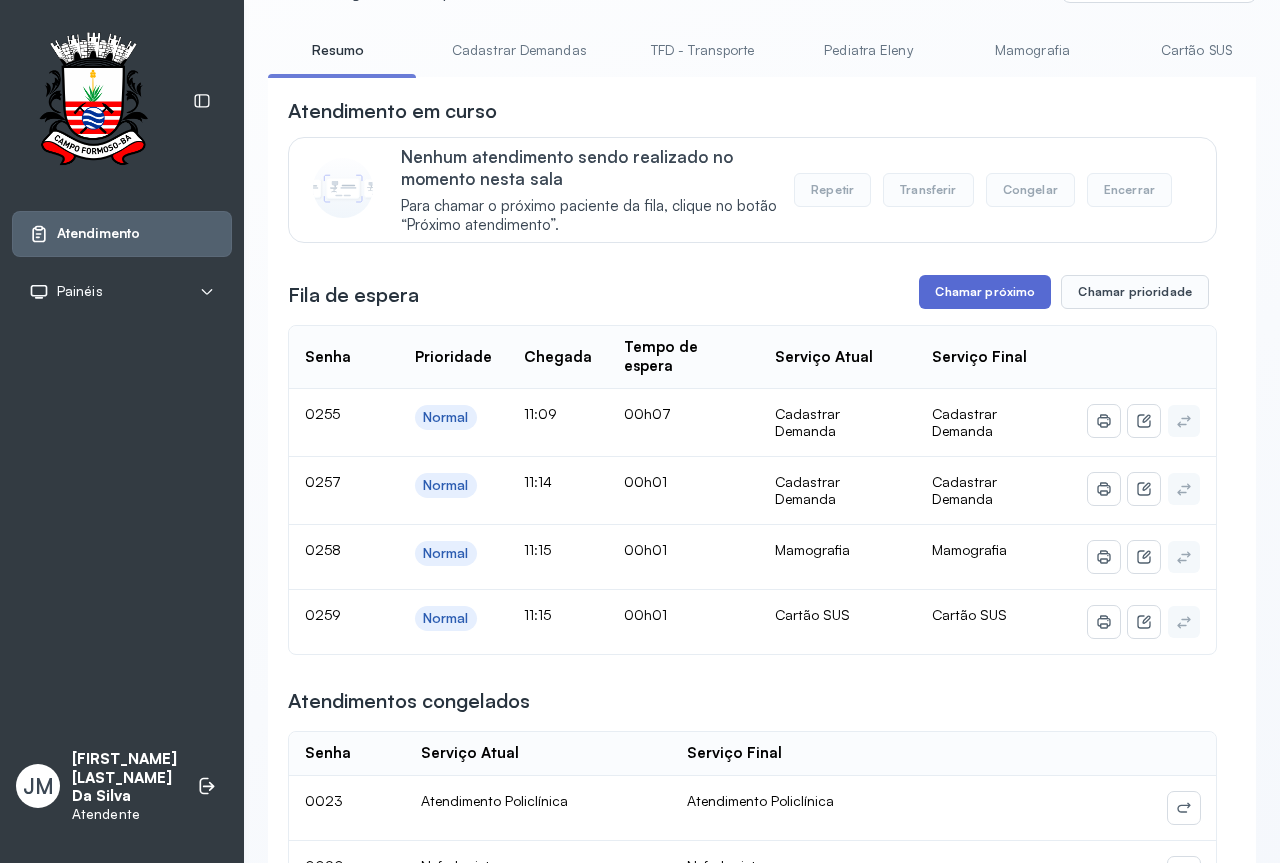 click on "Chamar próximo" at bounding box center [985, 292] 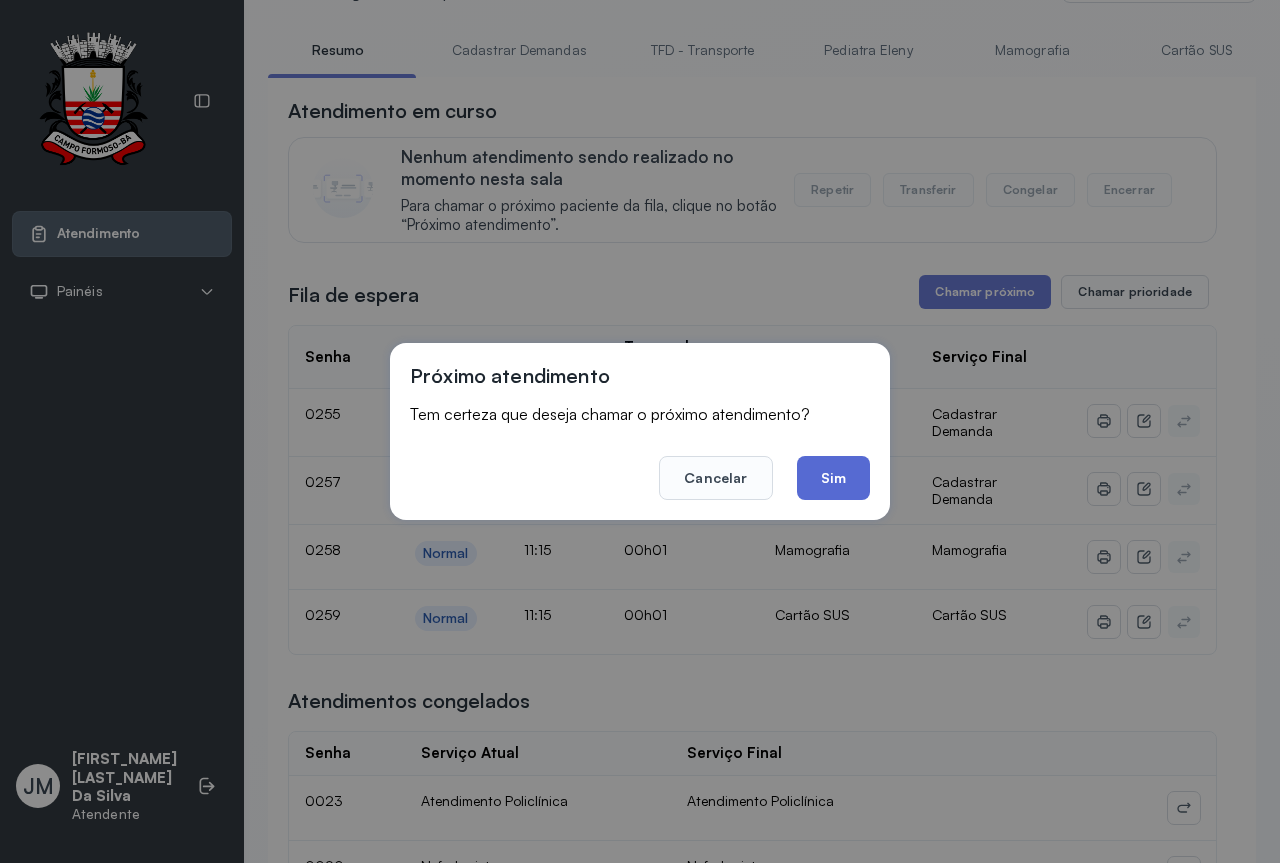click on "Sim" 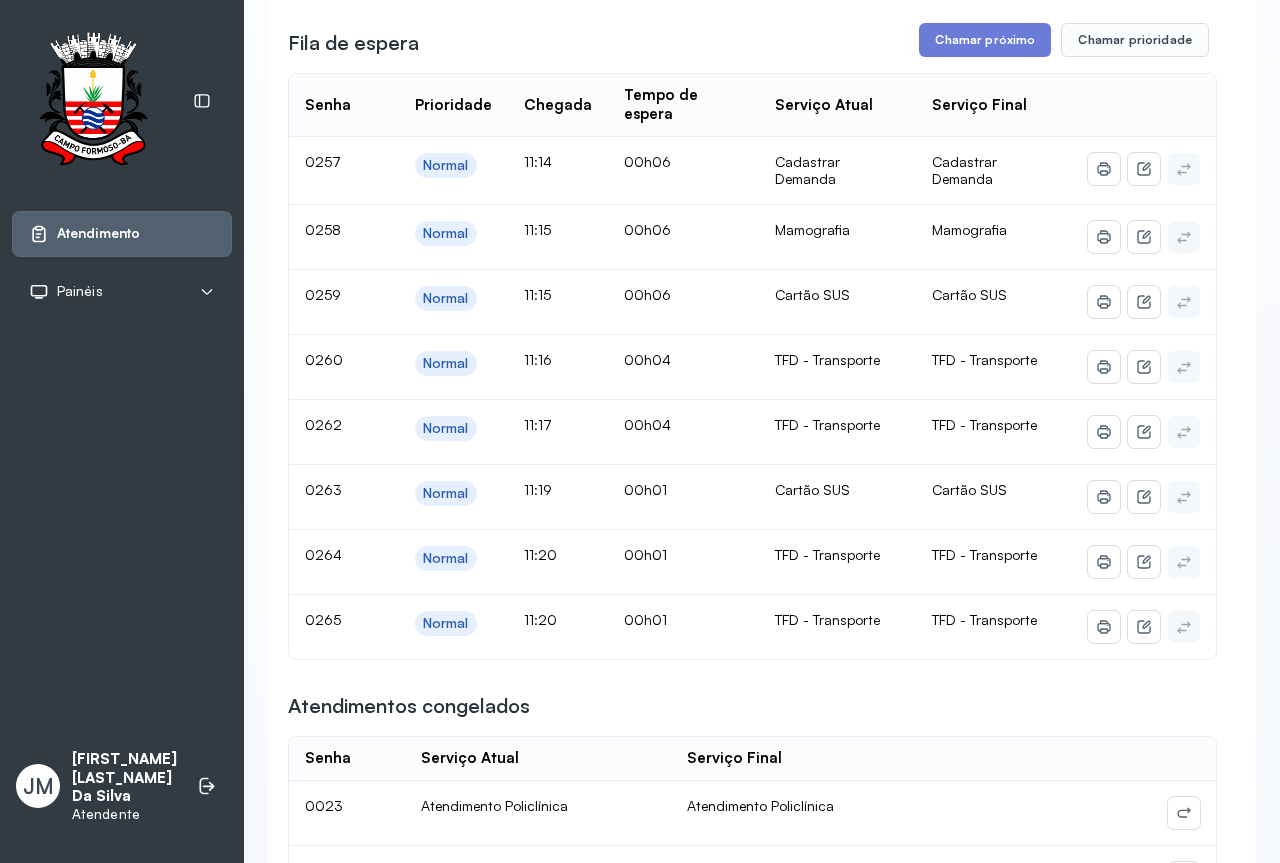 scroll, scrollTop: 0, scrollLeft: 0, axis: both 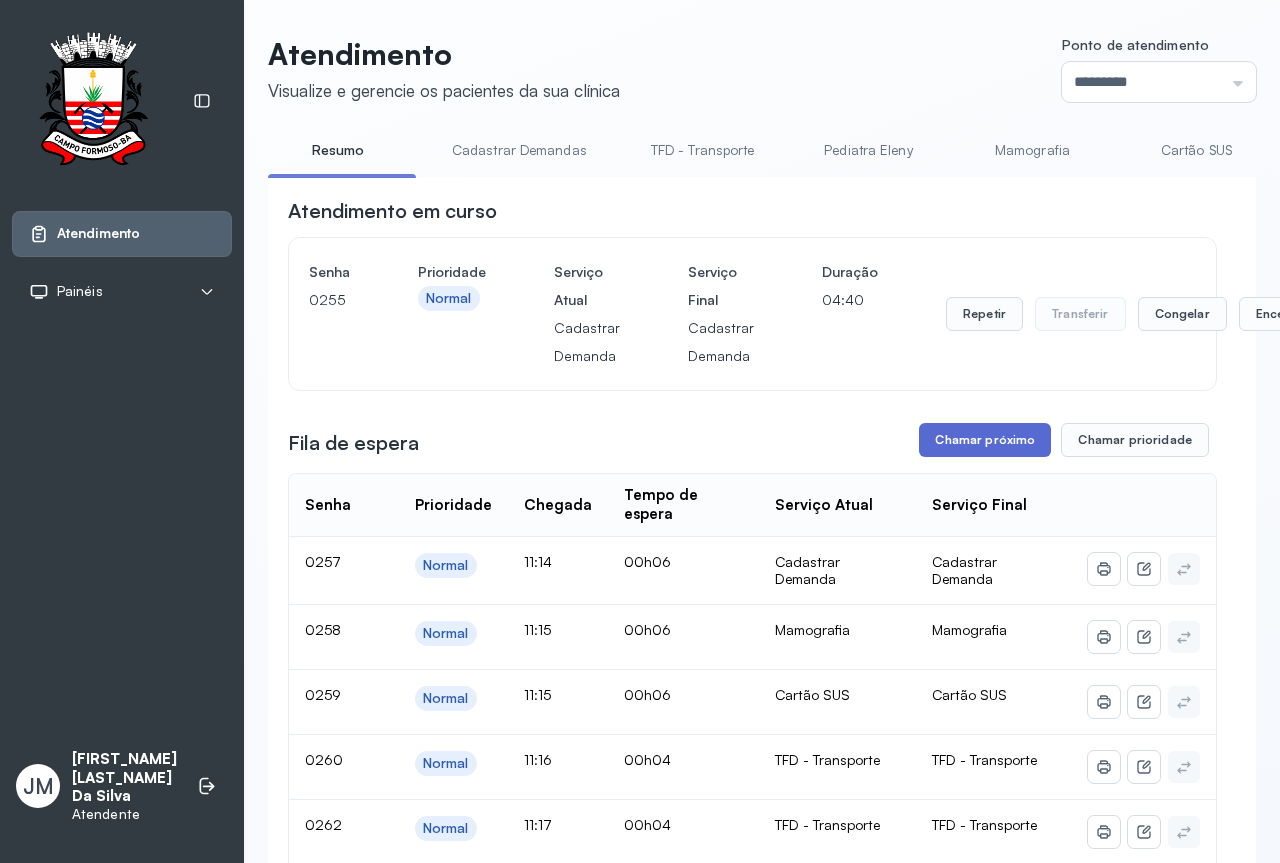click on "Chamar próximo" at bounding box center [985, 440] 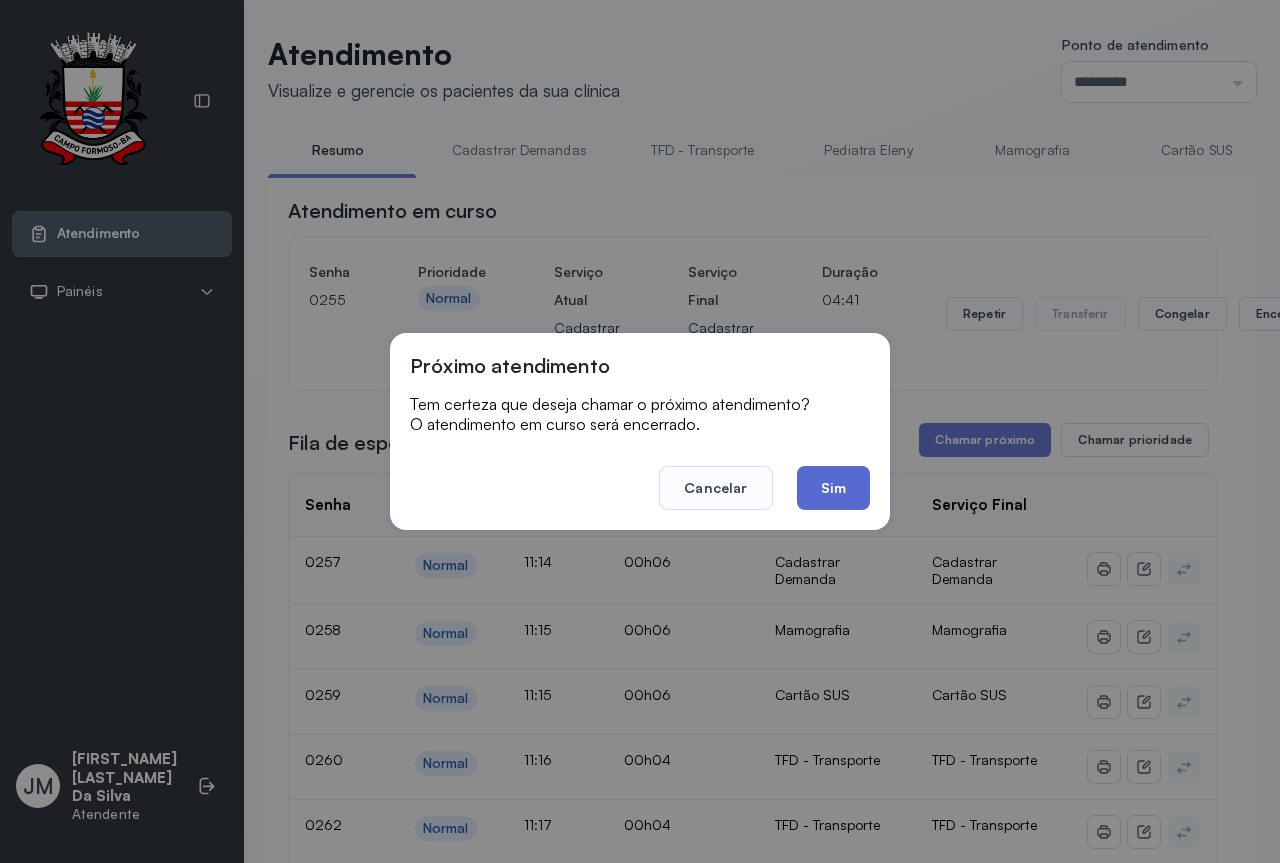 click on "Sim" 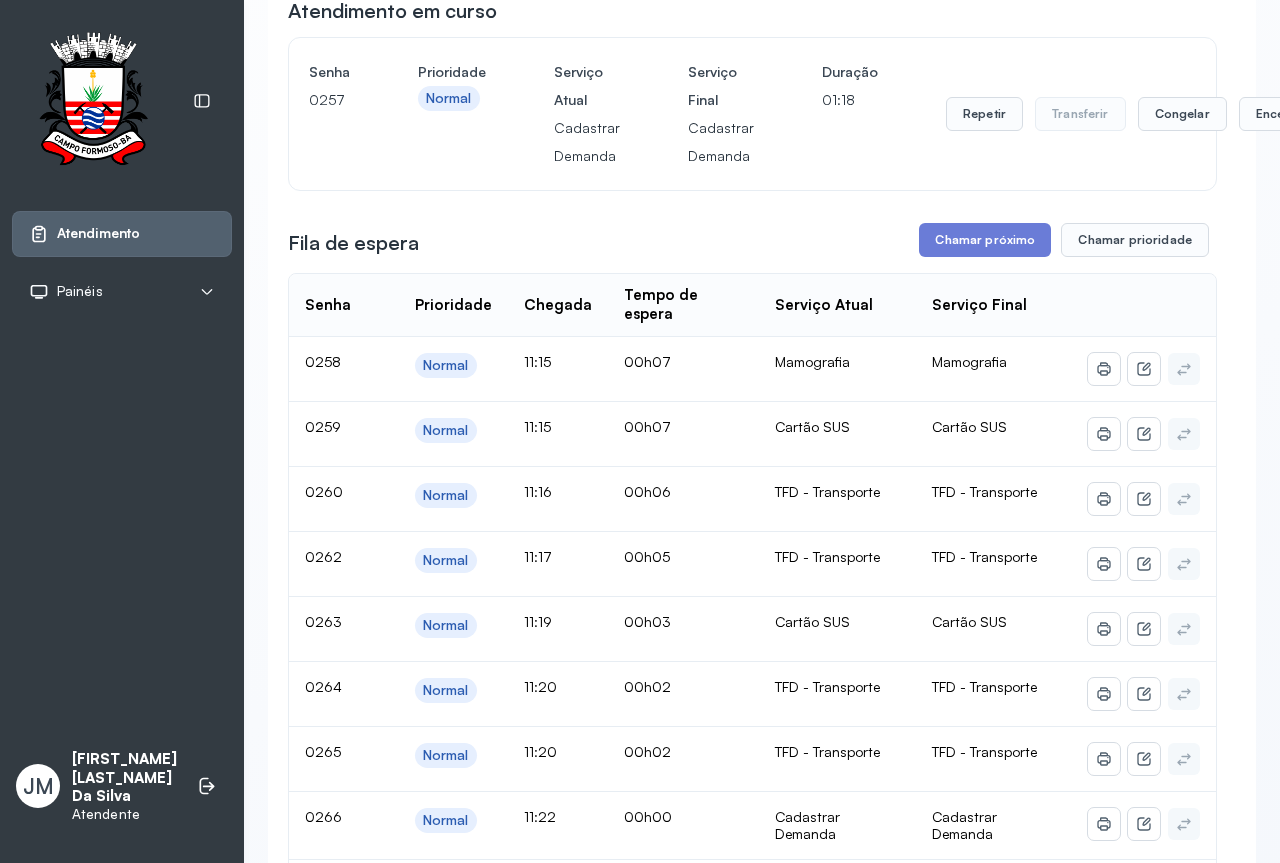 scroll, scrollTop: 0, scrollLeft: 0, axis: both 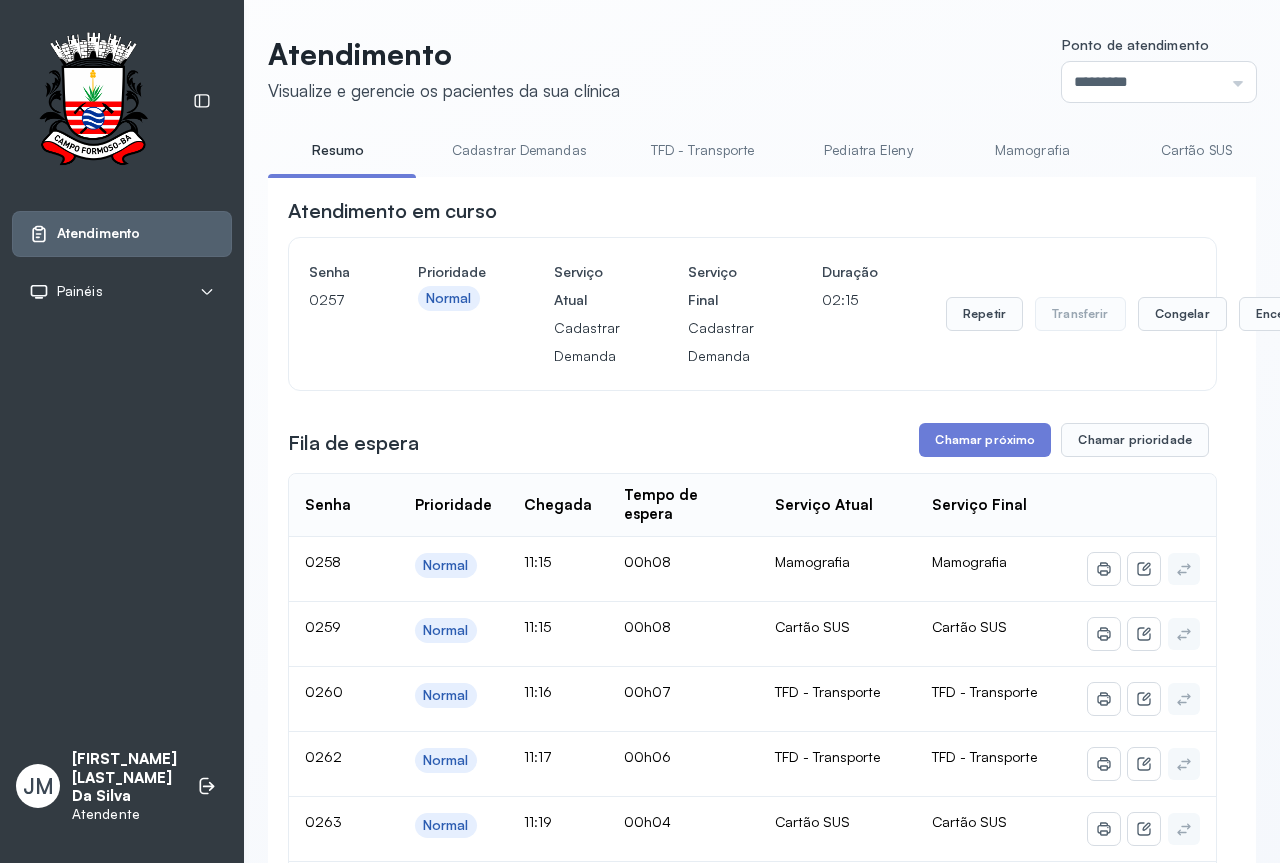click on "TFD - Transporte" at bounding box center (703, 150) 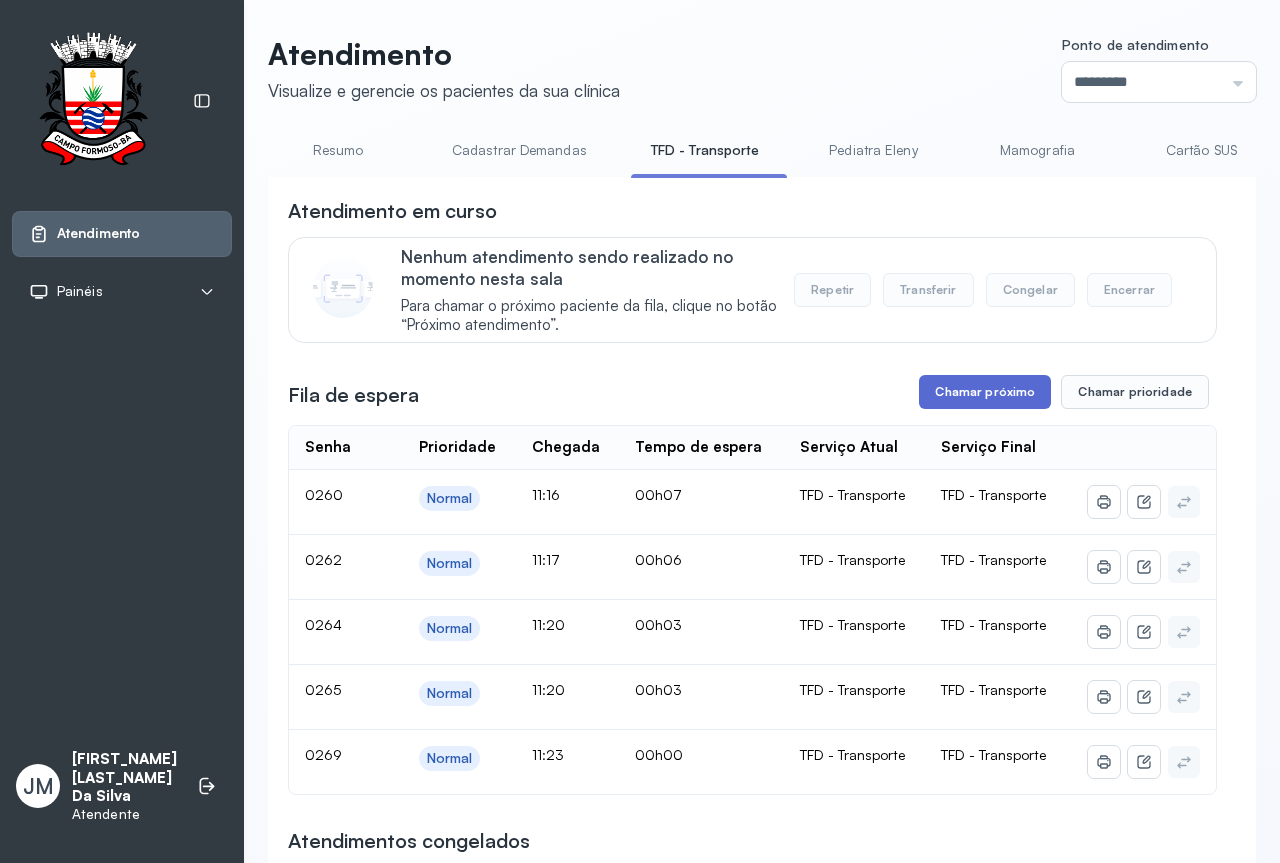 click on "Chamar próximo" at bounding box center [985, 392] 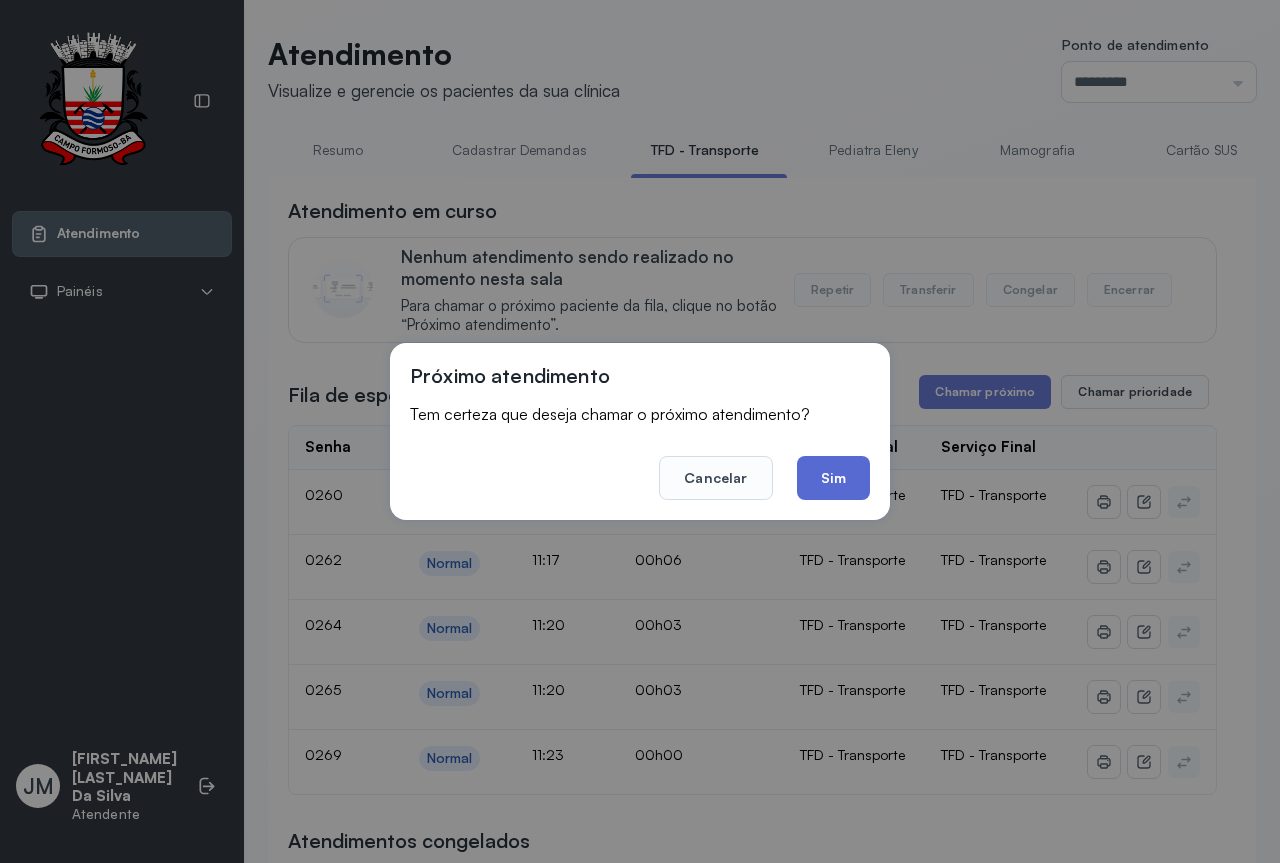 click on "Sim" 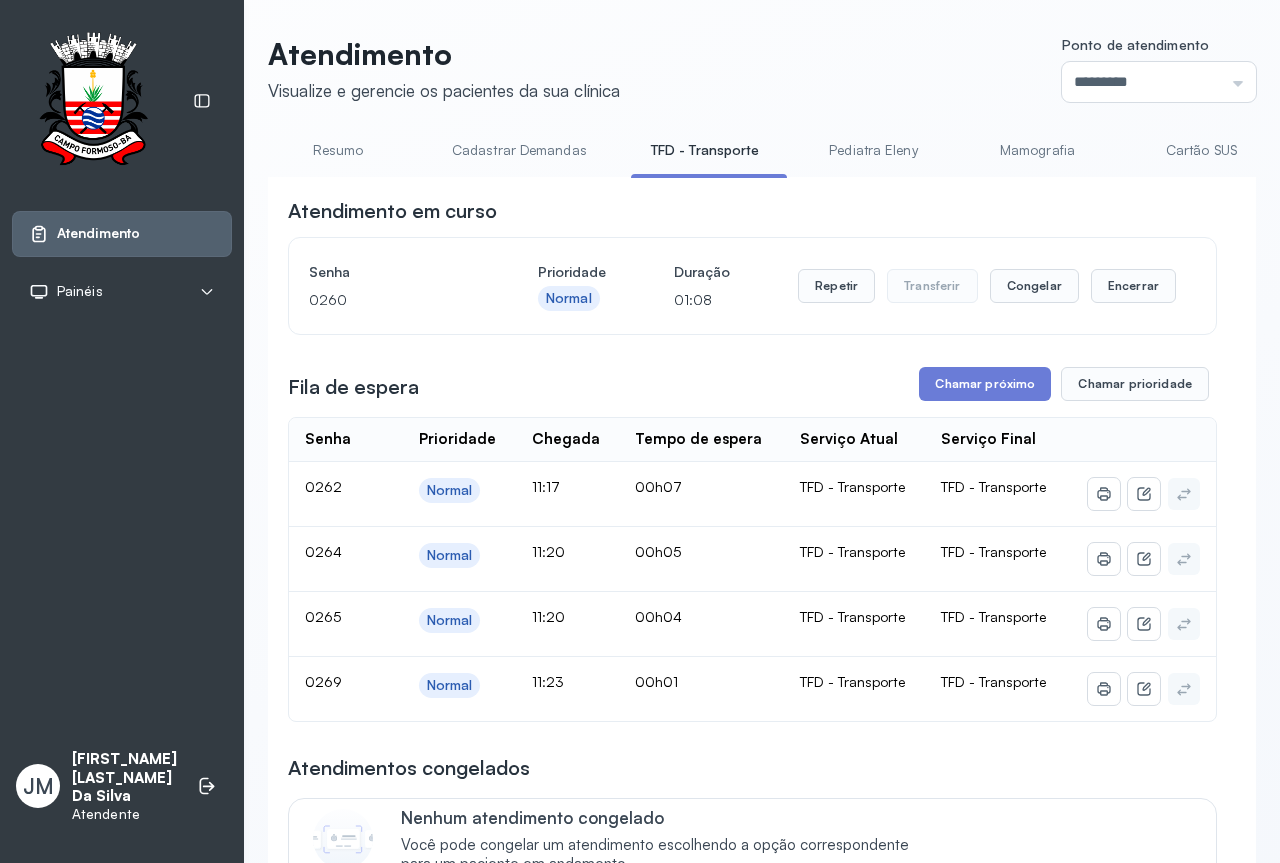 click on "Cartão SUS" at bounding box center [1201, 150] 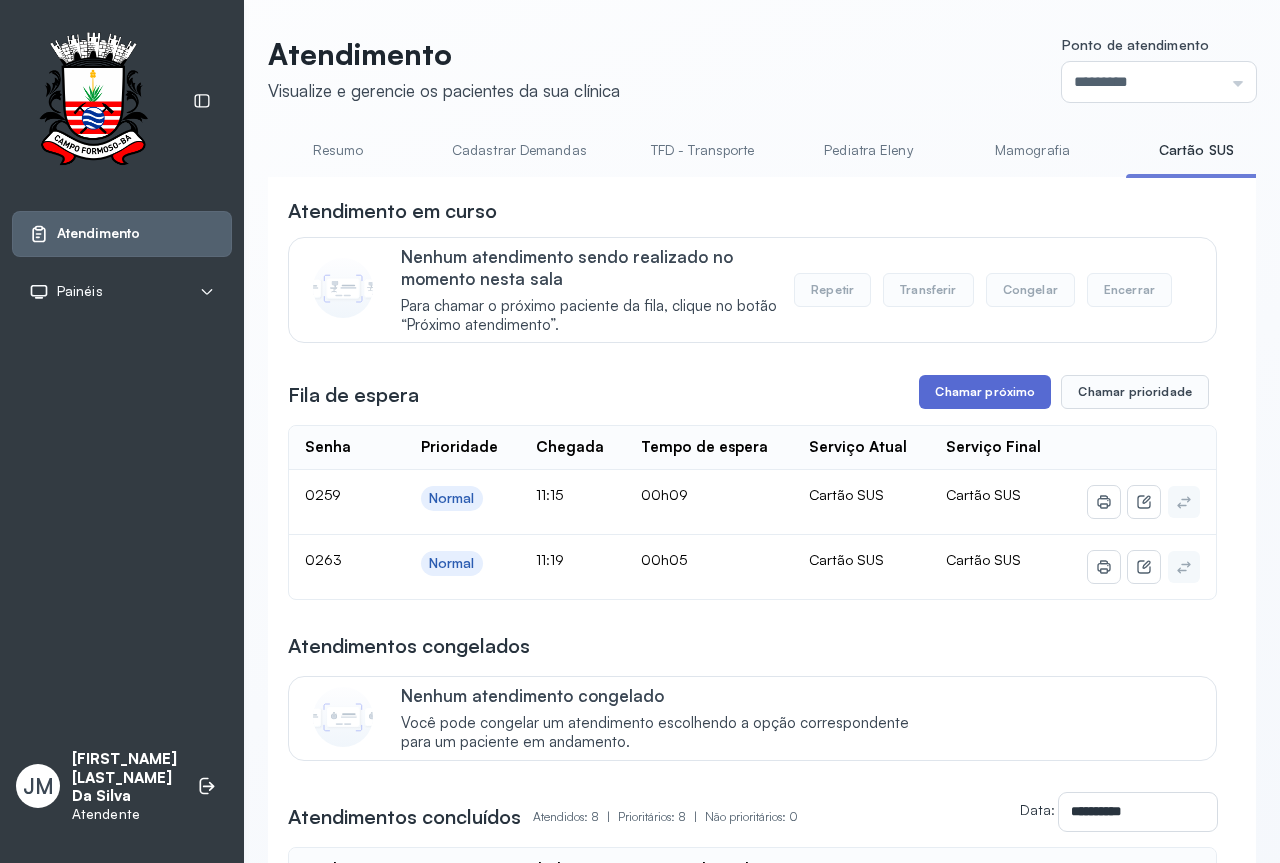 click on "Chamar próximo" at bounding box center (985, 392) 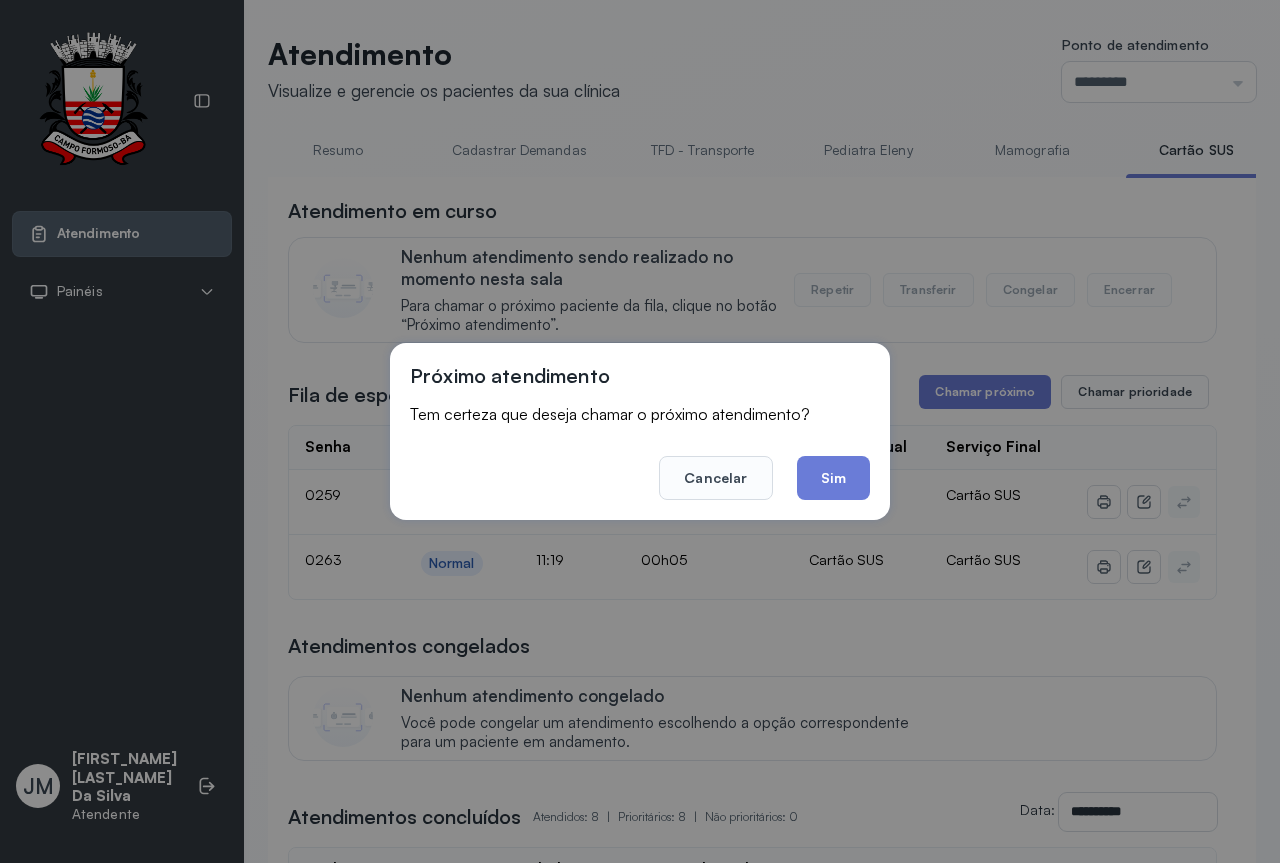 drag, startPoint x: 834, startPoint y: 469, endPoint x: 877, endPoint y: 453, distance: 45.88028 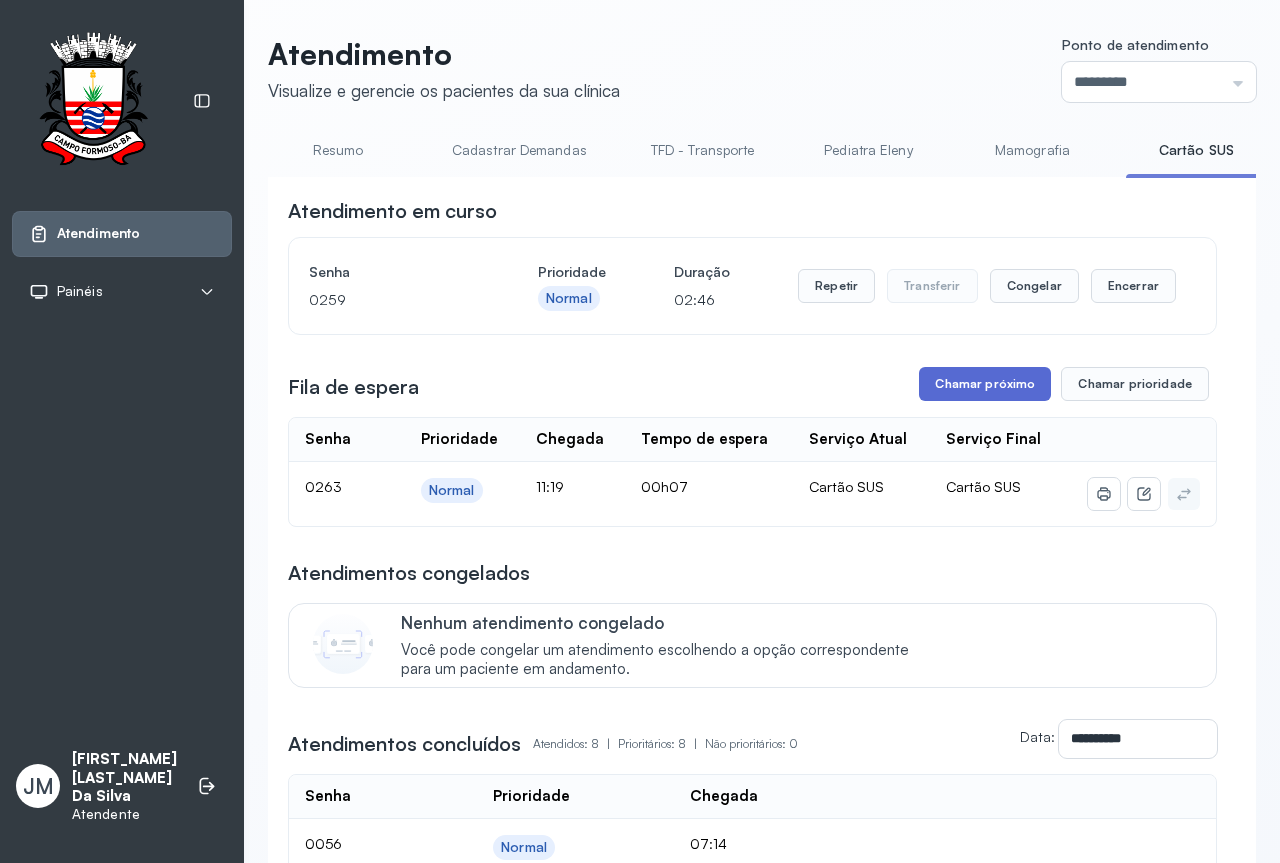 click on "Chamar próximo" at bounding box center [985, 384] 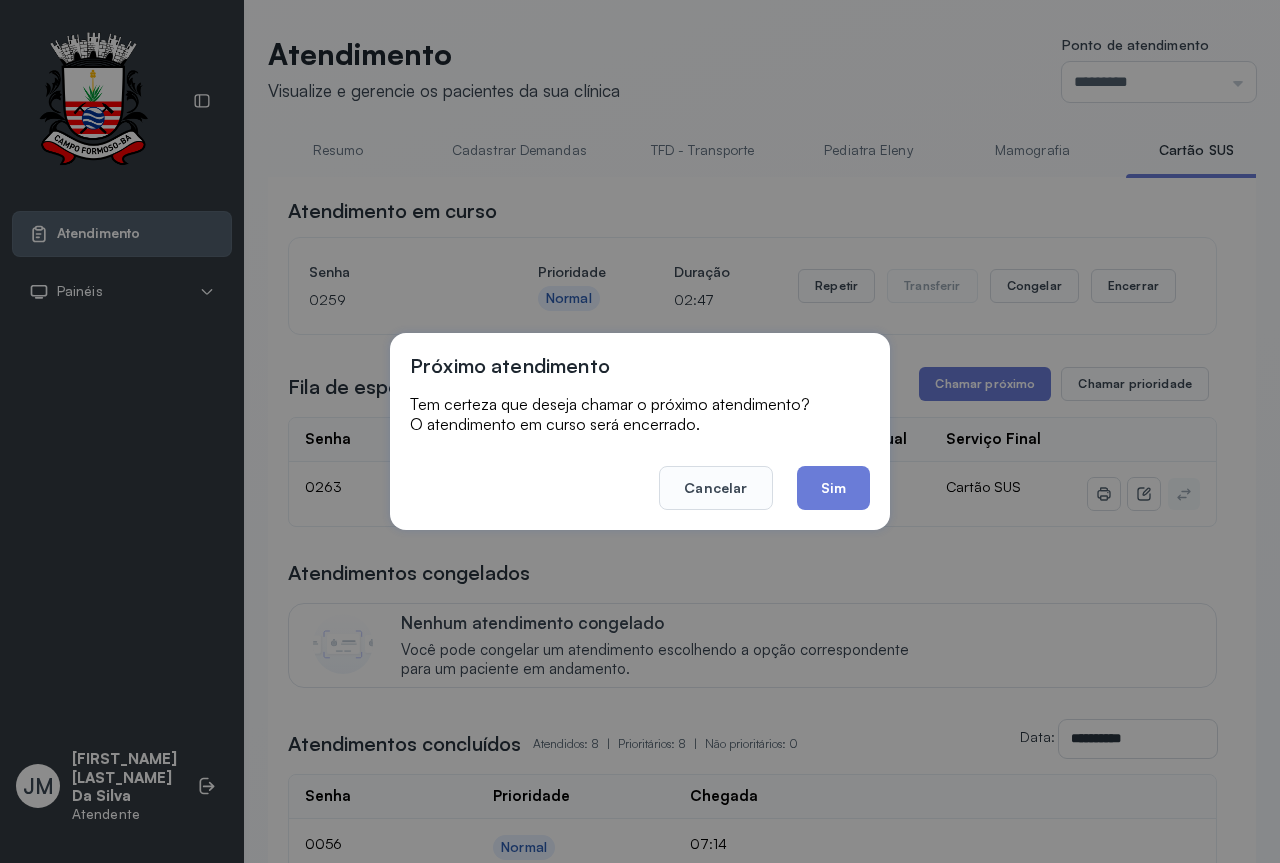 drag, startPoint x: 838, startPoint y: 474, endPoint x: 873, endPoint y: 463, distance: 36.687874 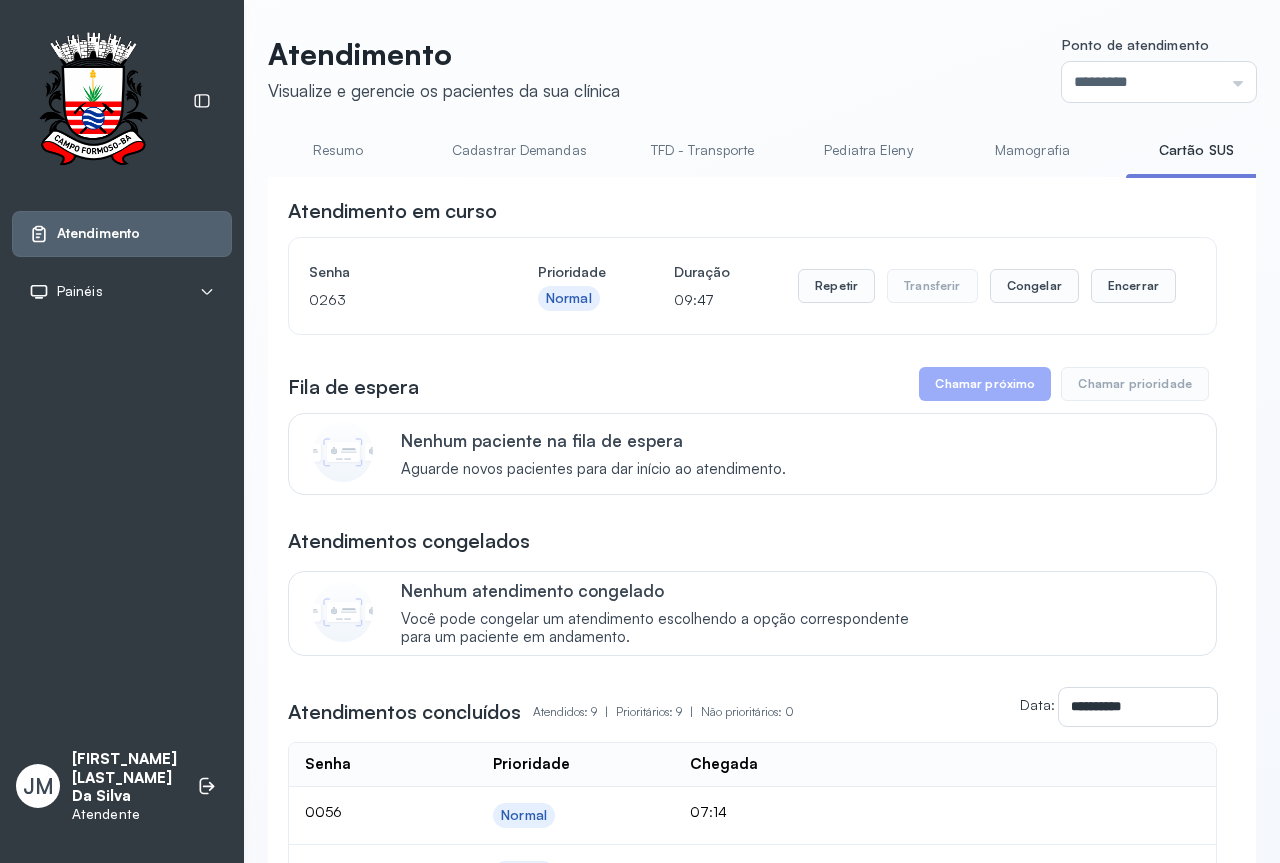 click on "TFD - Transporte" at bounding box center [703, 150] 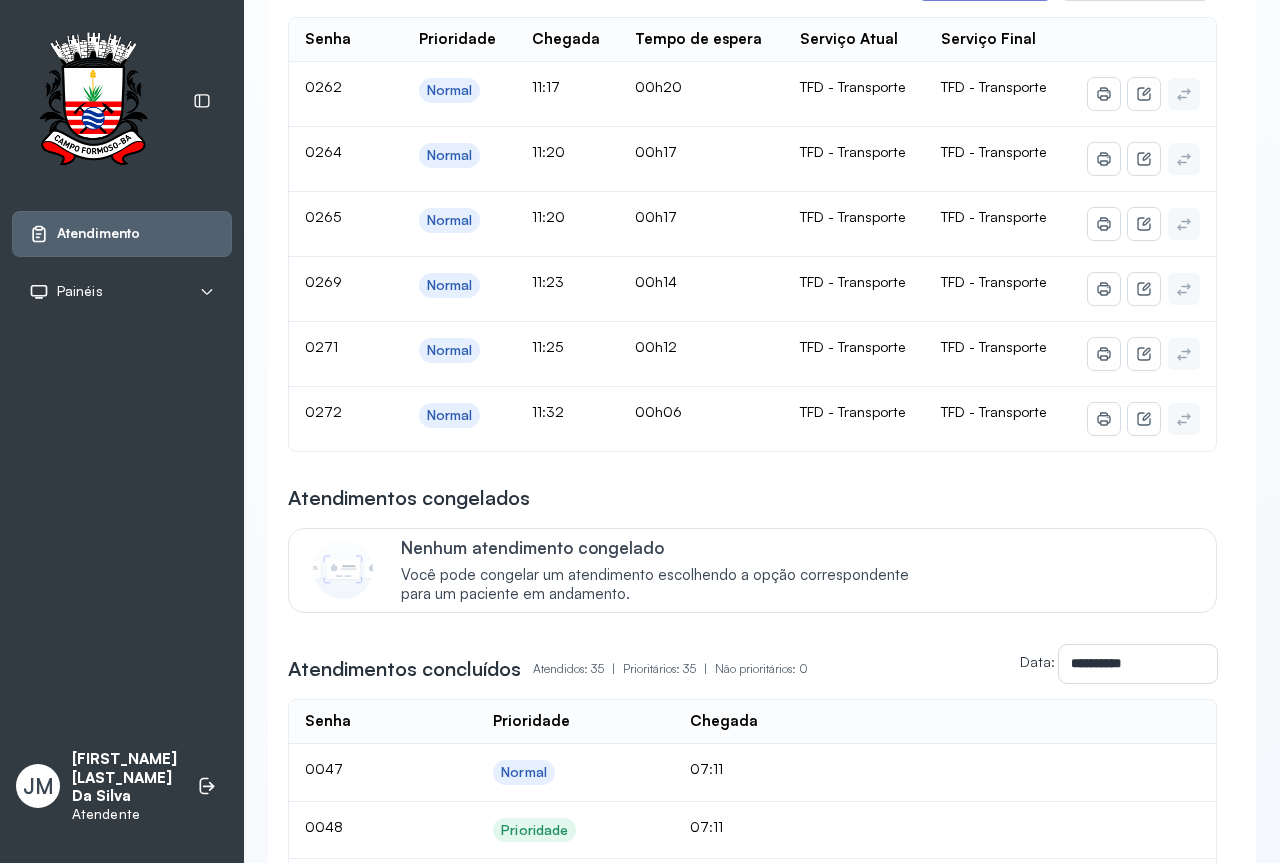 scroll, scrollTop: 0, scrollLeft: 0, axis: both 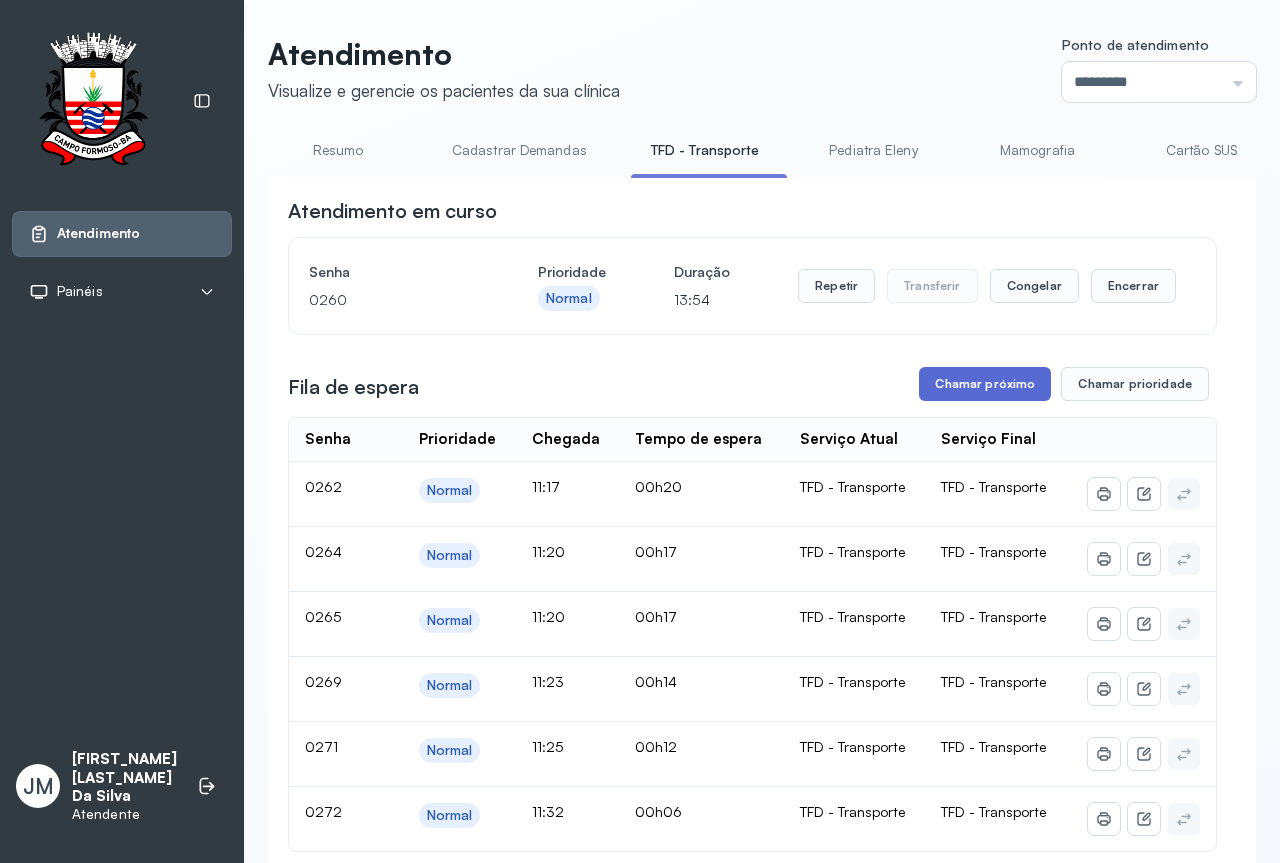 click on "Chamar próximo" at bounding box center [985, 384] 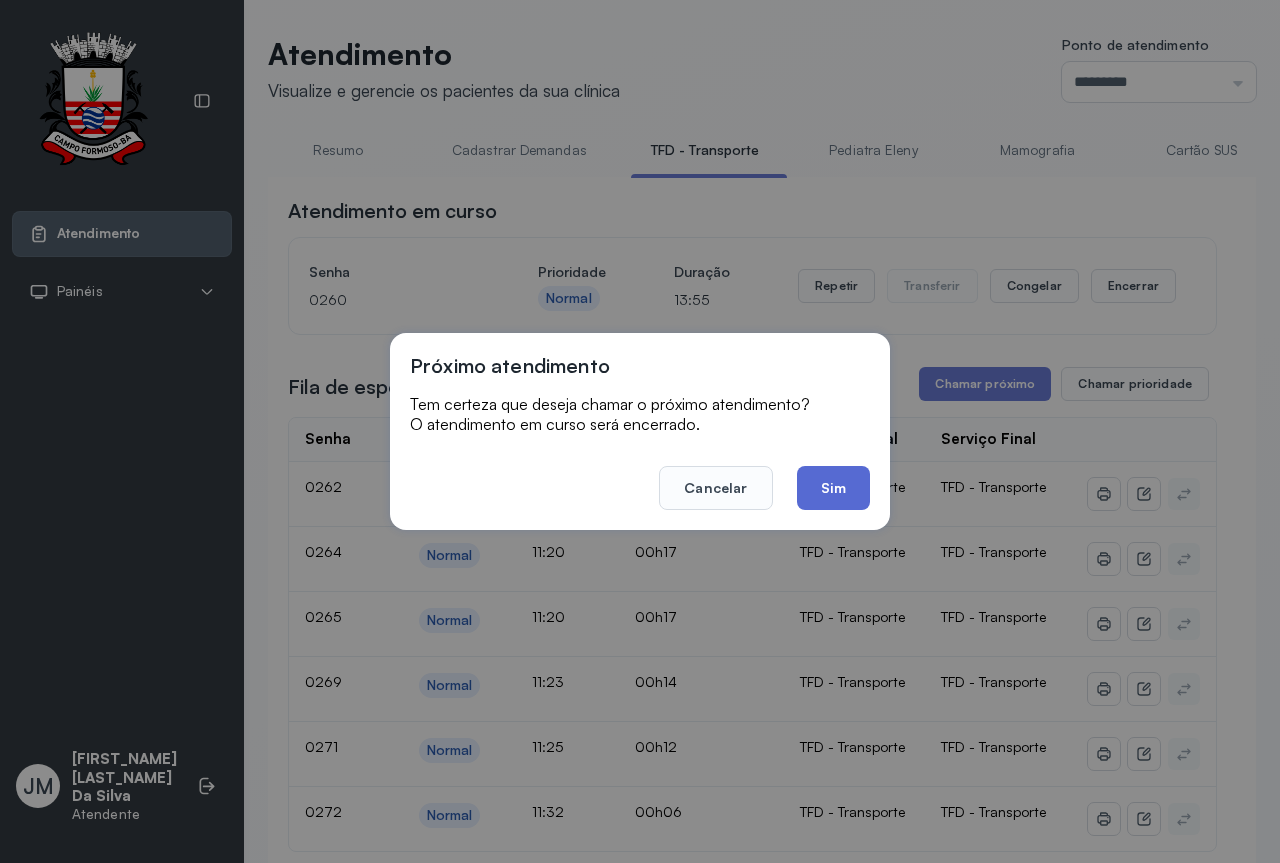 click on "Sim" 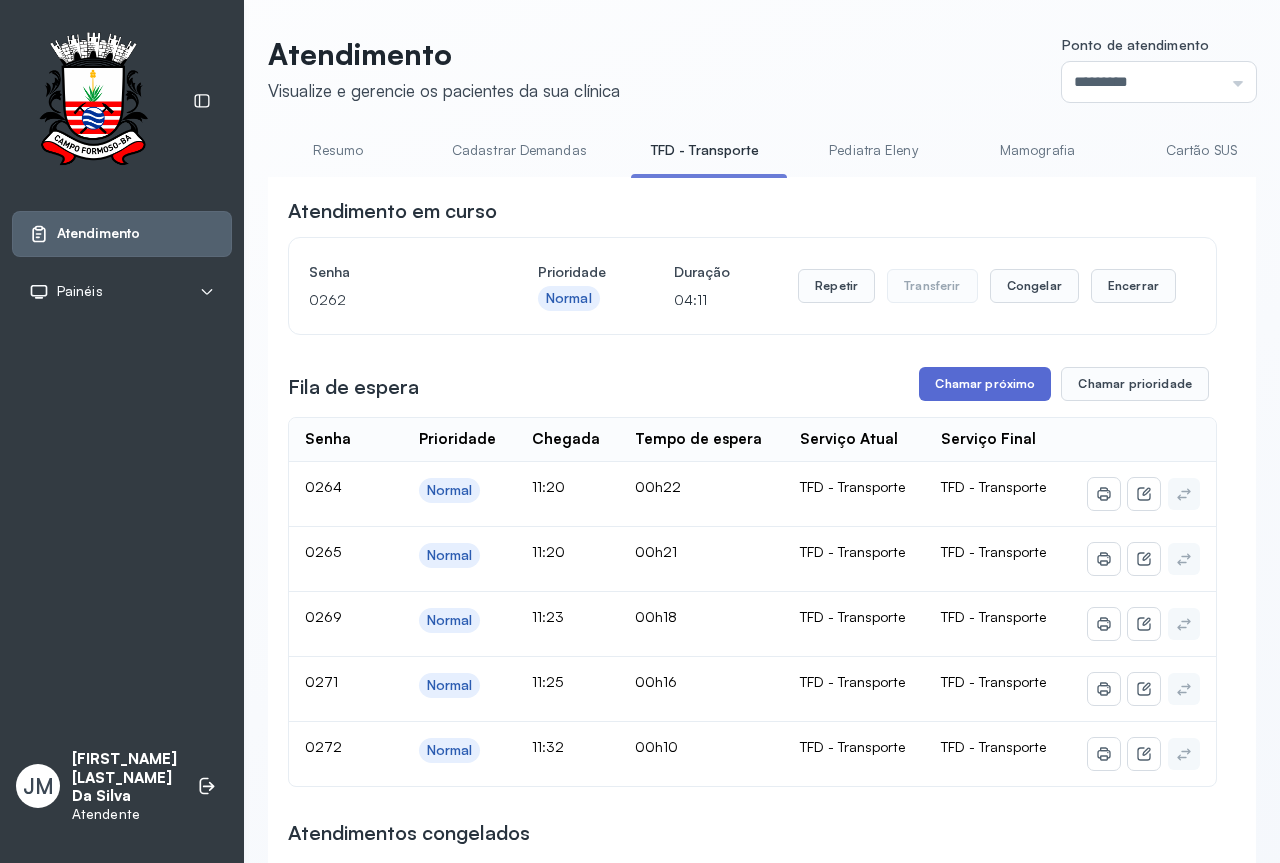 click on "Chamar próximo" at bounding box center [985, 384] 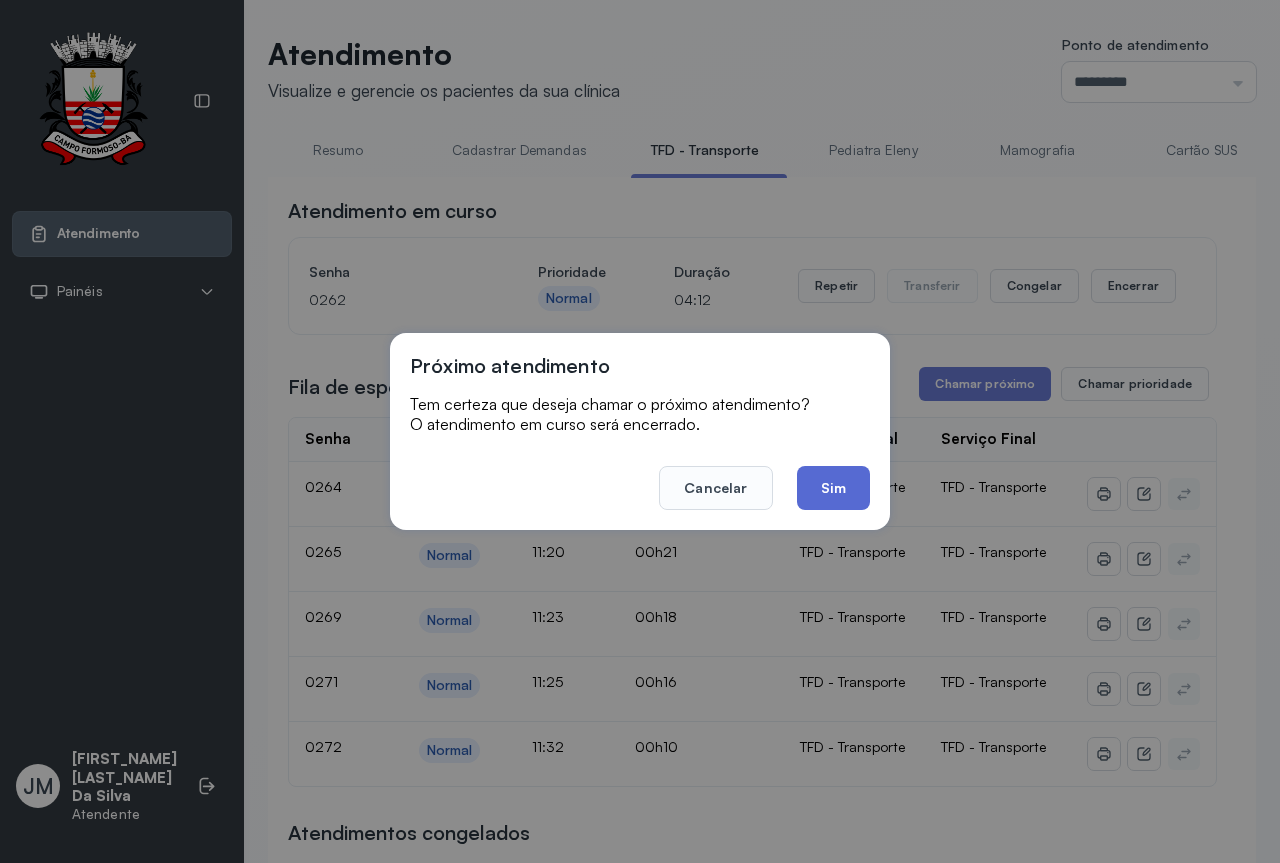 click on "Sim" 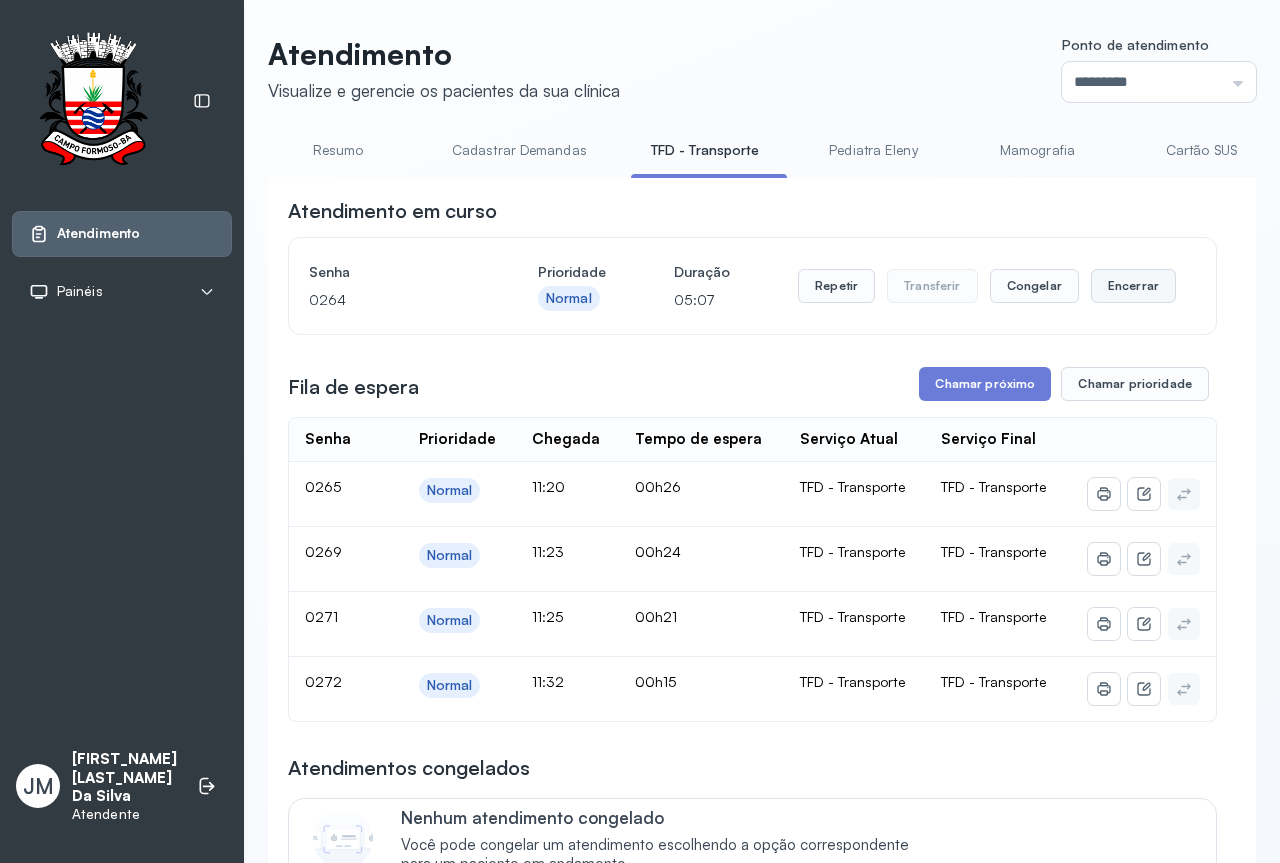click on "Encerrar" at bounding box center [1133, 286] 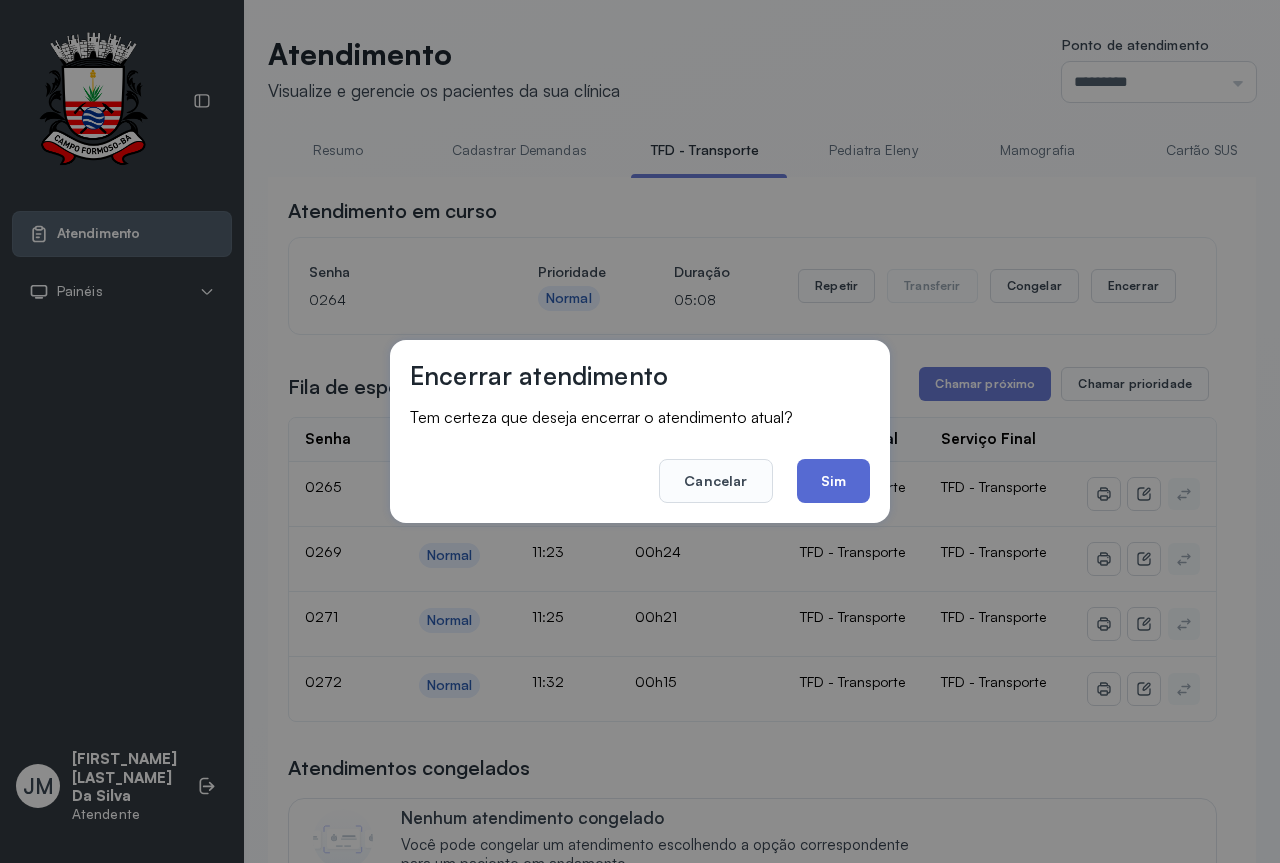 click on "Sim" 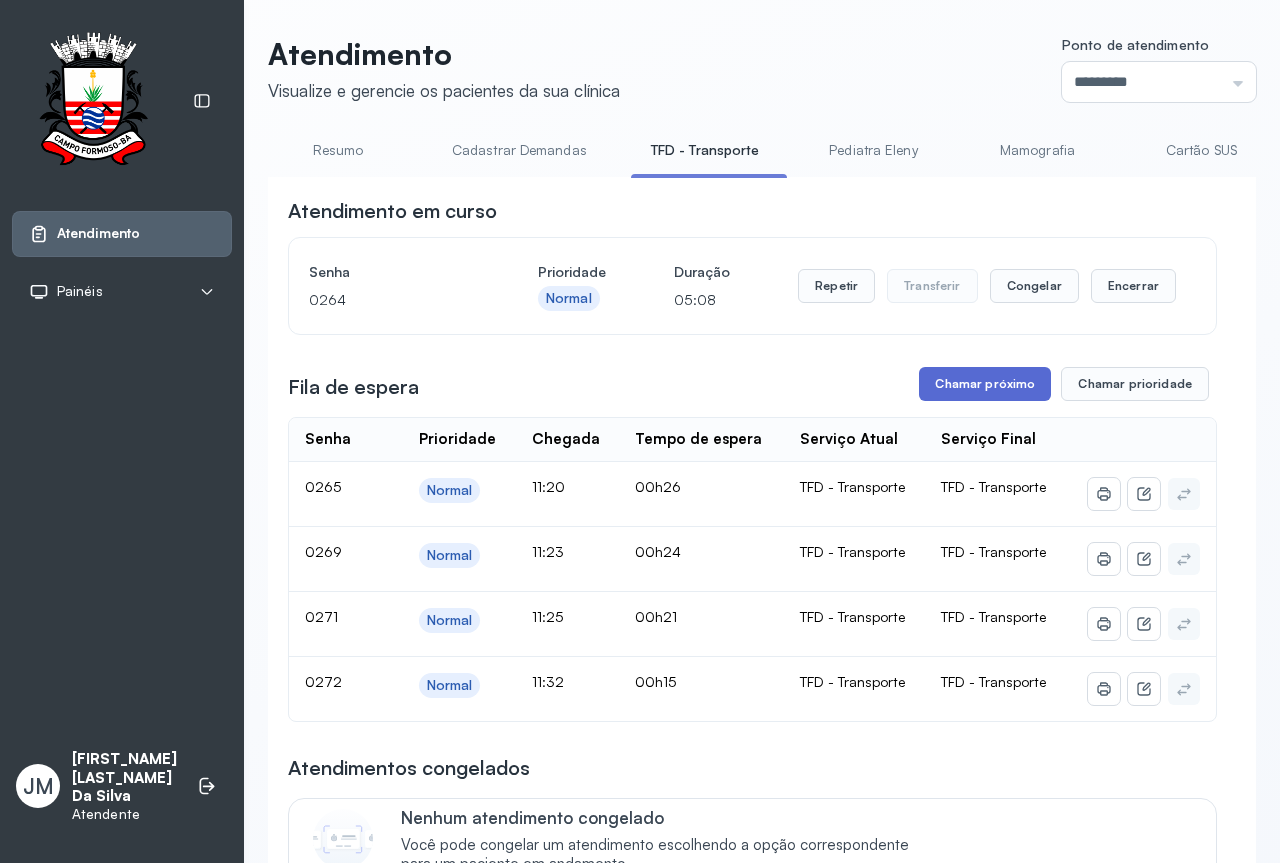 drag, startPoint x: 1000, startPoint y: 362, endPoint x: 987, endPoint y: 386, distance: 27.294687 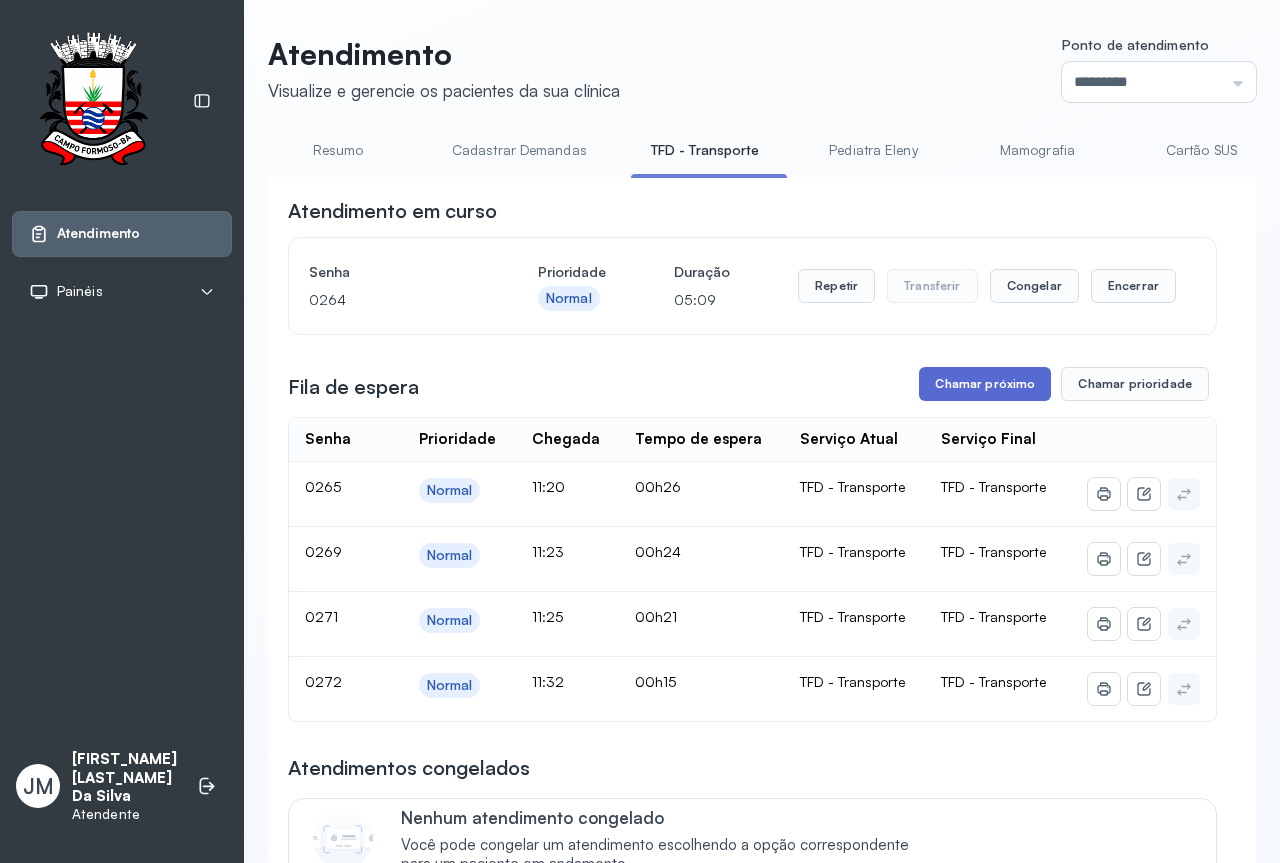 click on "Chamar próximo" at bounding box center (985, 384) 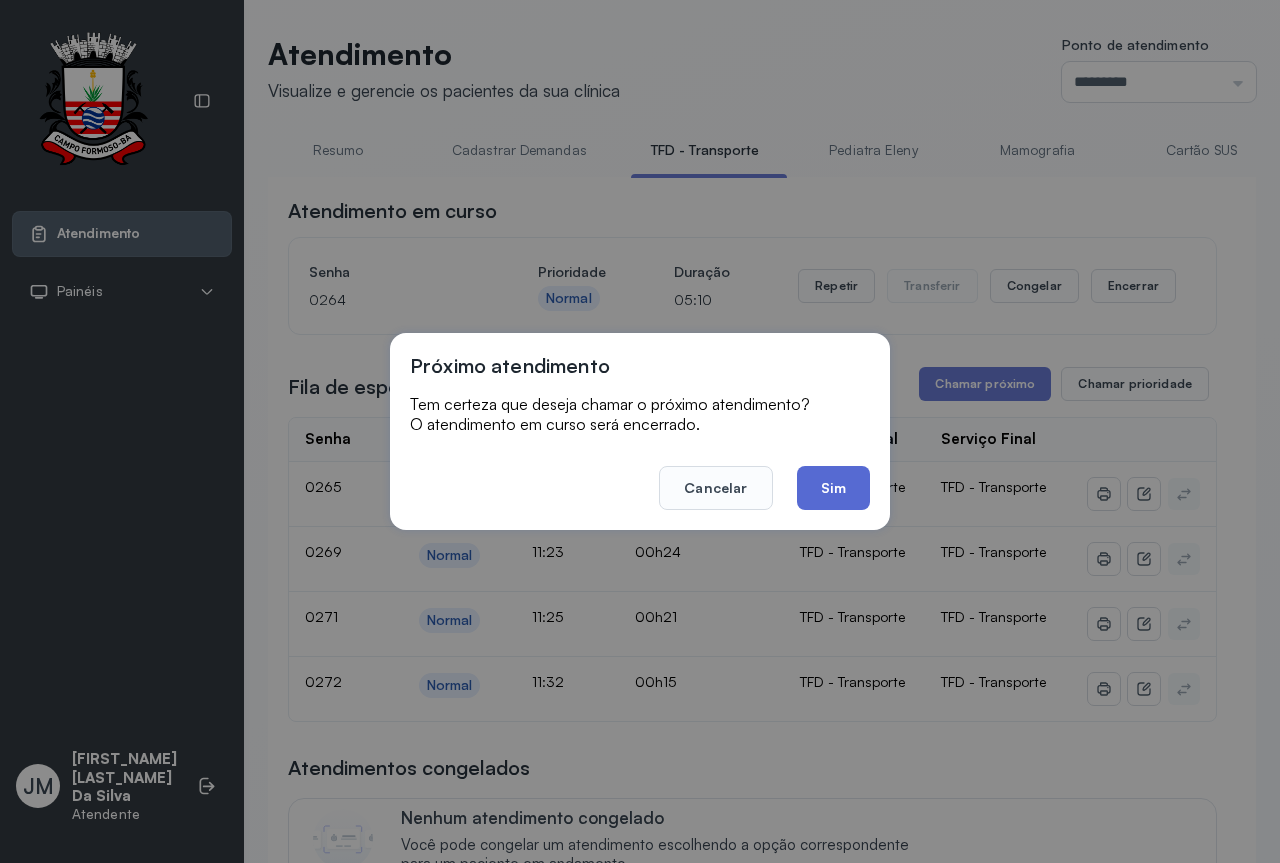 click on "Sim" 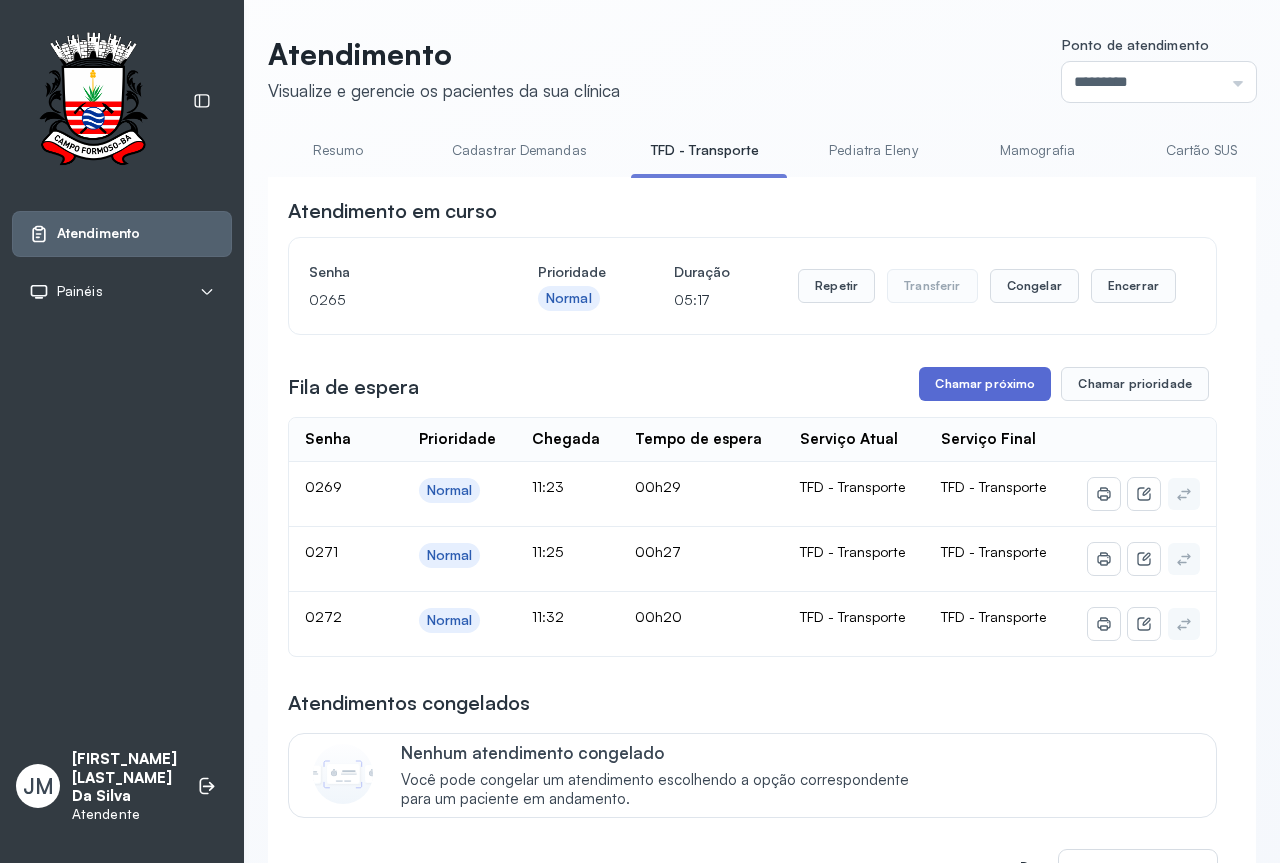click on "Chamar próximo" at bounding box center (985, 384) 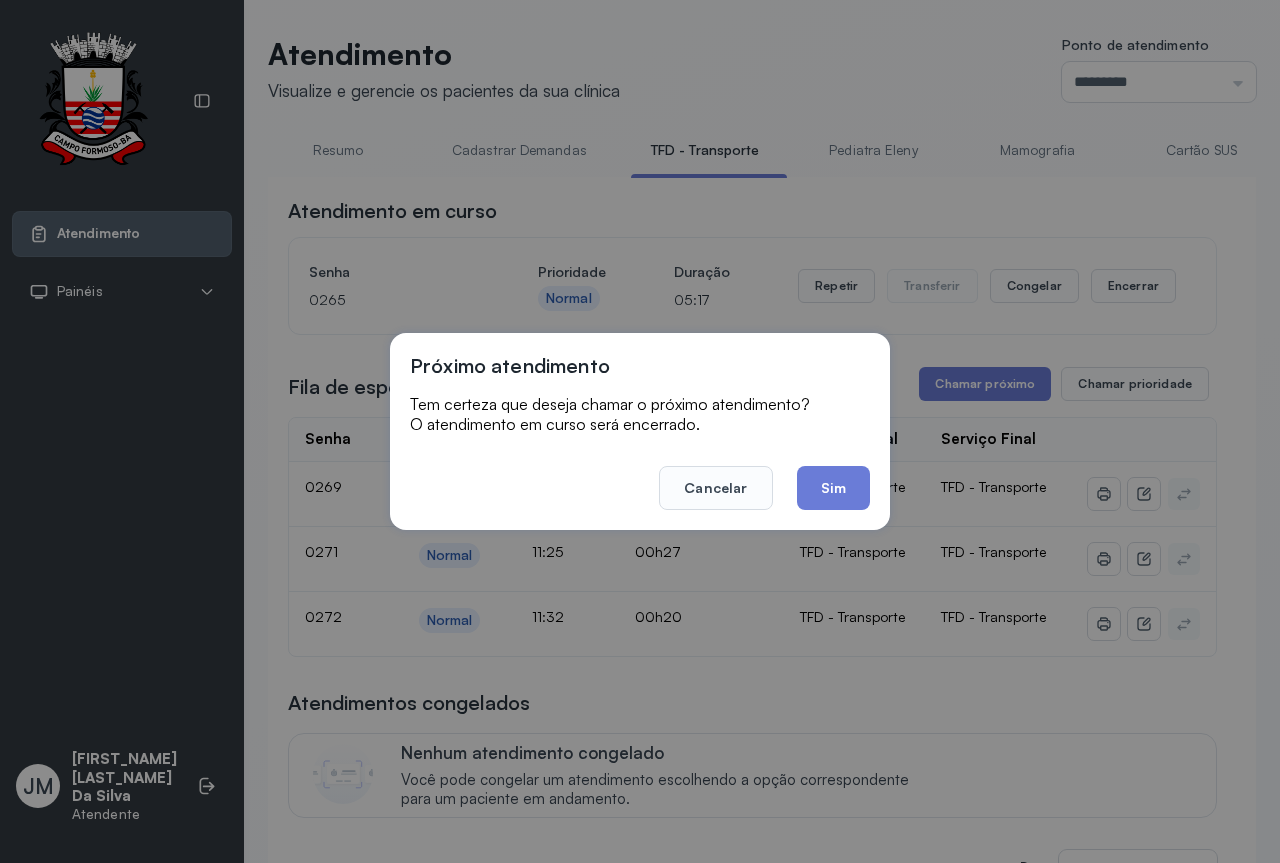 click on "Sim" 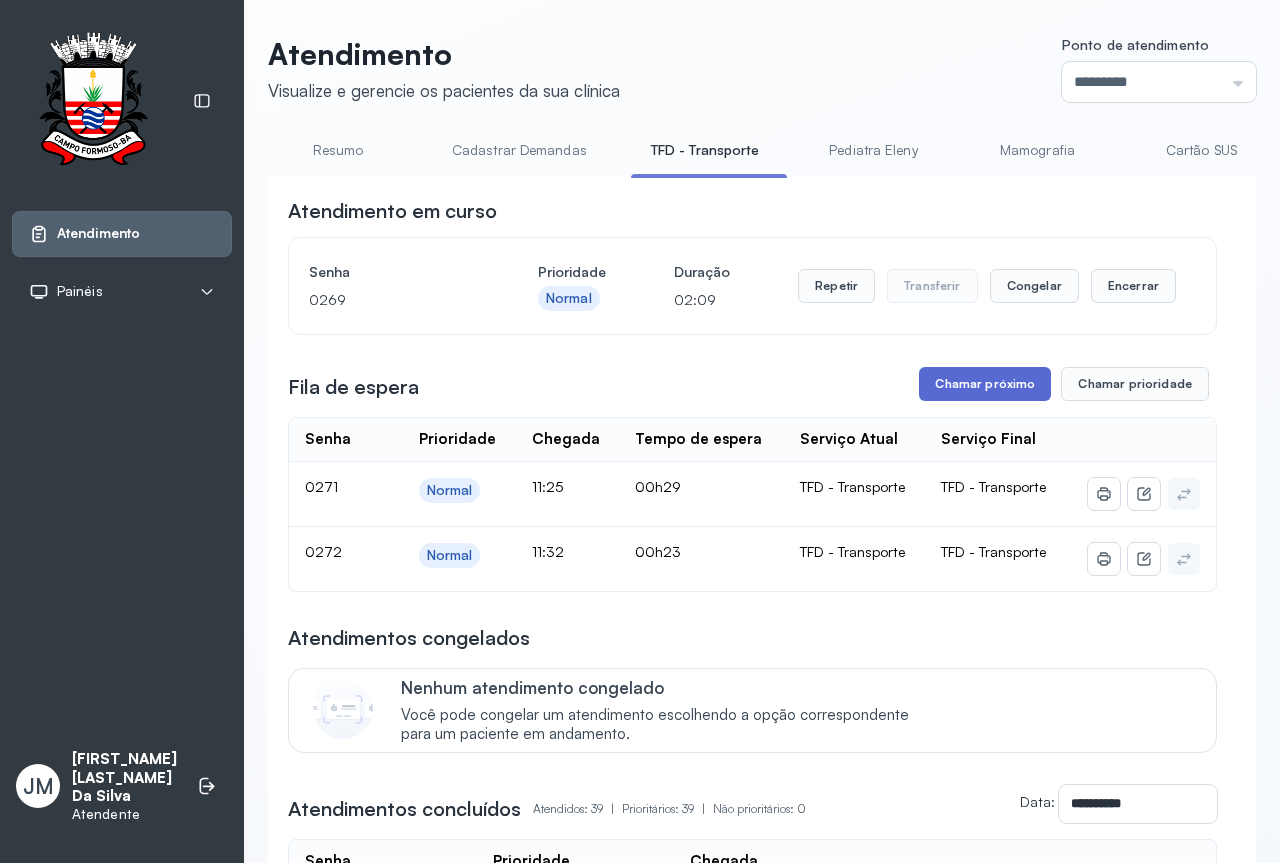 click on "Chamar próximo" at bounding box center [985, 384] 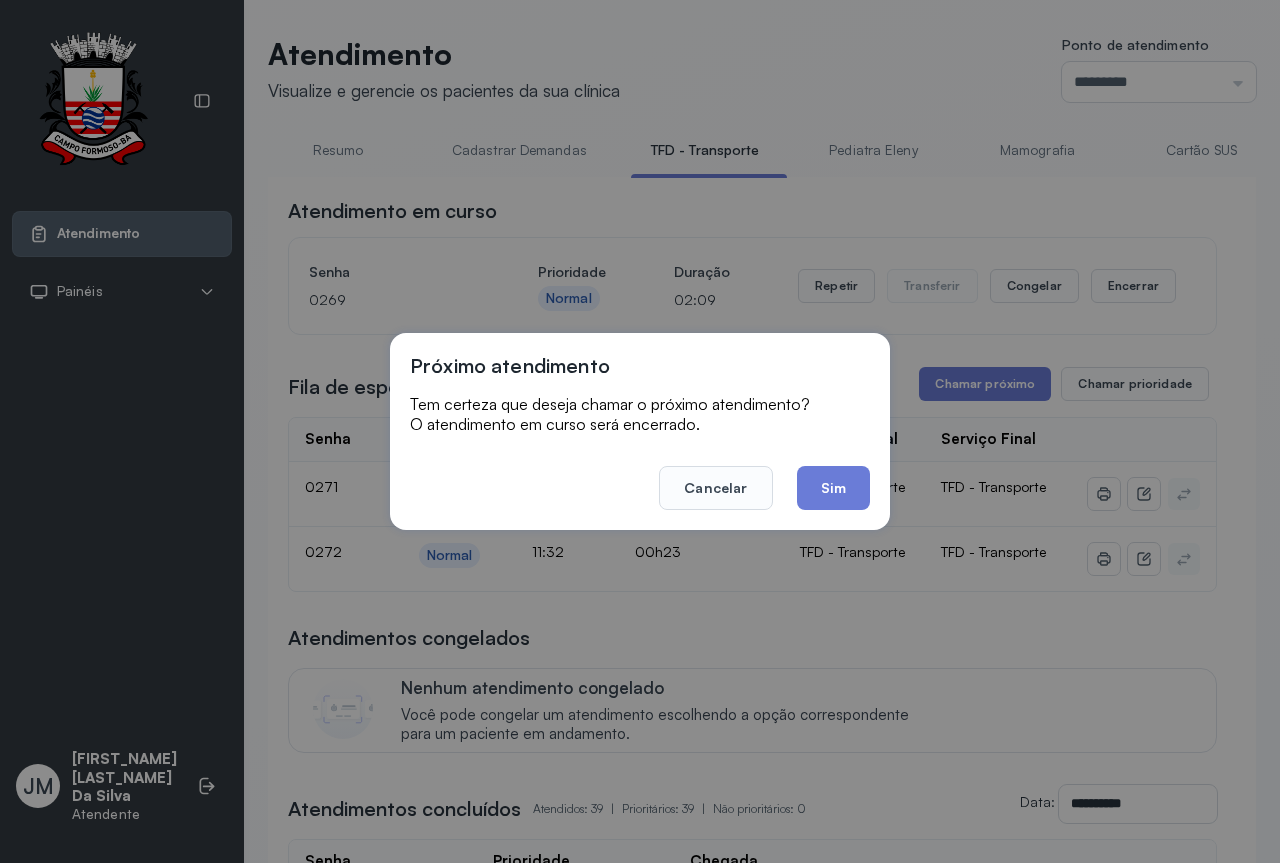 drag, startPoint x: 834, startPoint y: 482, endPoint x: 918, endPoint y: 443, distance: 92.61209 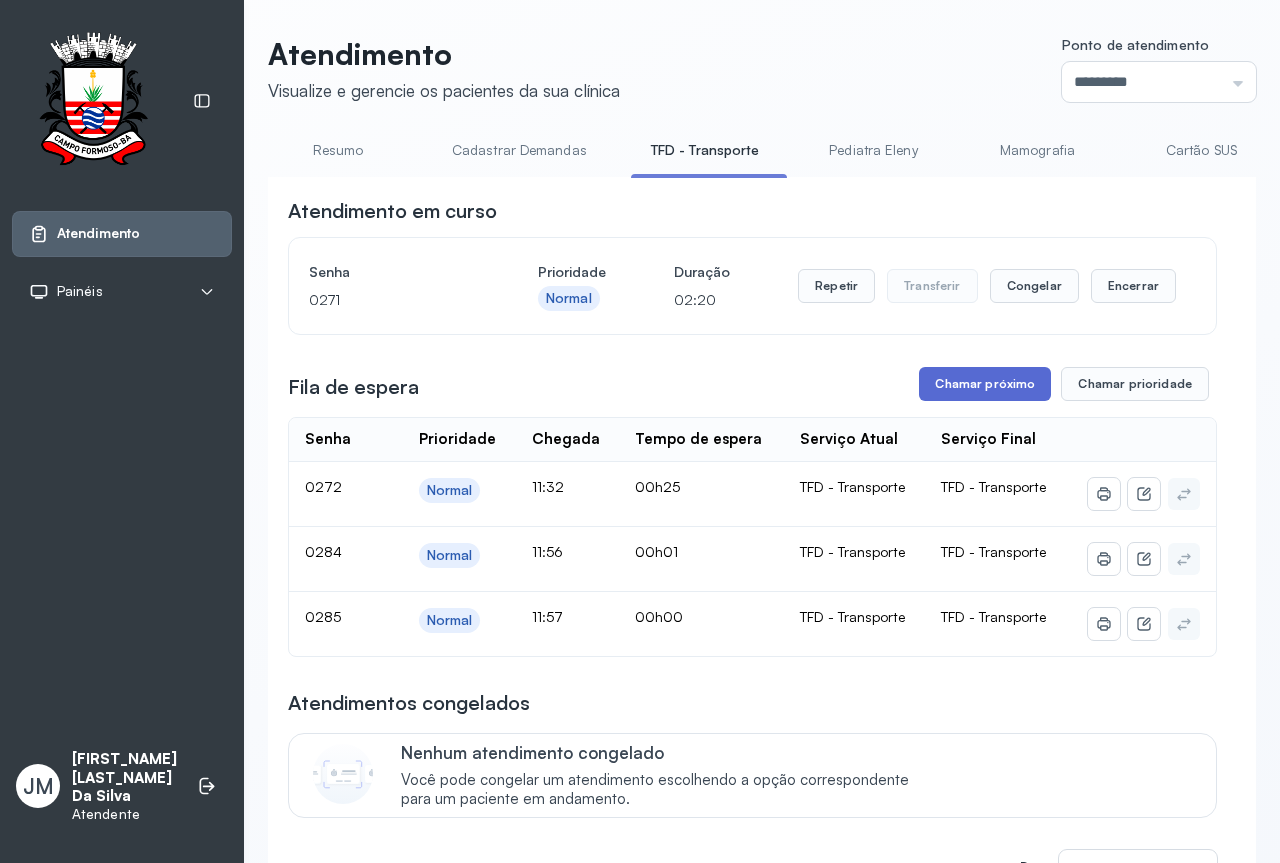 click on "Chamar próximo" at bounding box center [985, 384] 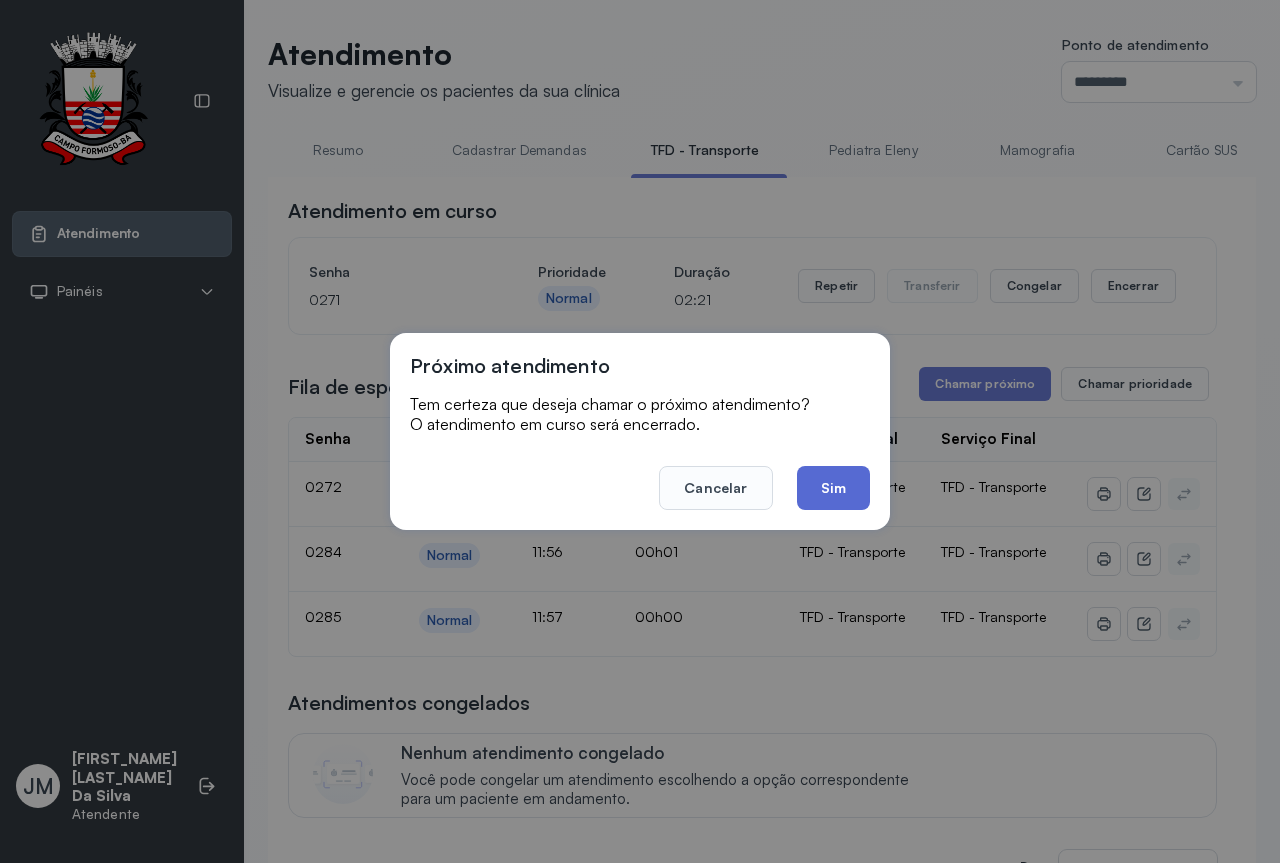 drag, startPoint x: 830, startPoint y: 476, endPoint x: 846, endPoint y: 471, distance: 16.763054 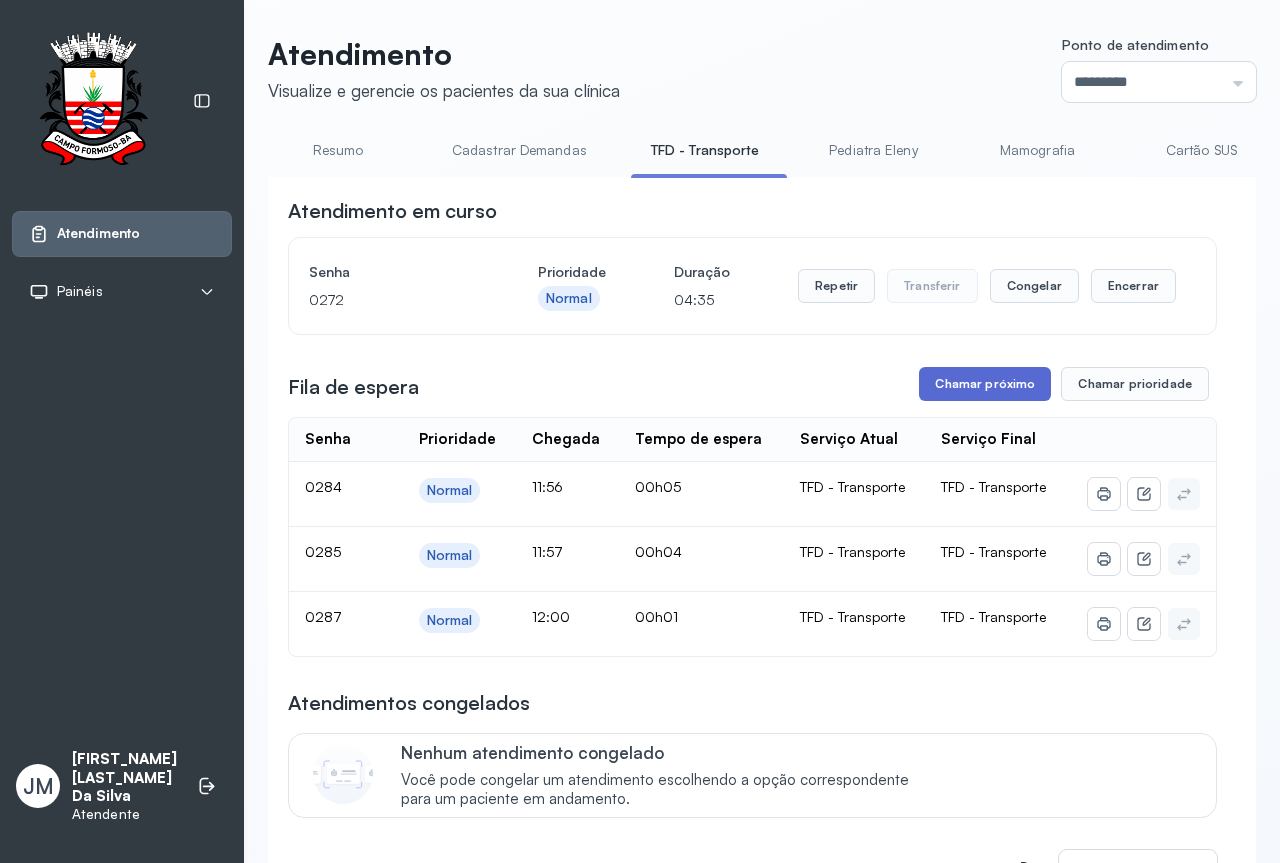 click on "Chamar próximo" at bounding box center (985, 384) 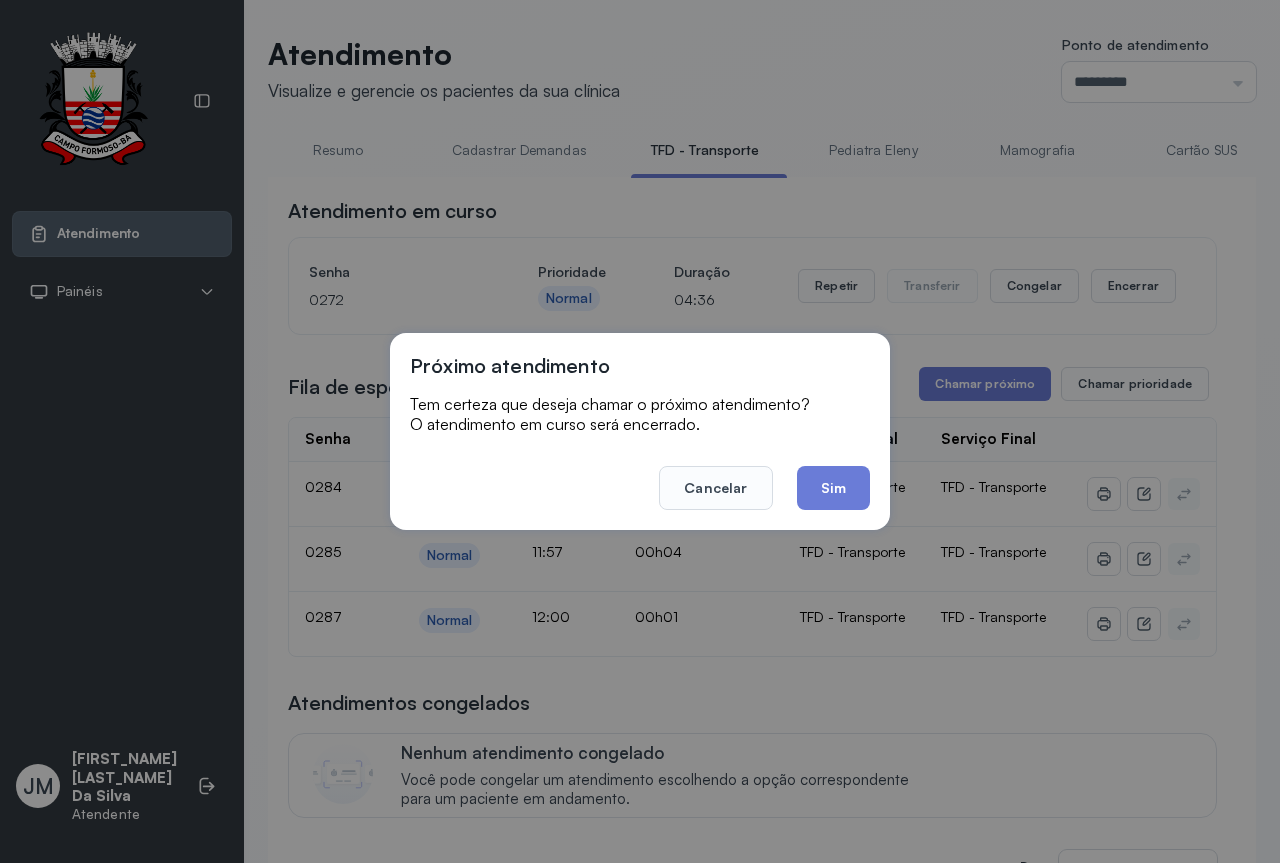 drag, startPoint x: 829, startPoint y: 479, endPoint x: 830, endPoint y: 459, distance: 20.024984 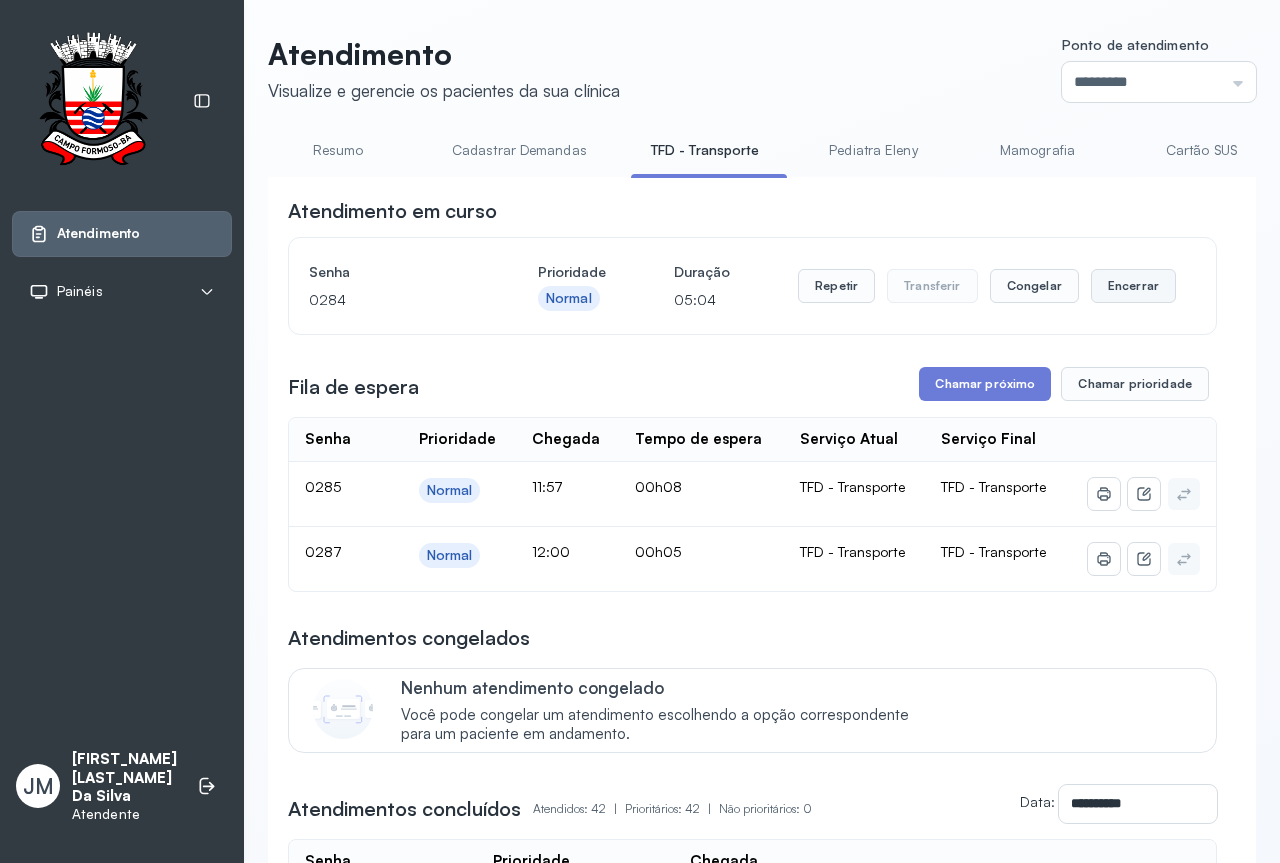 click on "Encerrar" at bounding box center [1133, 286] 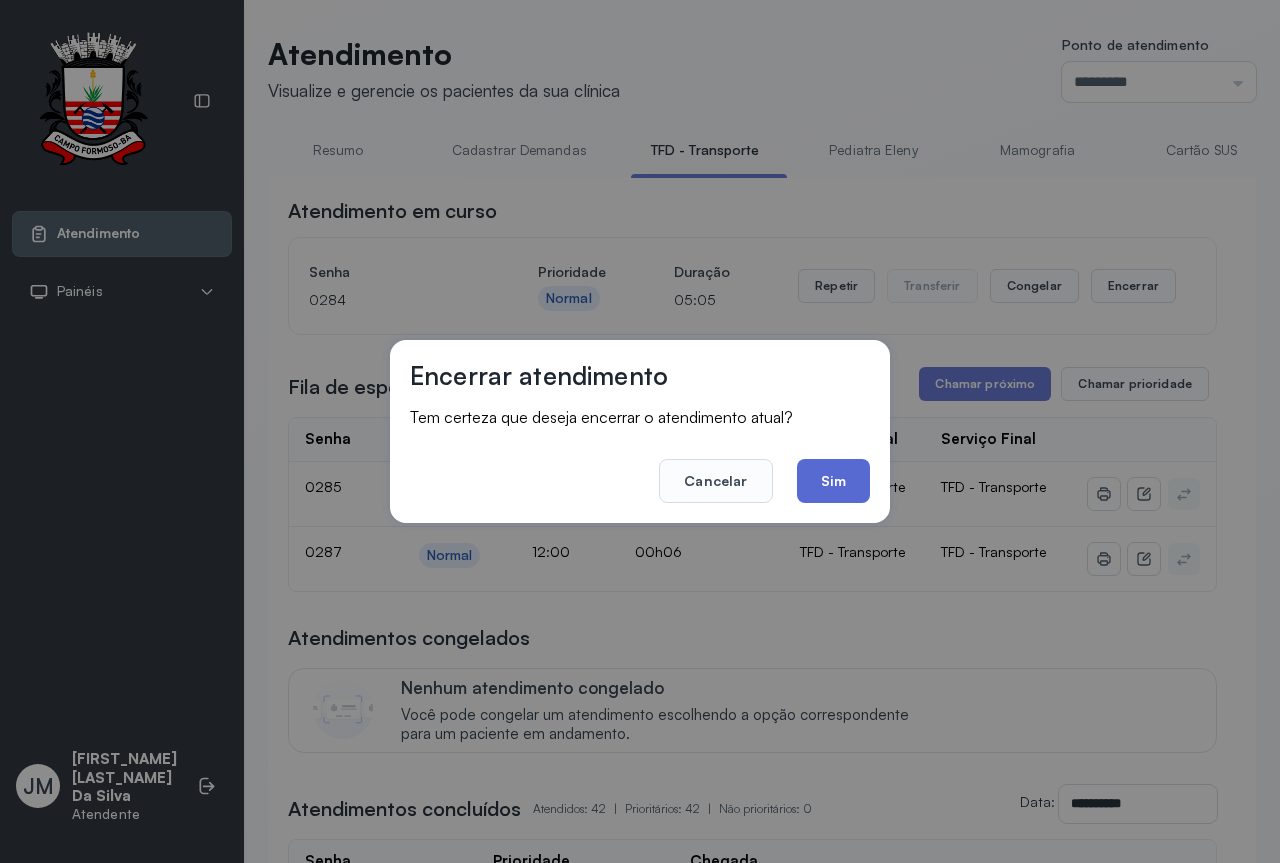 click on "Sim" 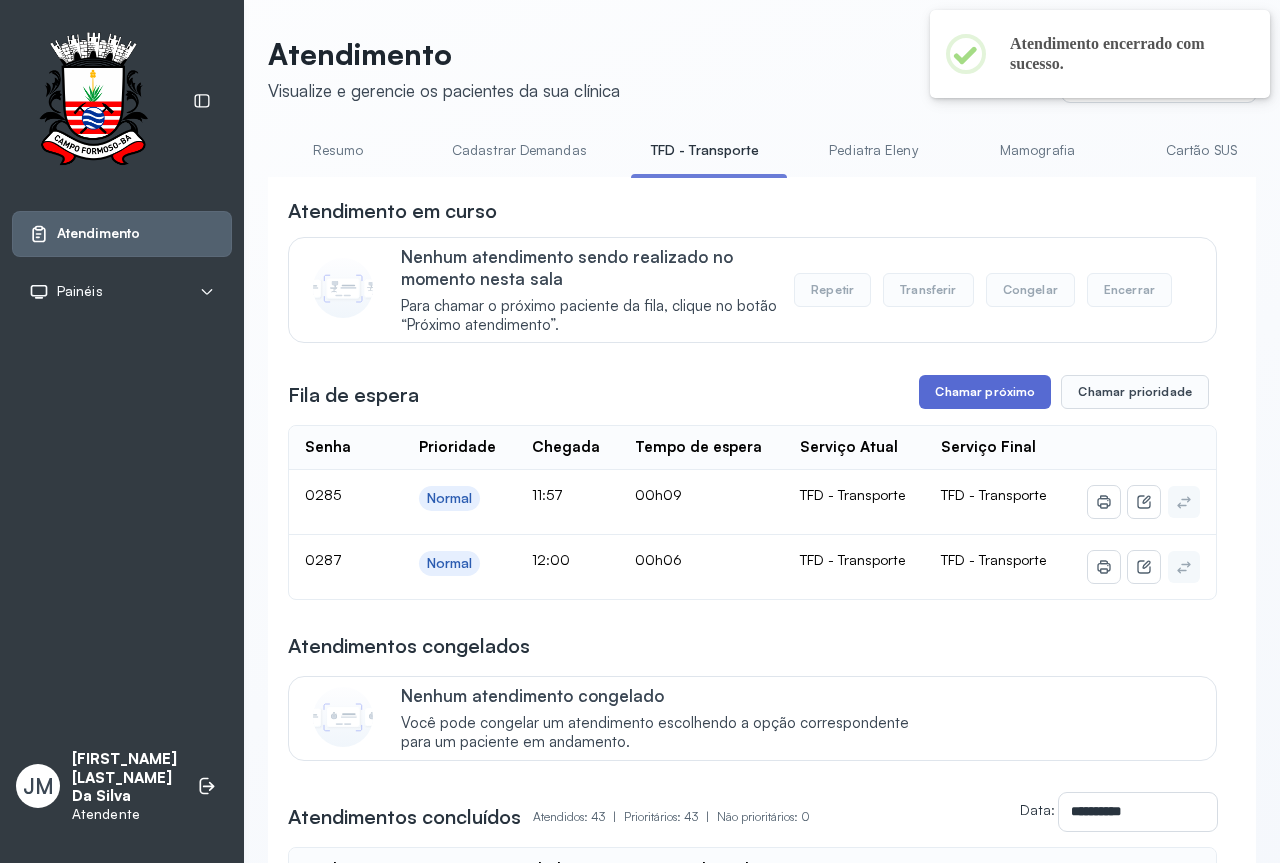 click on "Chamar próximo" at bounding box center [985, 392] 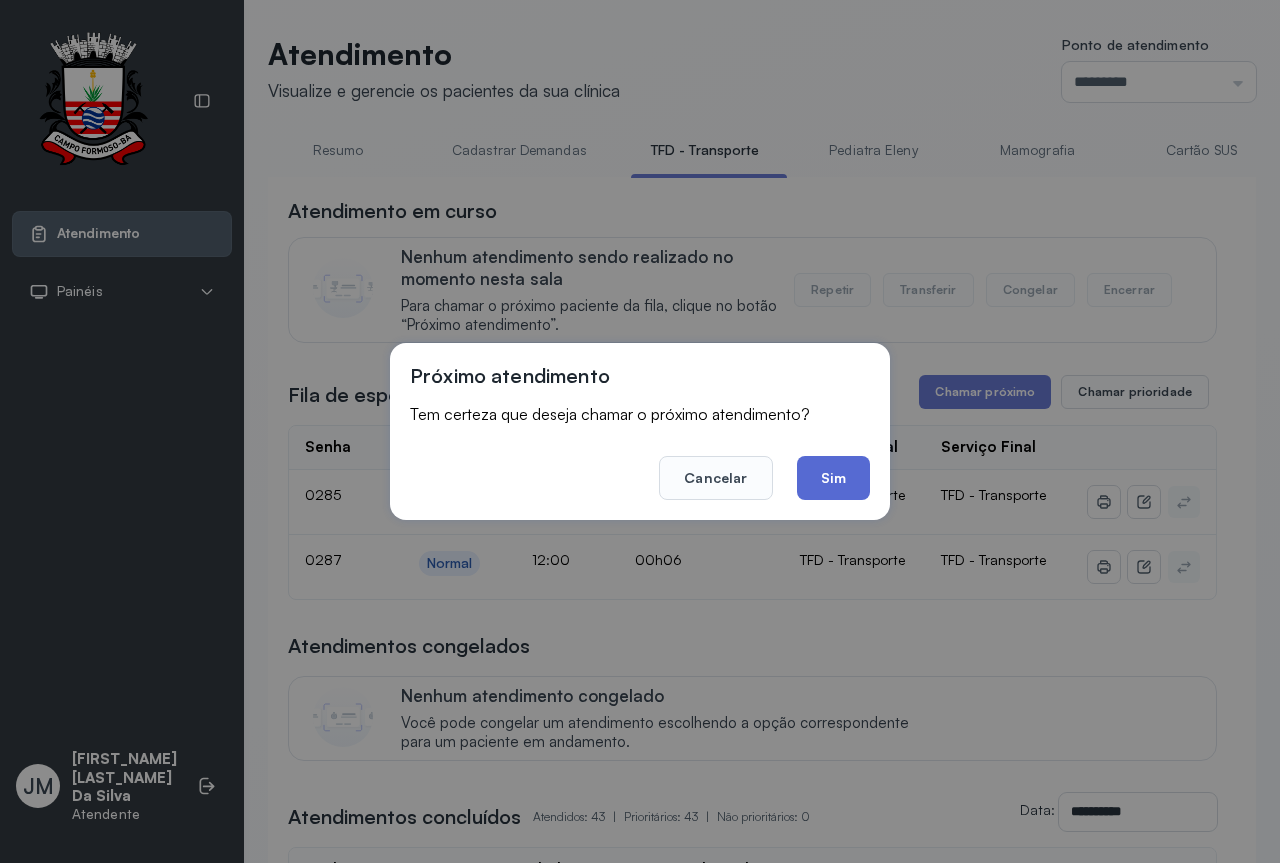 click on "Sim" 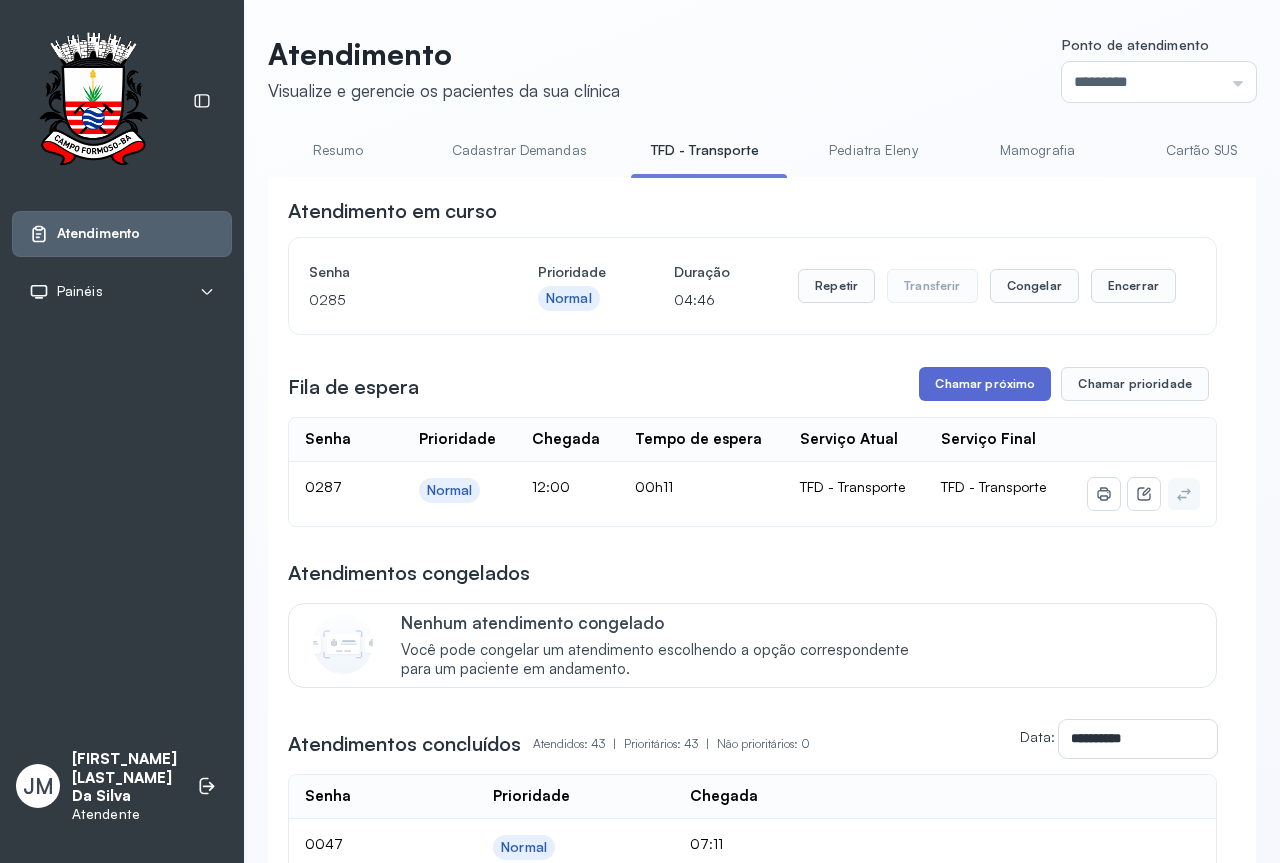 click on "Chamar próximo" at bounding box center [985, 384] 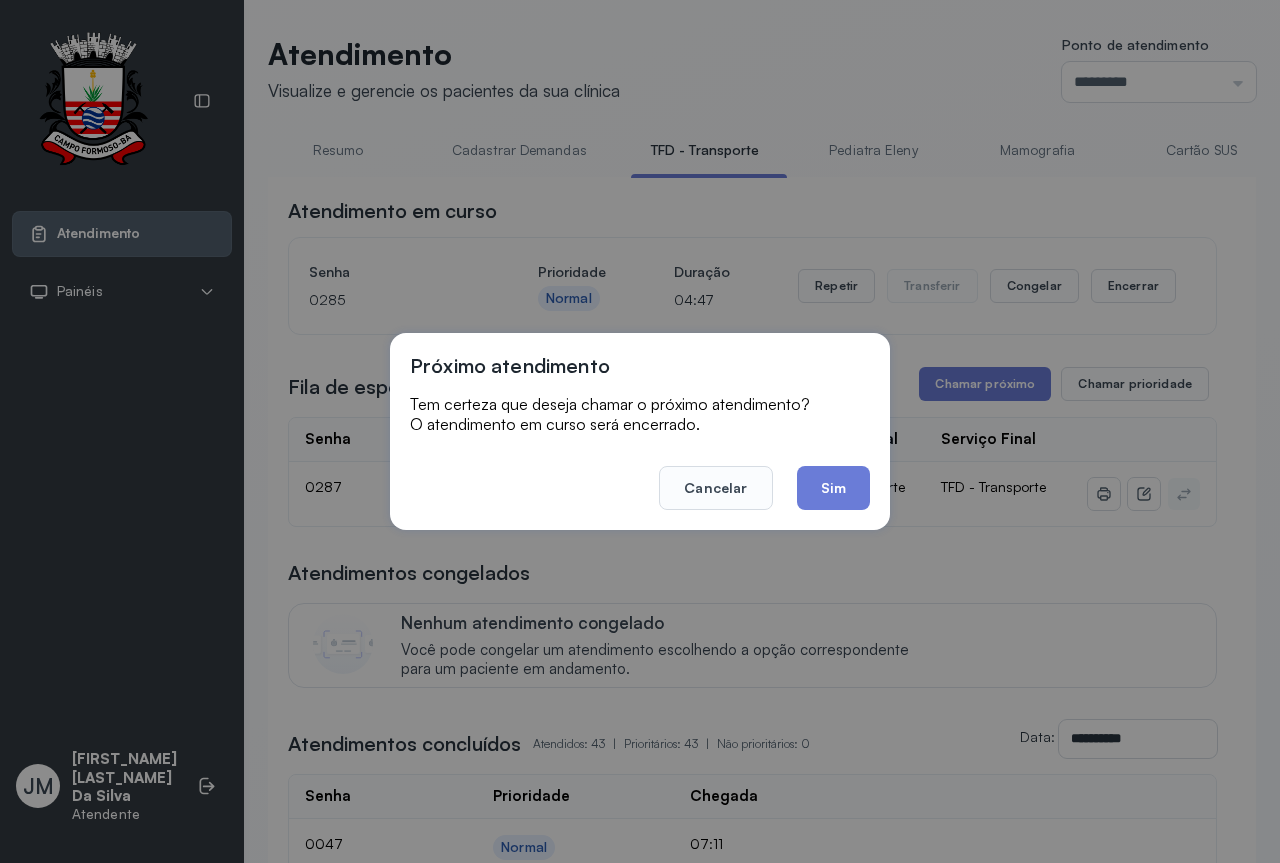 click on "Sim" 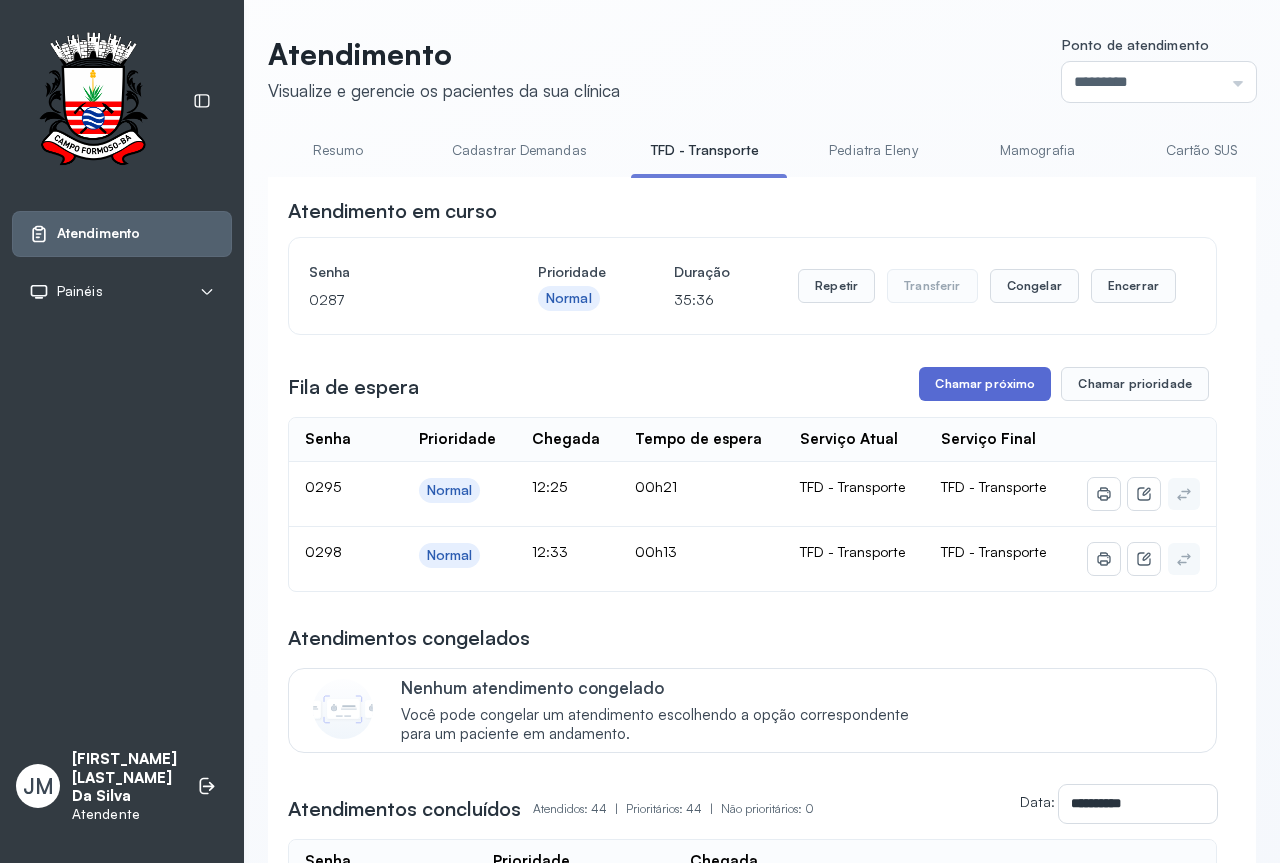 click on "Chamar próximo" at bounding box center (985, 384) 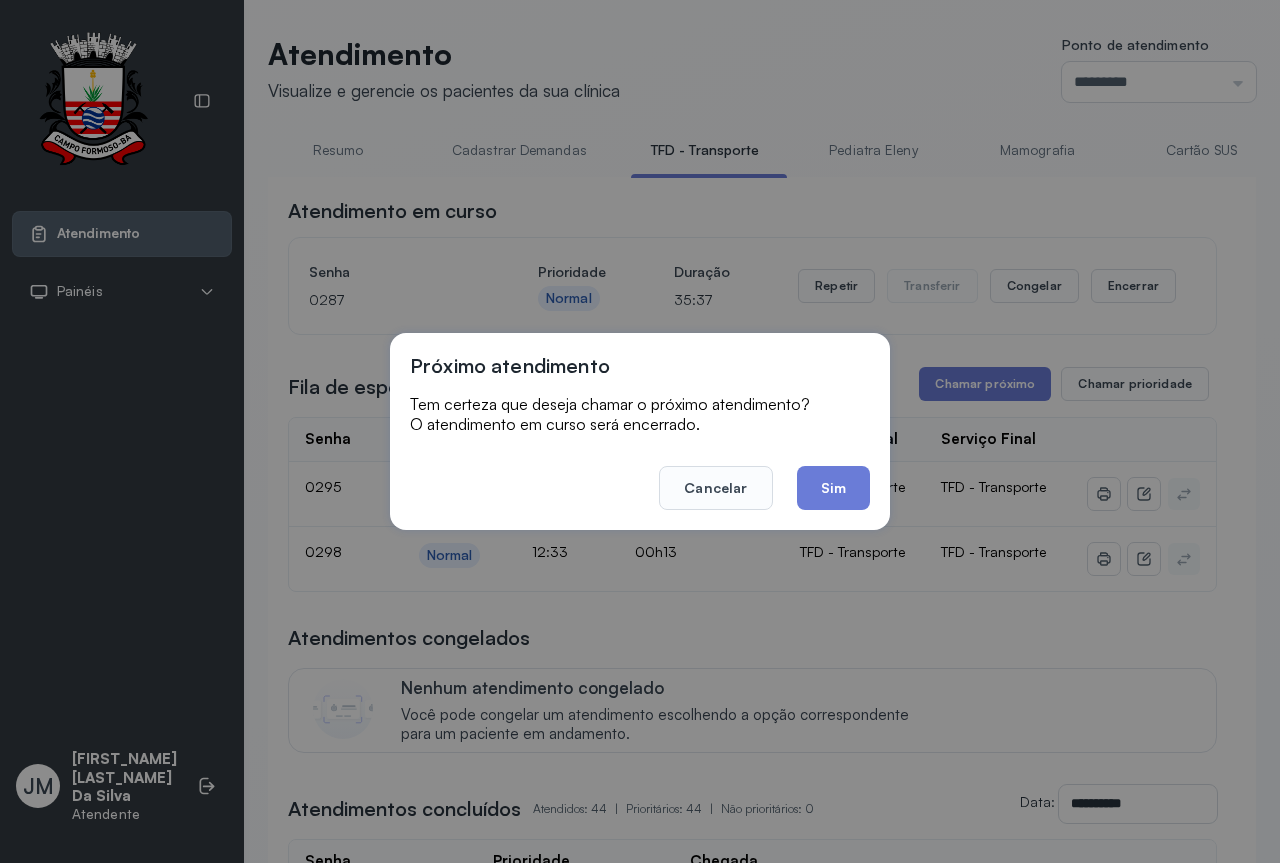 click on "Cancelar Sim" at bounding box center (640, 474) 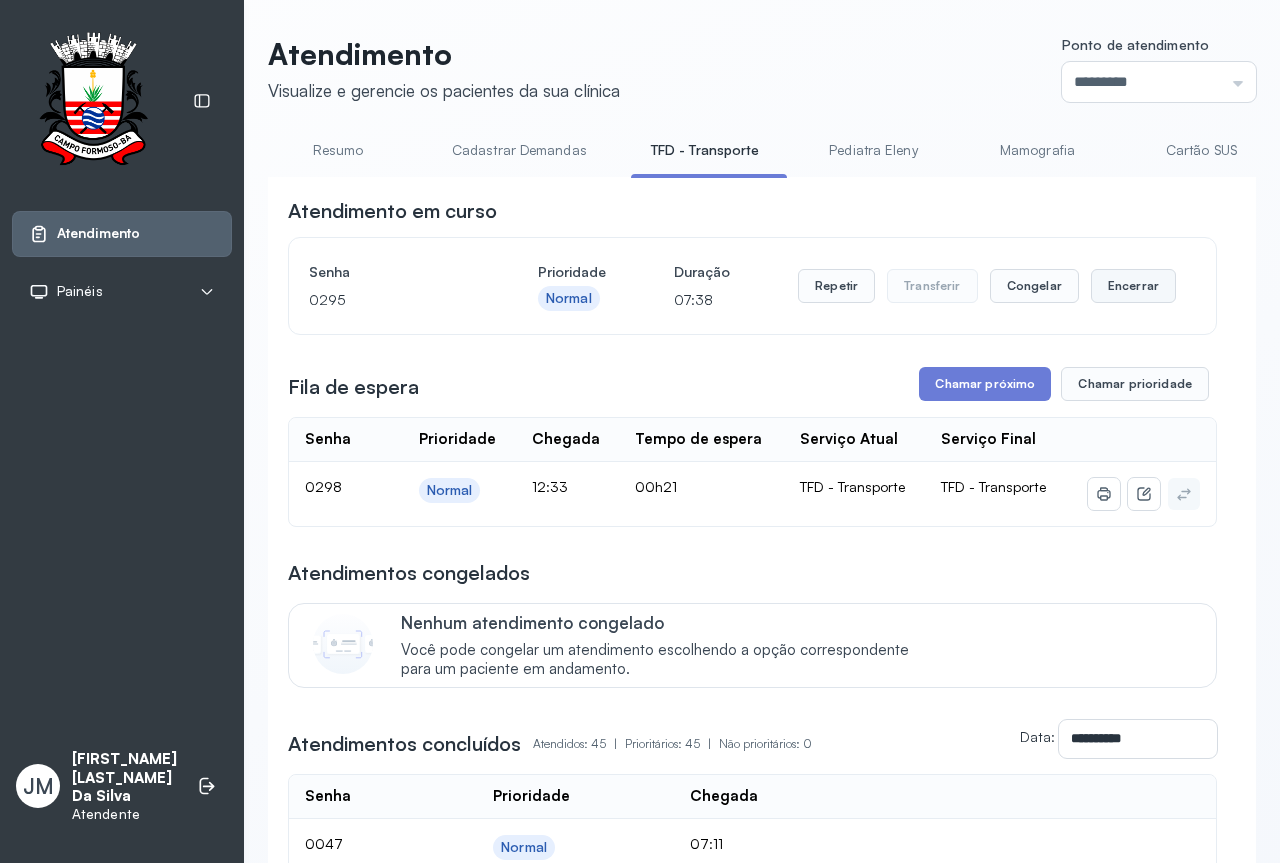 click on "Encerrar" at bounding box center [1133, 286] 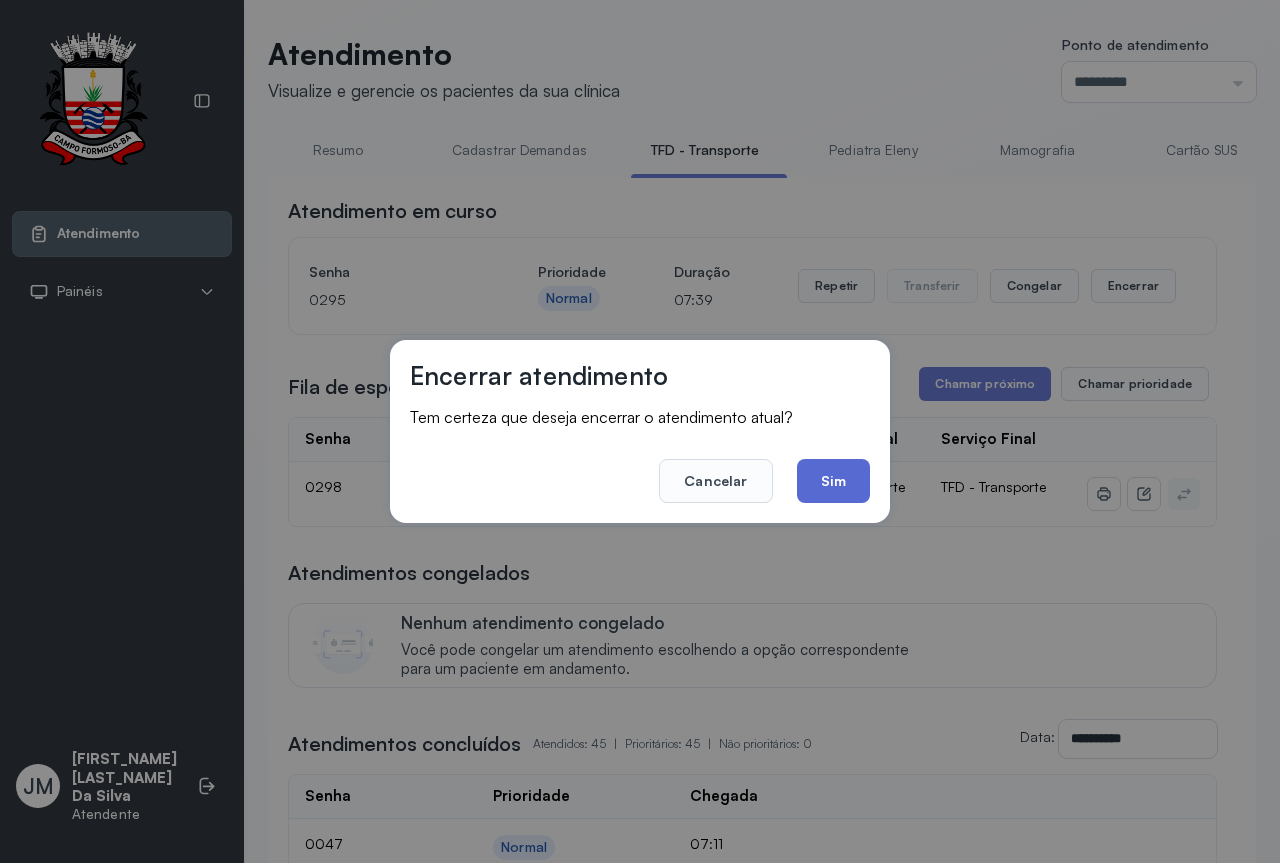 click on "Sim" 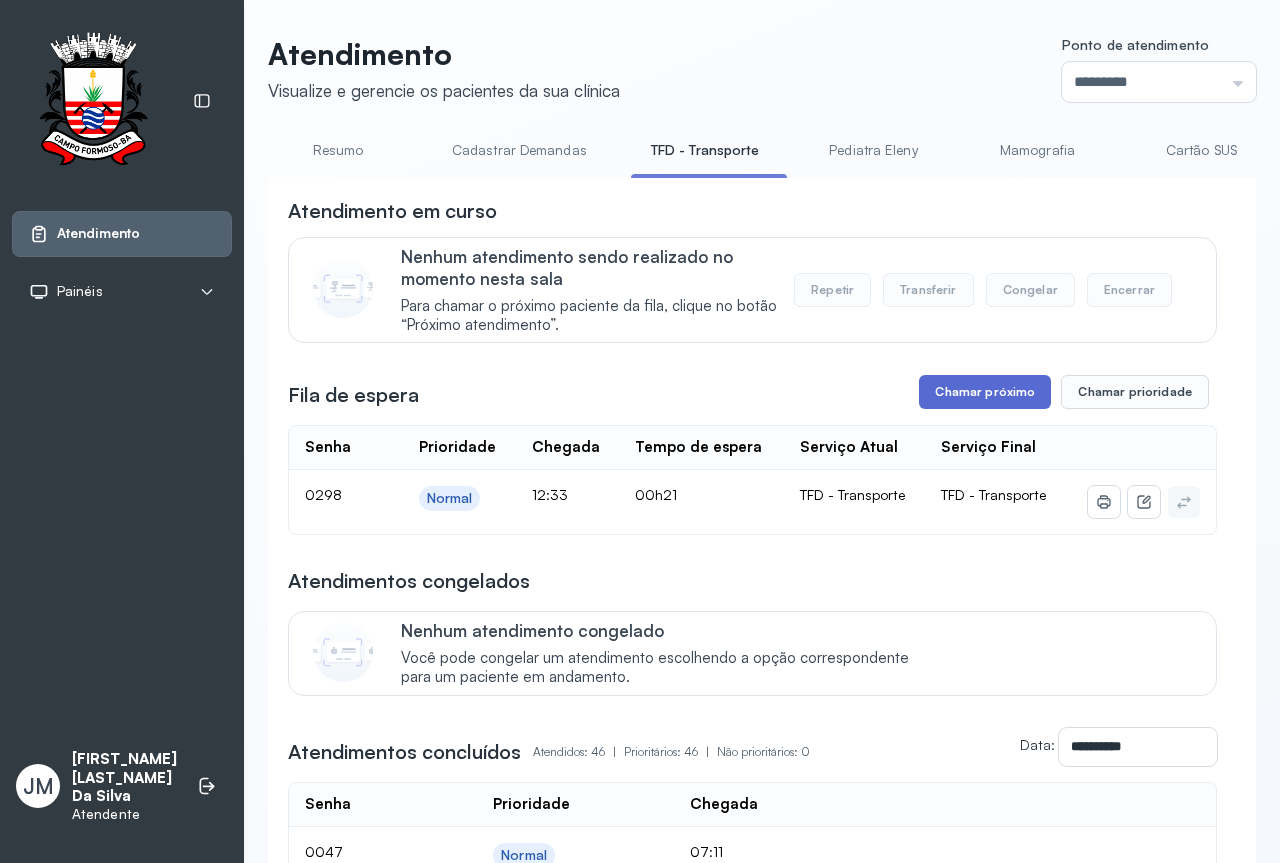 click on "Chamar próximo" at bounding box center [985, 392] 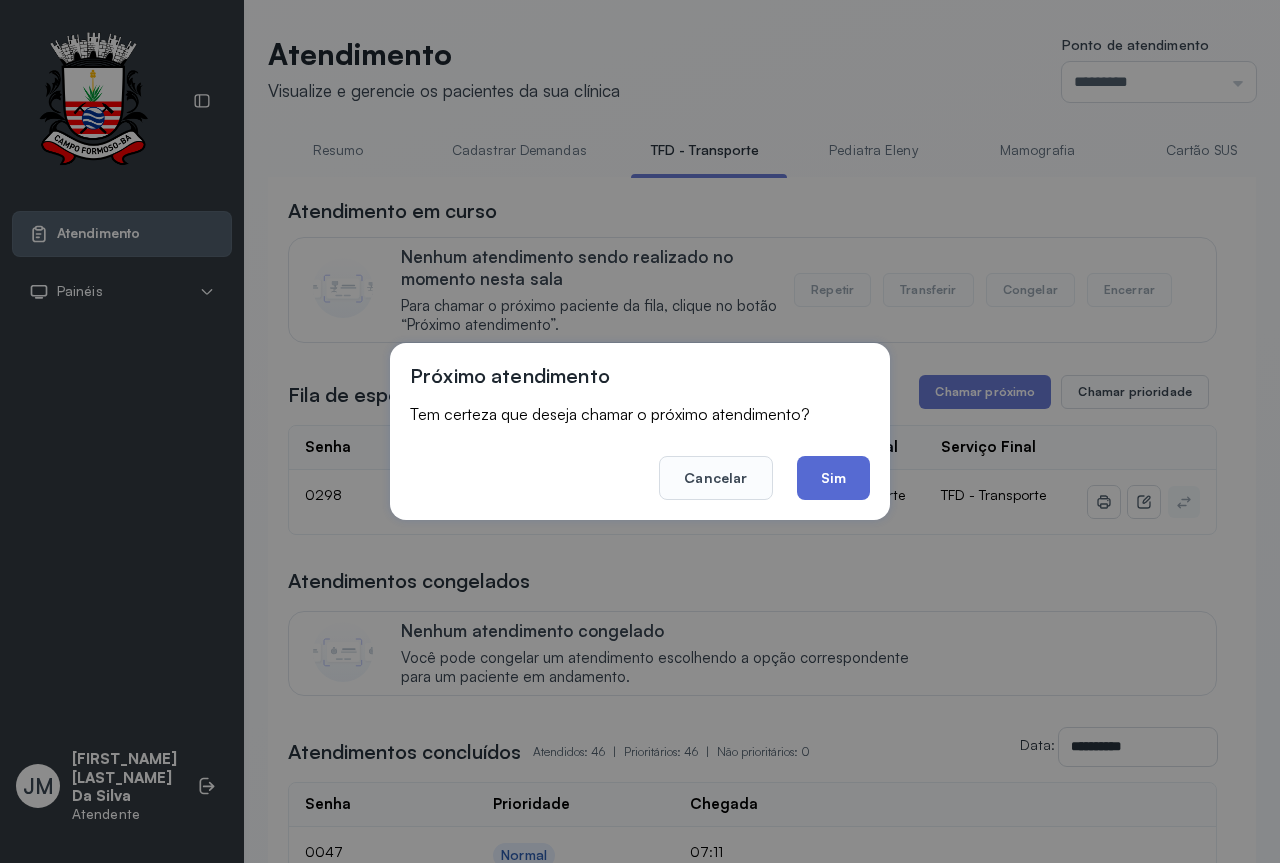 click on "Sim" 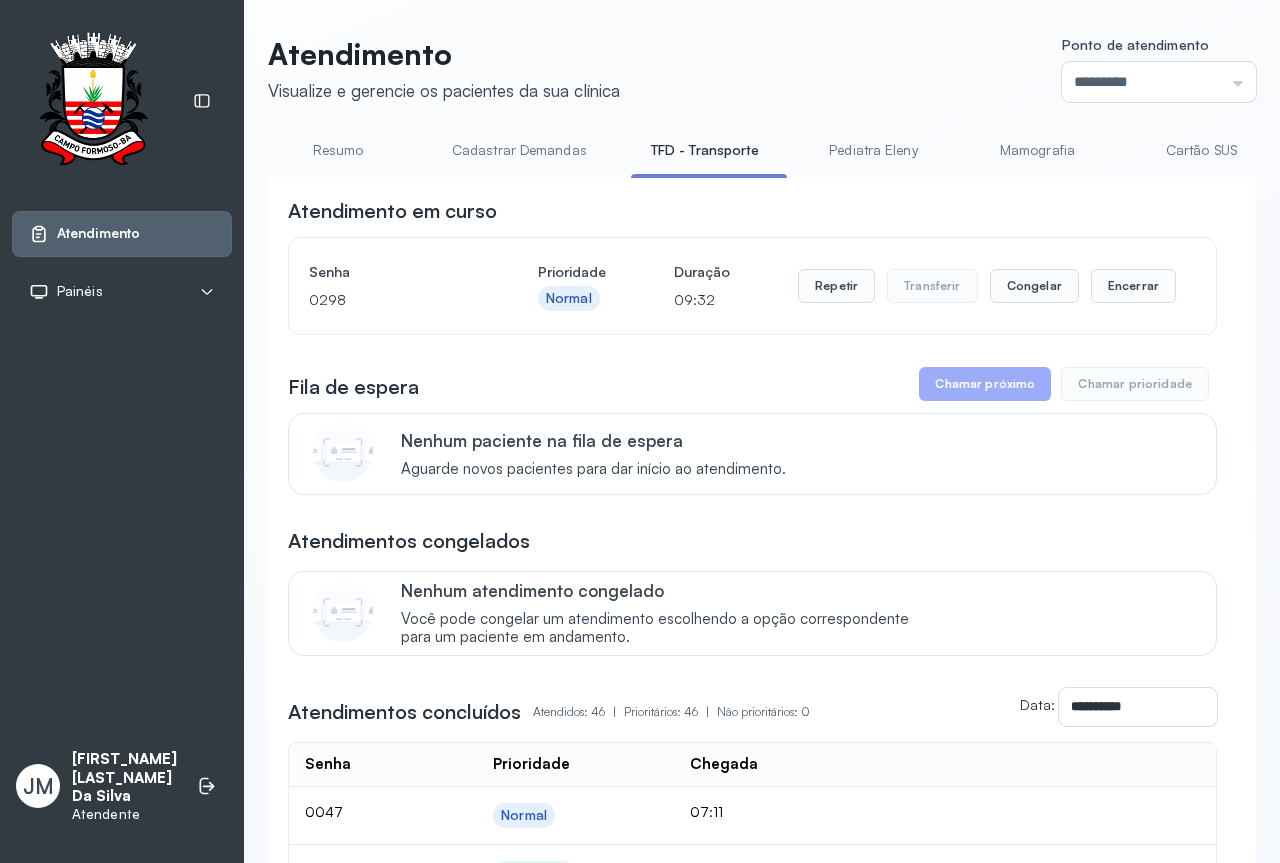 click on "Resumo" at bounding box center (338, 150) 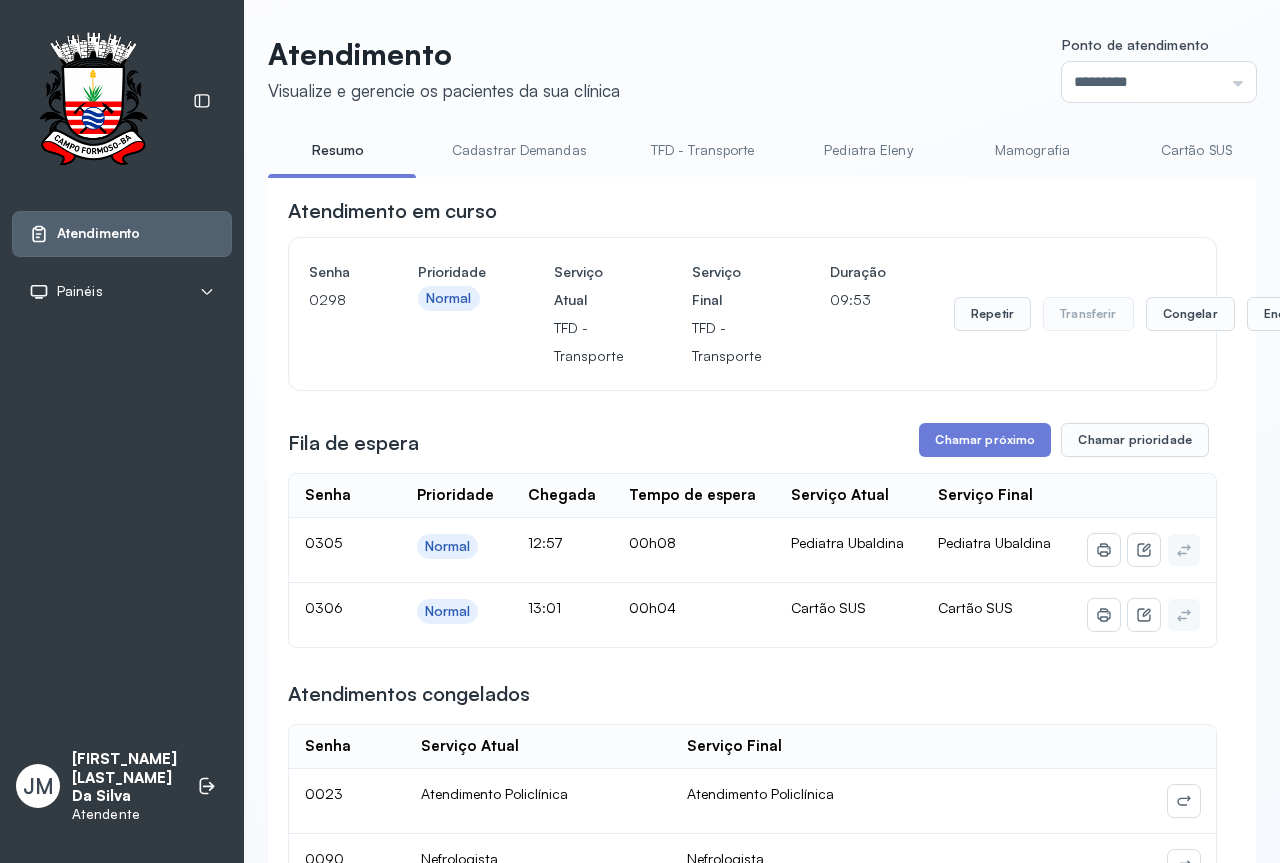 click on "Cartão SUS" at bounding box center [1196, 150] 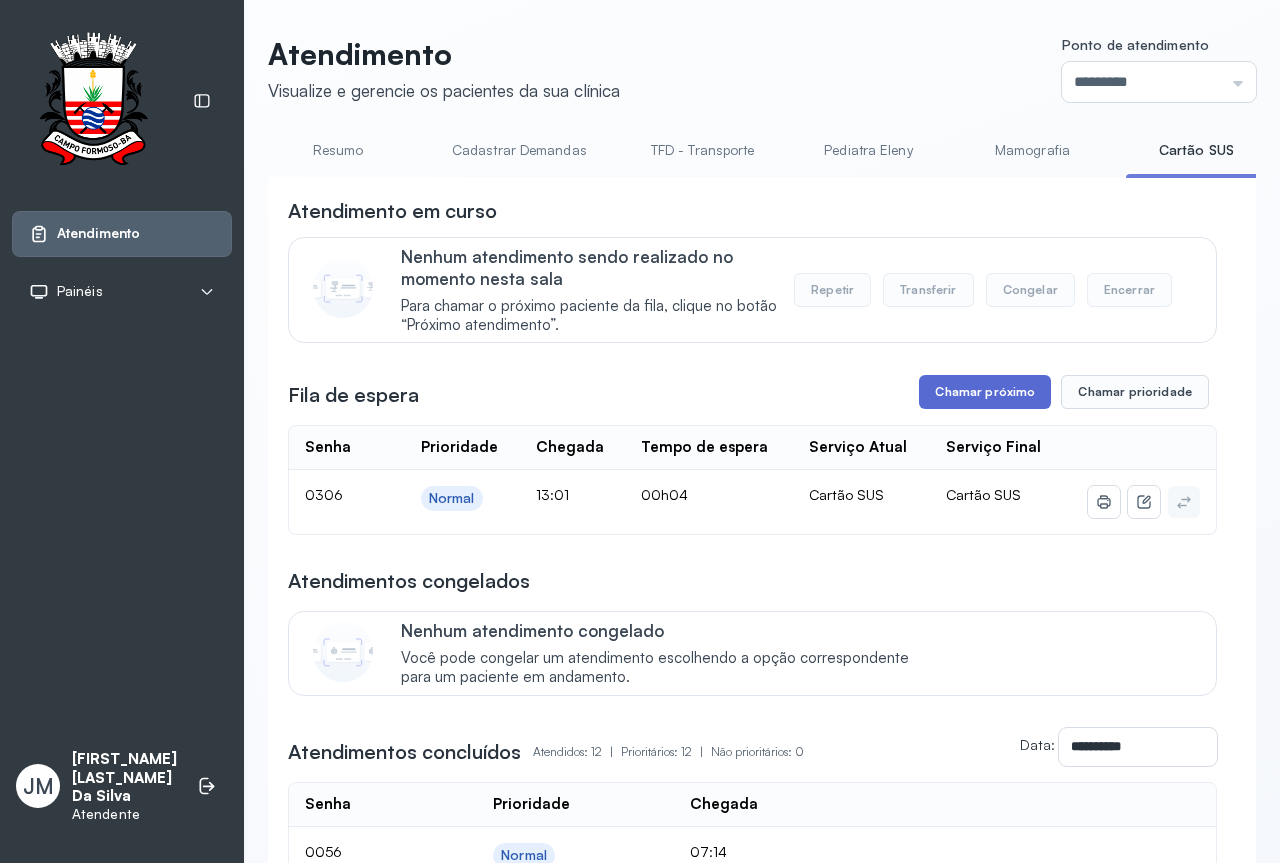 click on "Chamar próximo" at bounding box center [985, 392] 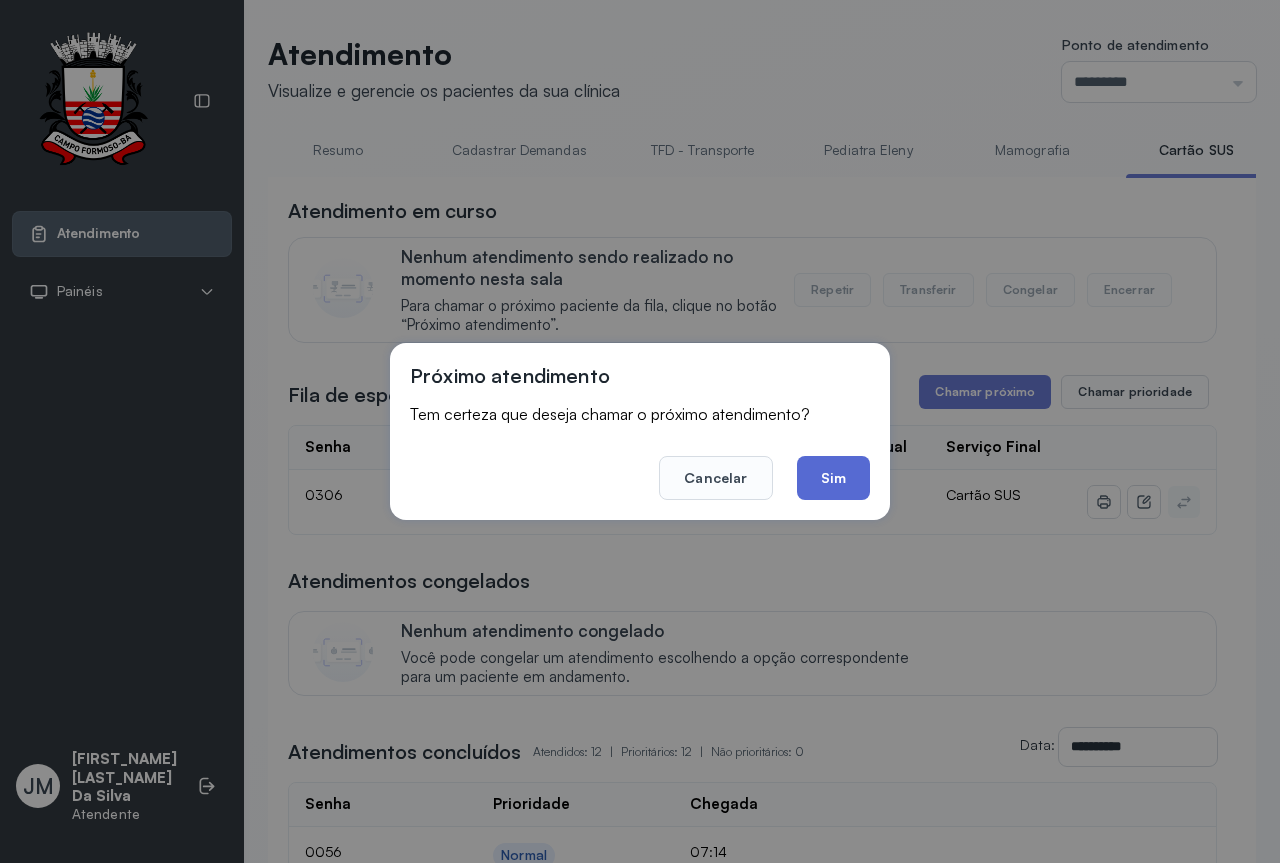 click on "Sim" 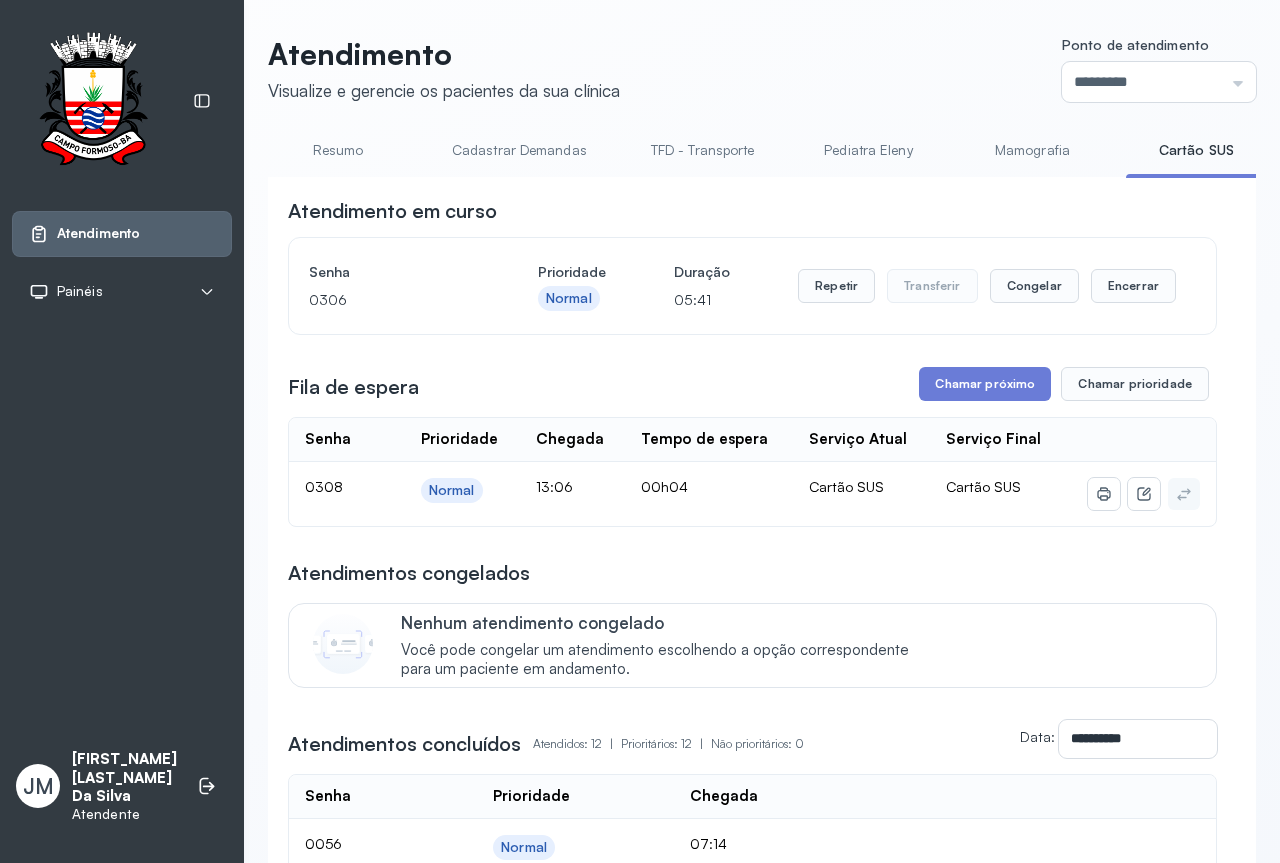 click on "Resumo" at bounding box center [338, 150] 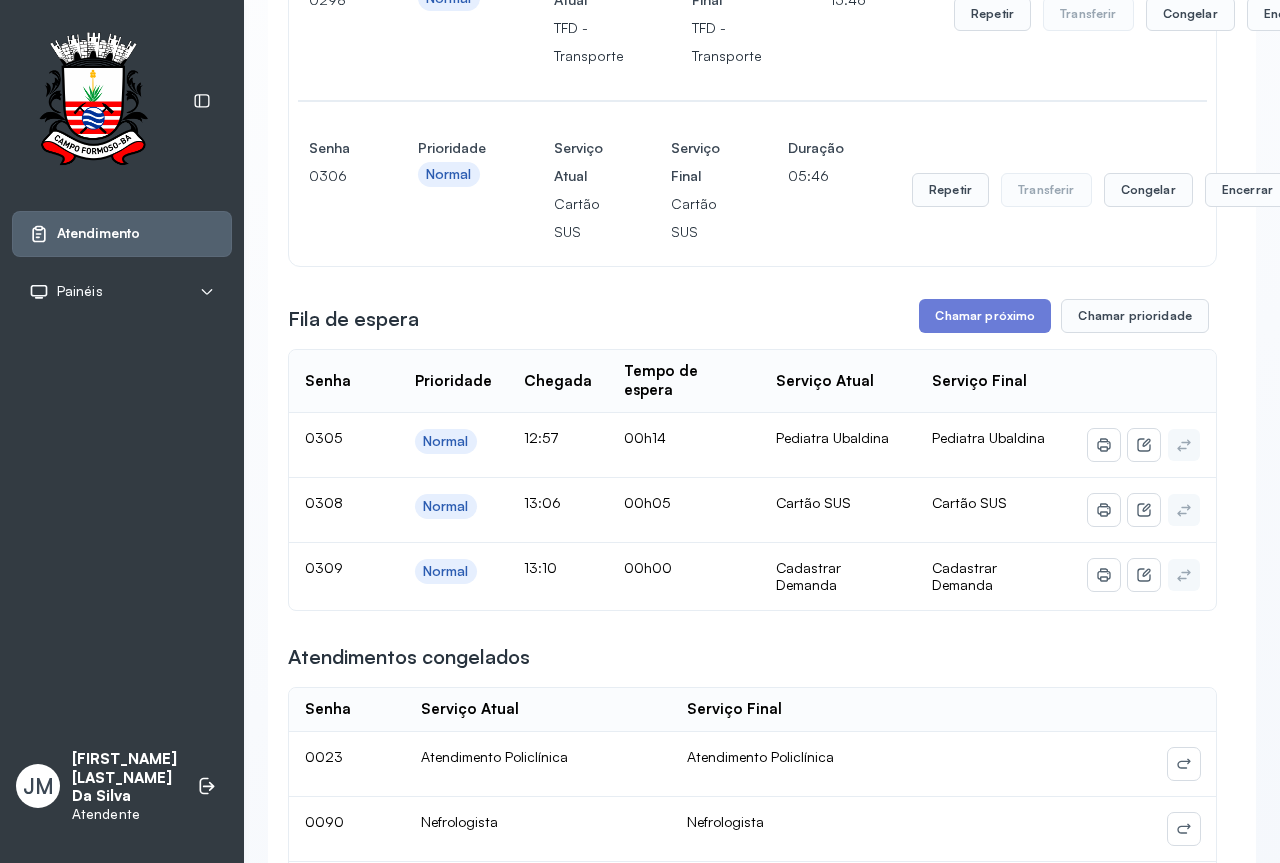 scroll, scrollTop: 400, scrollLeft: 0, axis: vertical 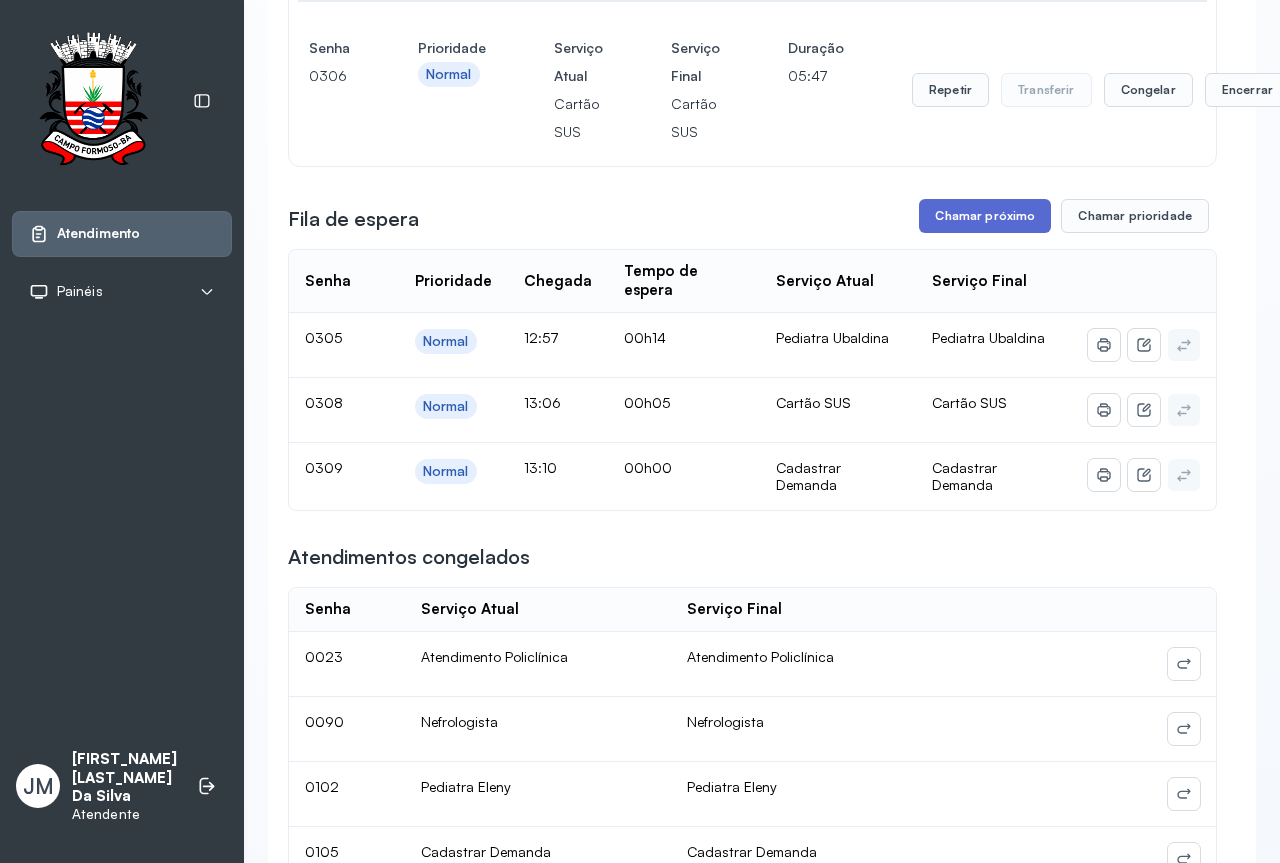 click on "Chamar próximo" at bounding box center [985, 216] 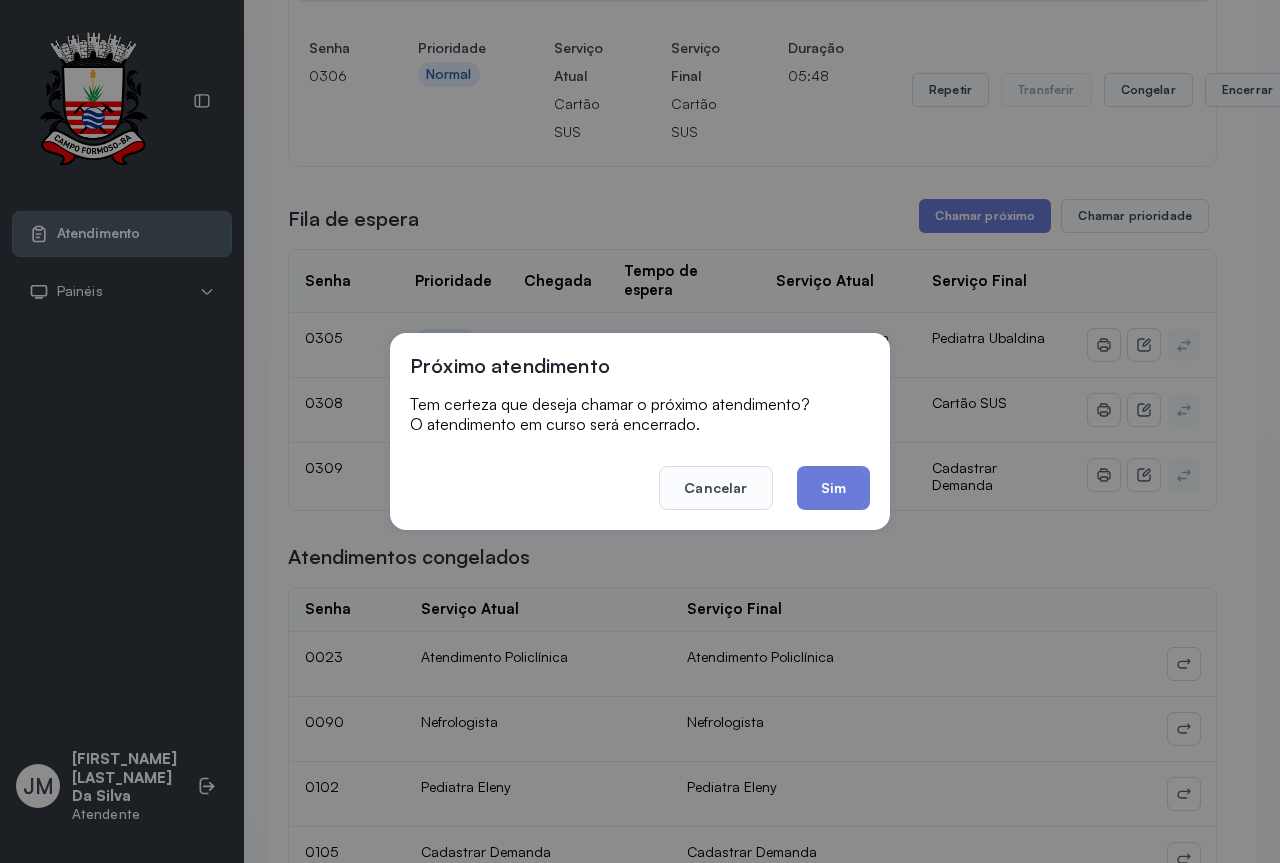 drag, startPoint x: 845, startPoint y: 481, endPoint x: 840, endPoint y: 462, distance: 19.646883 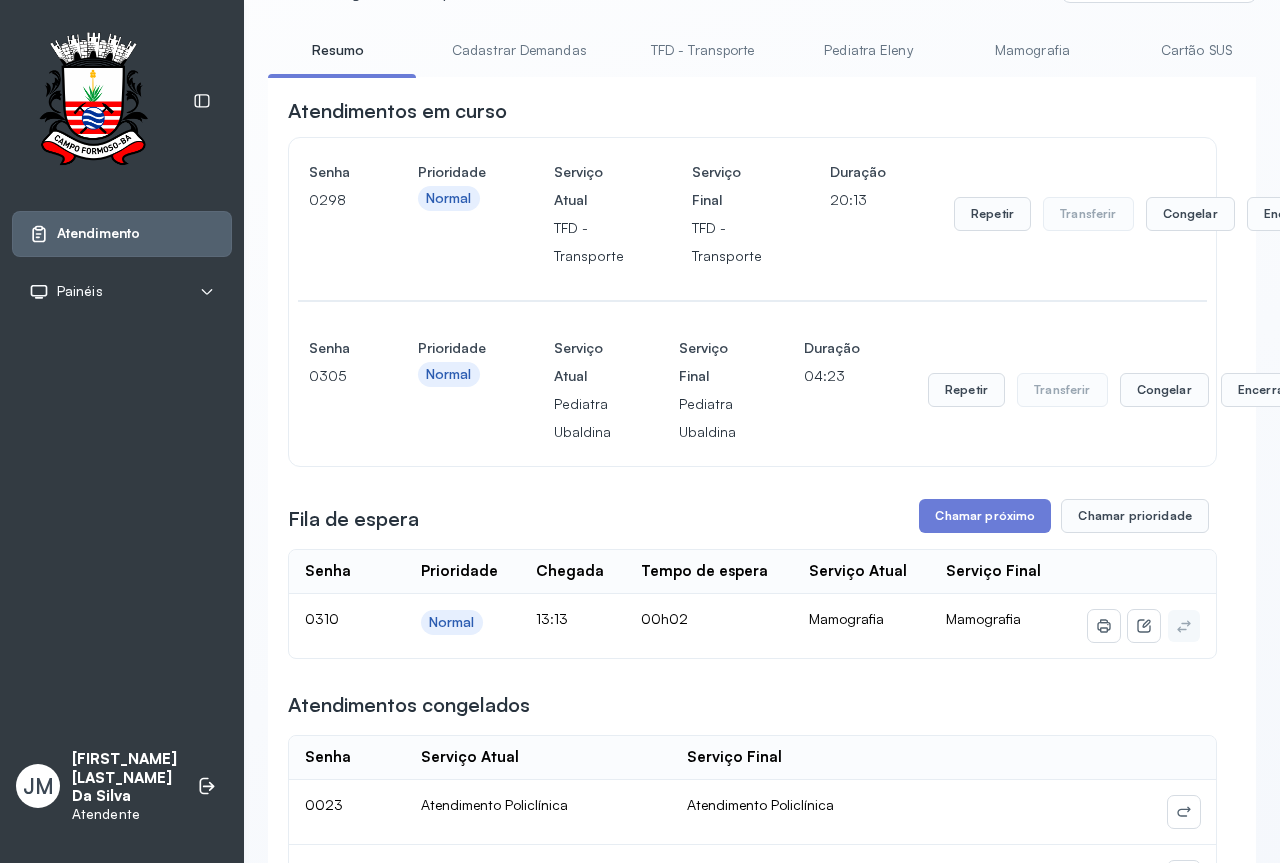 scroll, scrollTop: 0, scrollLeft: 0, axis: both 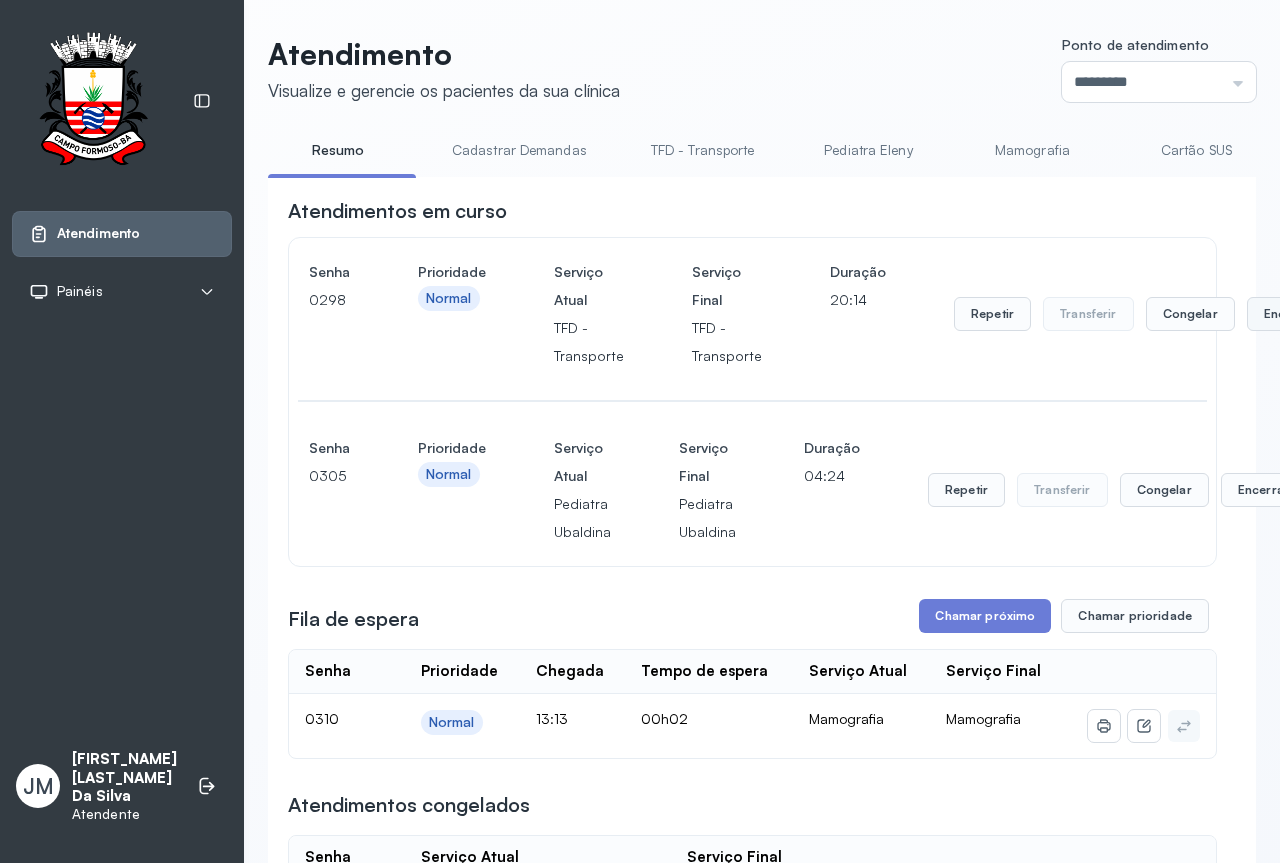 click on "Encerrar" at bounding box center [1289, 314] 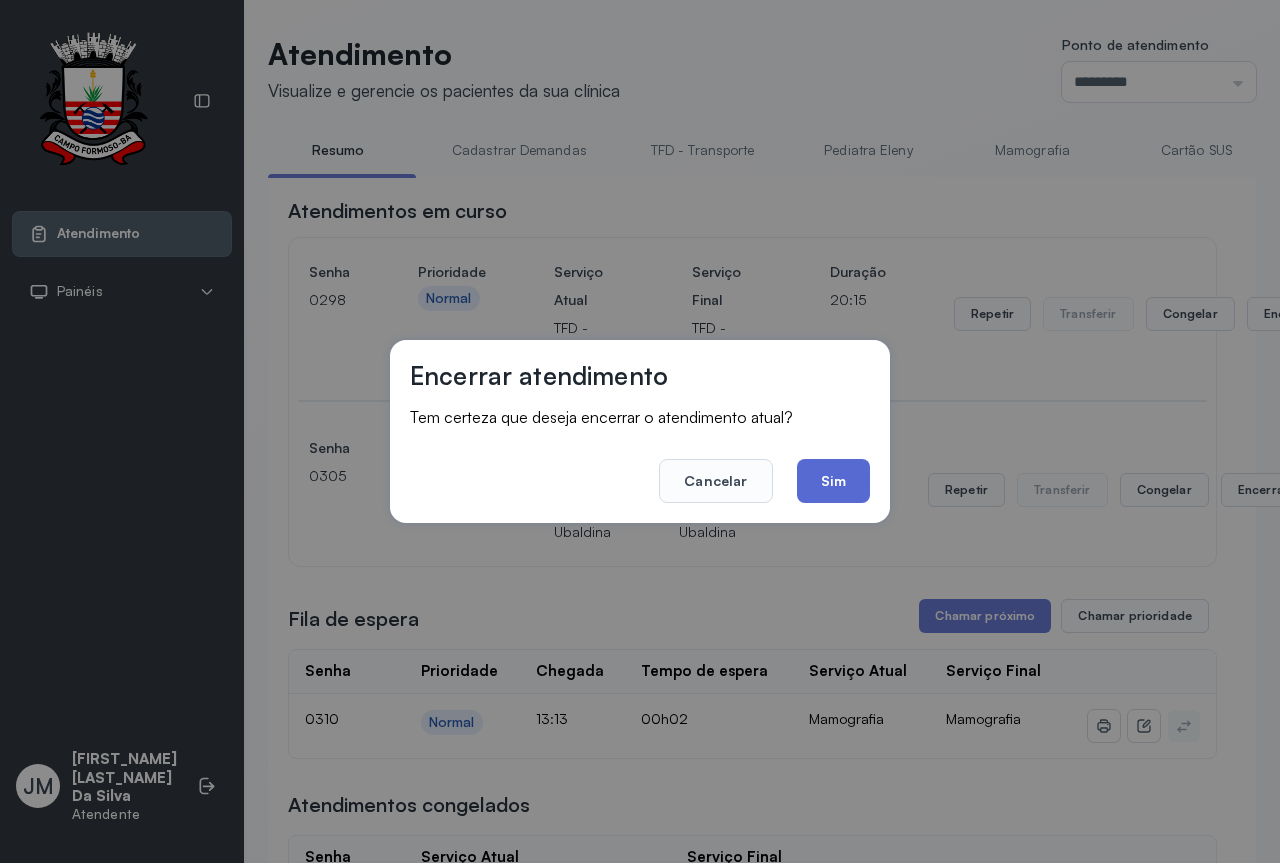 click on "Sim" 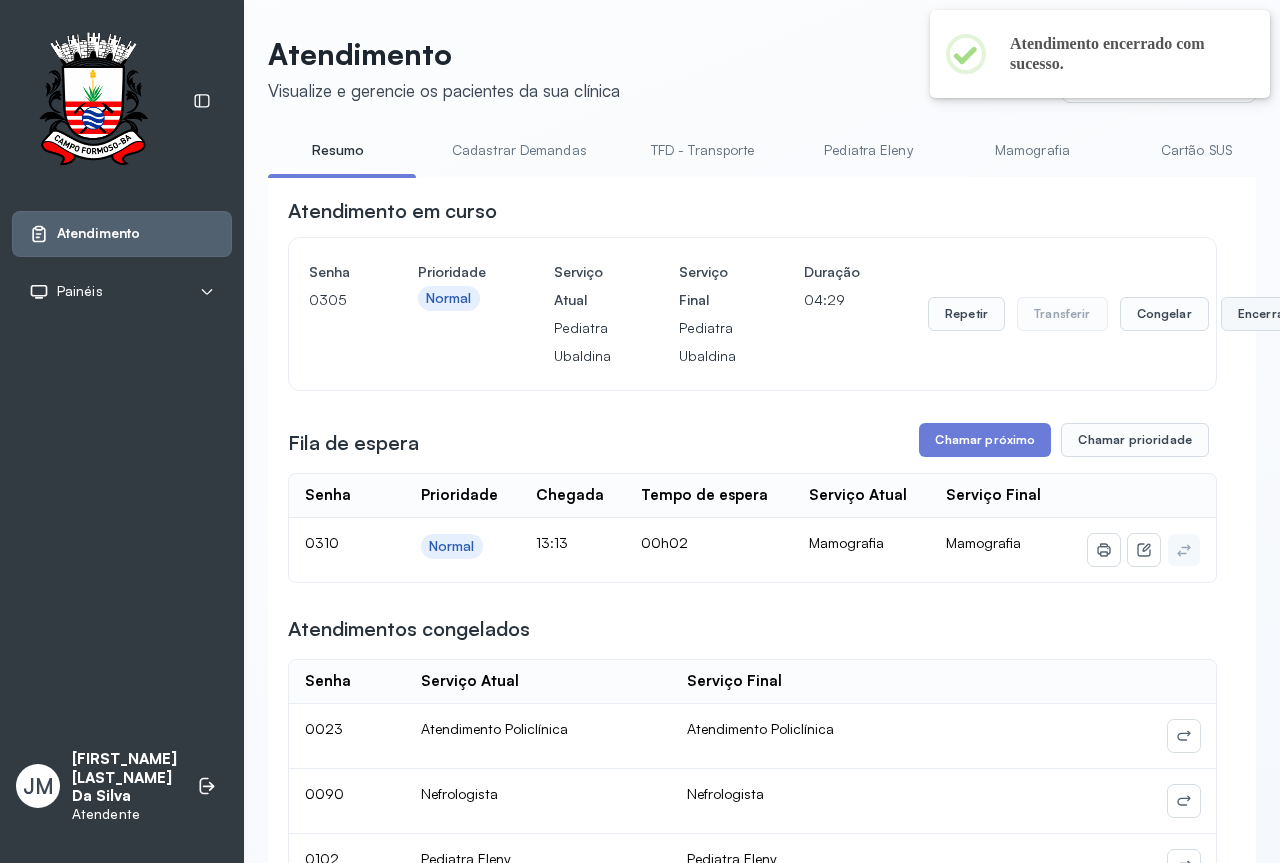click on "Encerrar" at bounding box center (1263, 314) 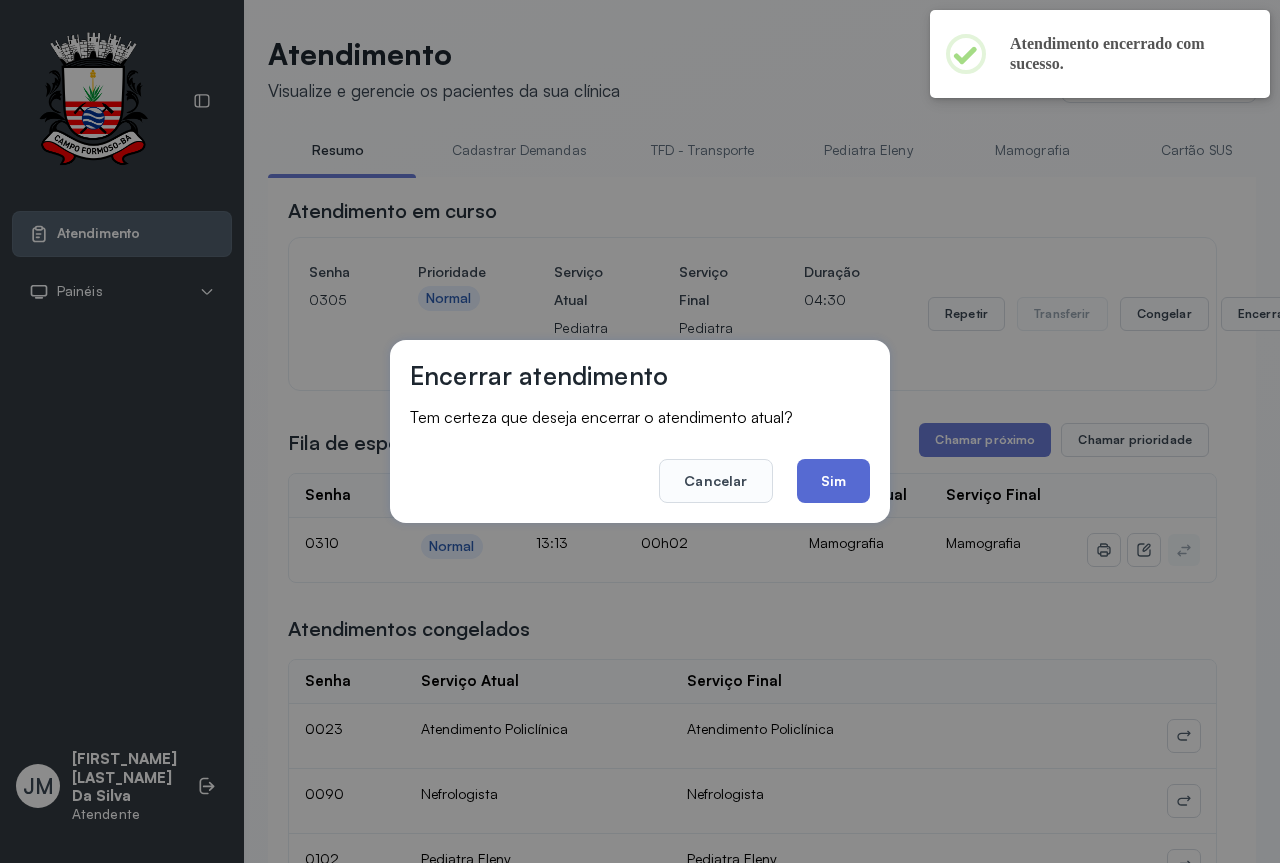 click on "Sim" 